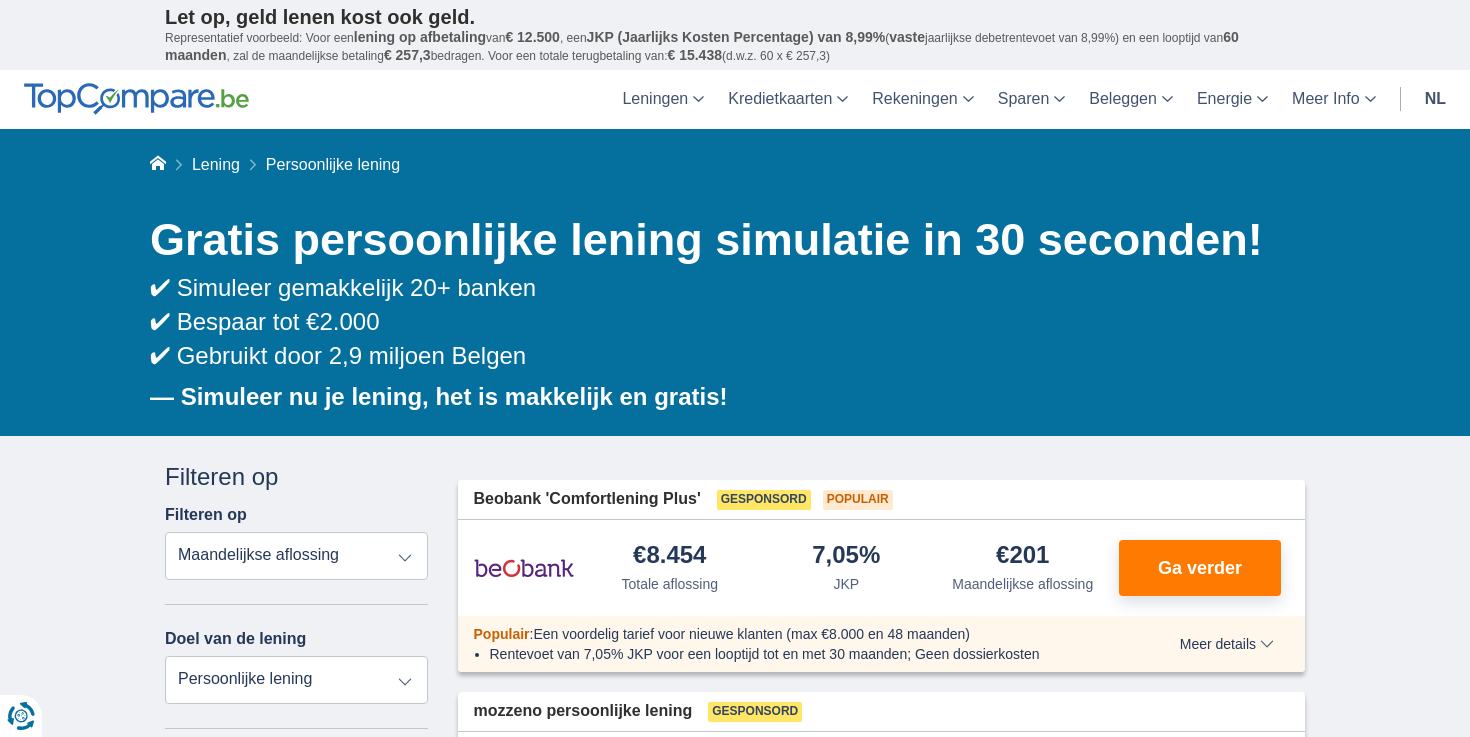 scroll, scrollTop: 0, scrollLeft: 0, axis: both 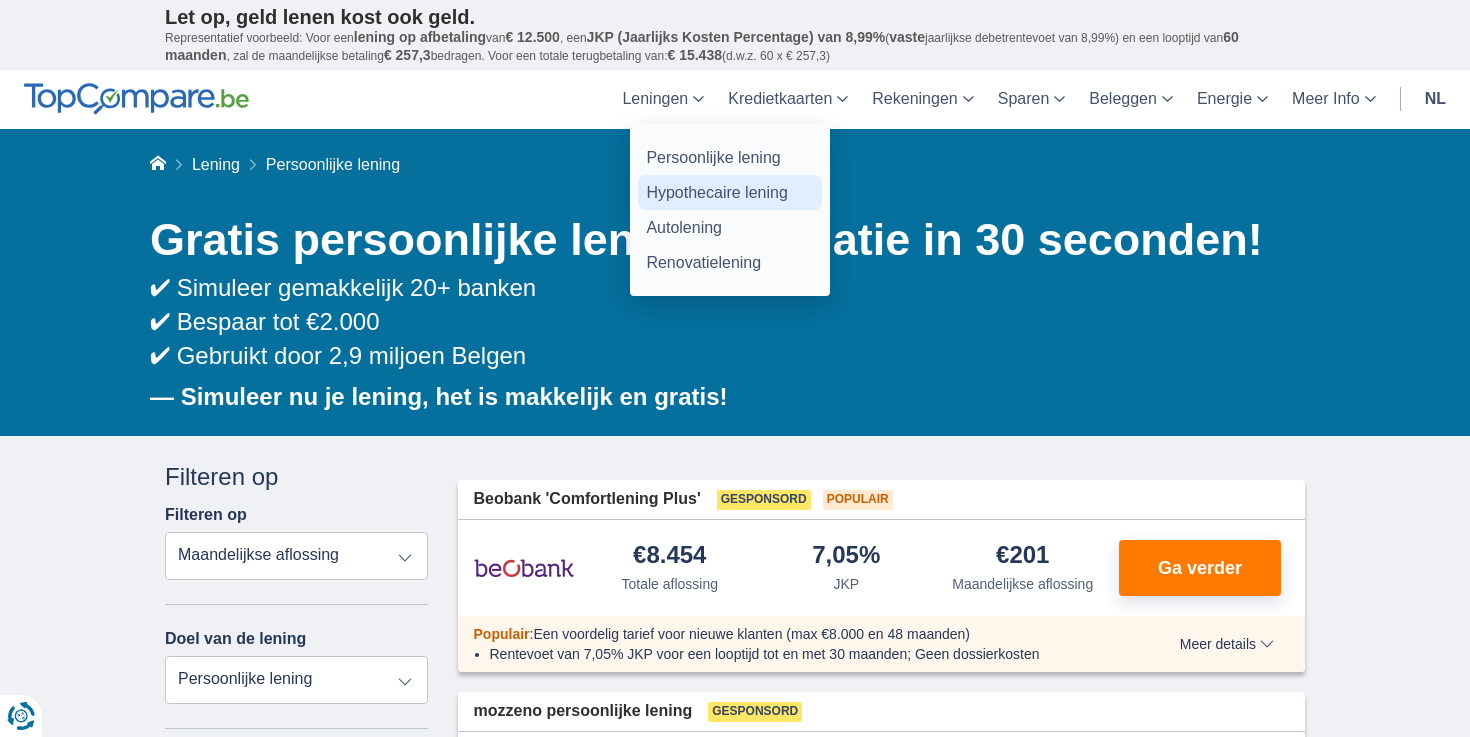 click on "Hypothecaire lening" at bounding box center [730, 192] 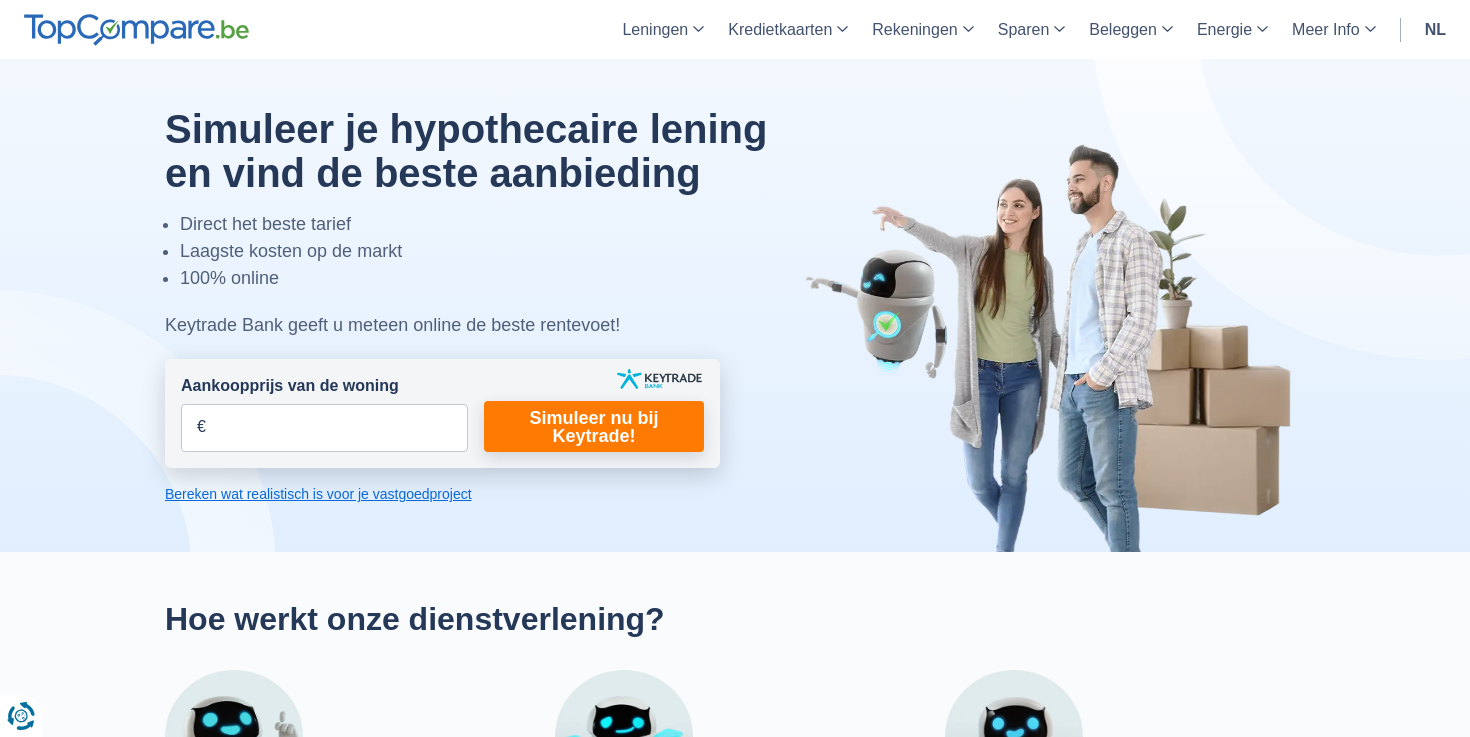 scroll, scrollTop: 0, scrollLeft: 0, axis: both 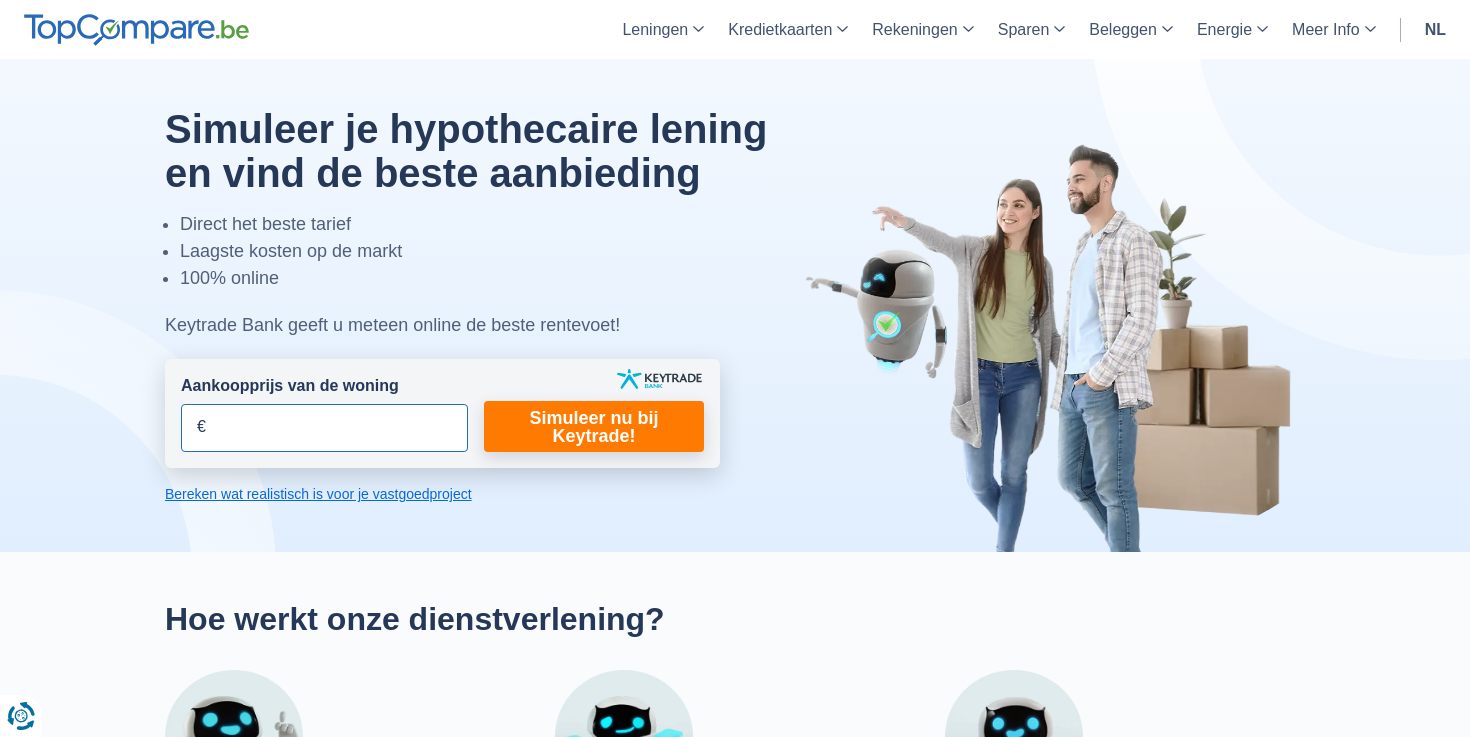 click on "Aankoopprijs van de woning" at bounding box center (324, 428) 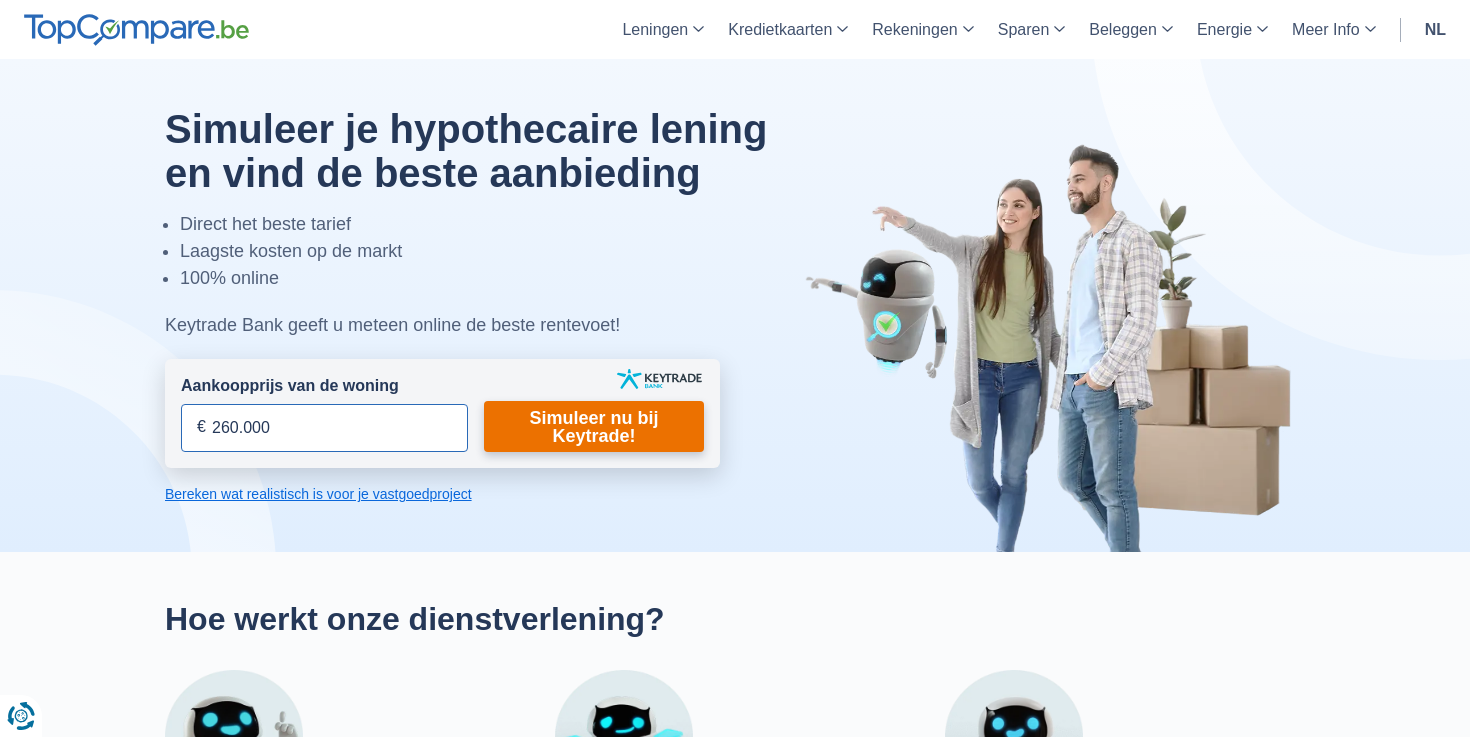 type on "260.000" 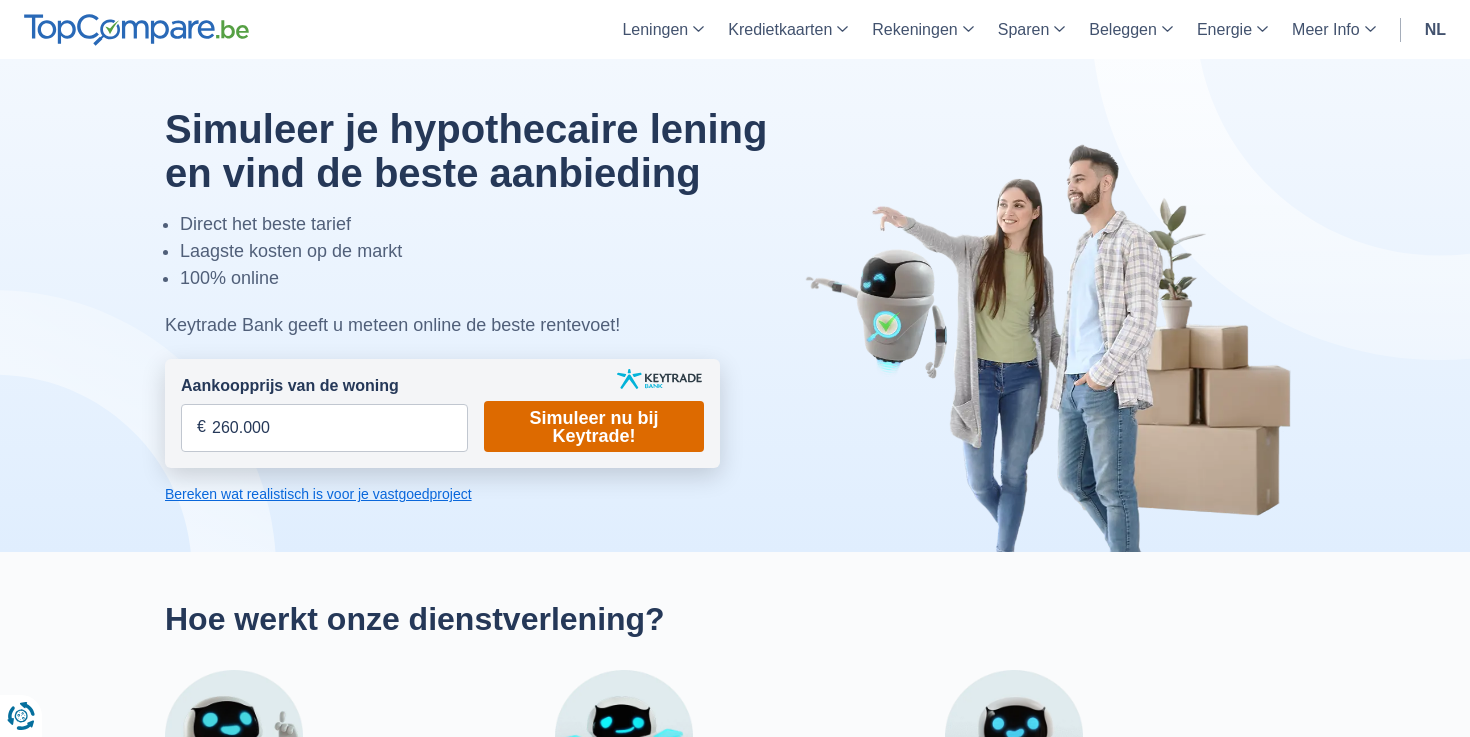 click on "Simuleer nu bij Keytrade!" at bounding box center [594, 426] 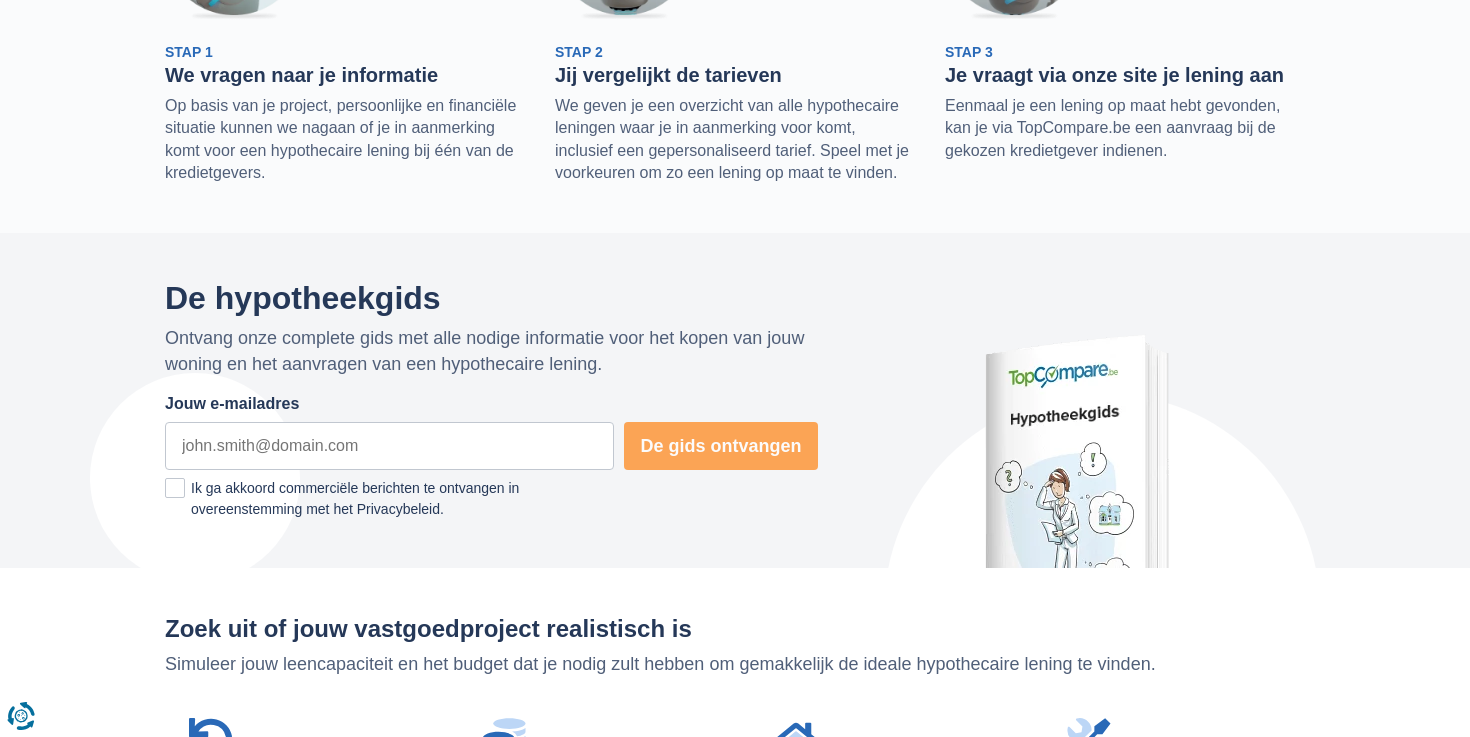 scroll, scrollTop: 0, scrollLeft: 0, axis: both 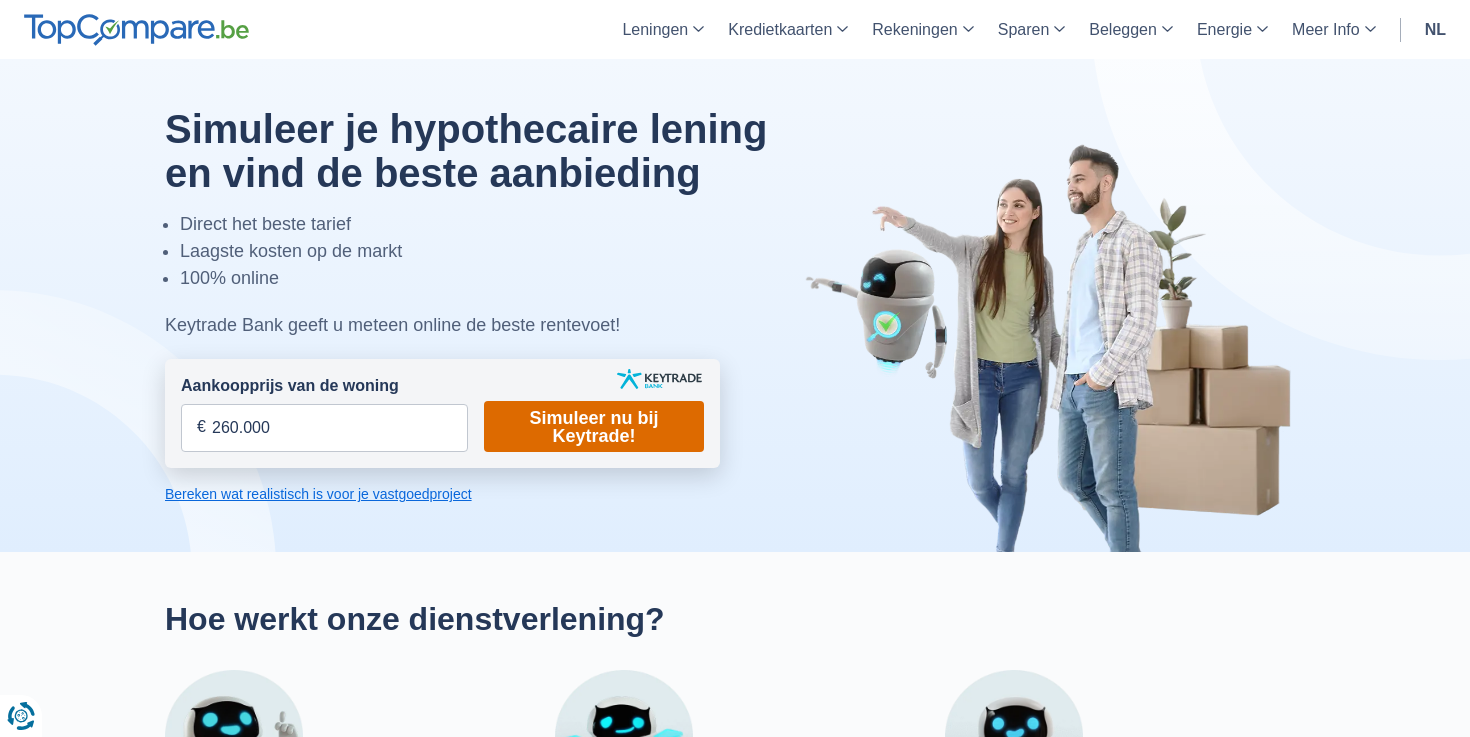 click on "Simuleer nu bij Keytrade!" at bounding box center (594, 426) 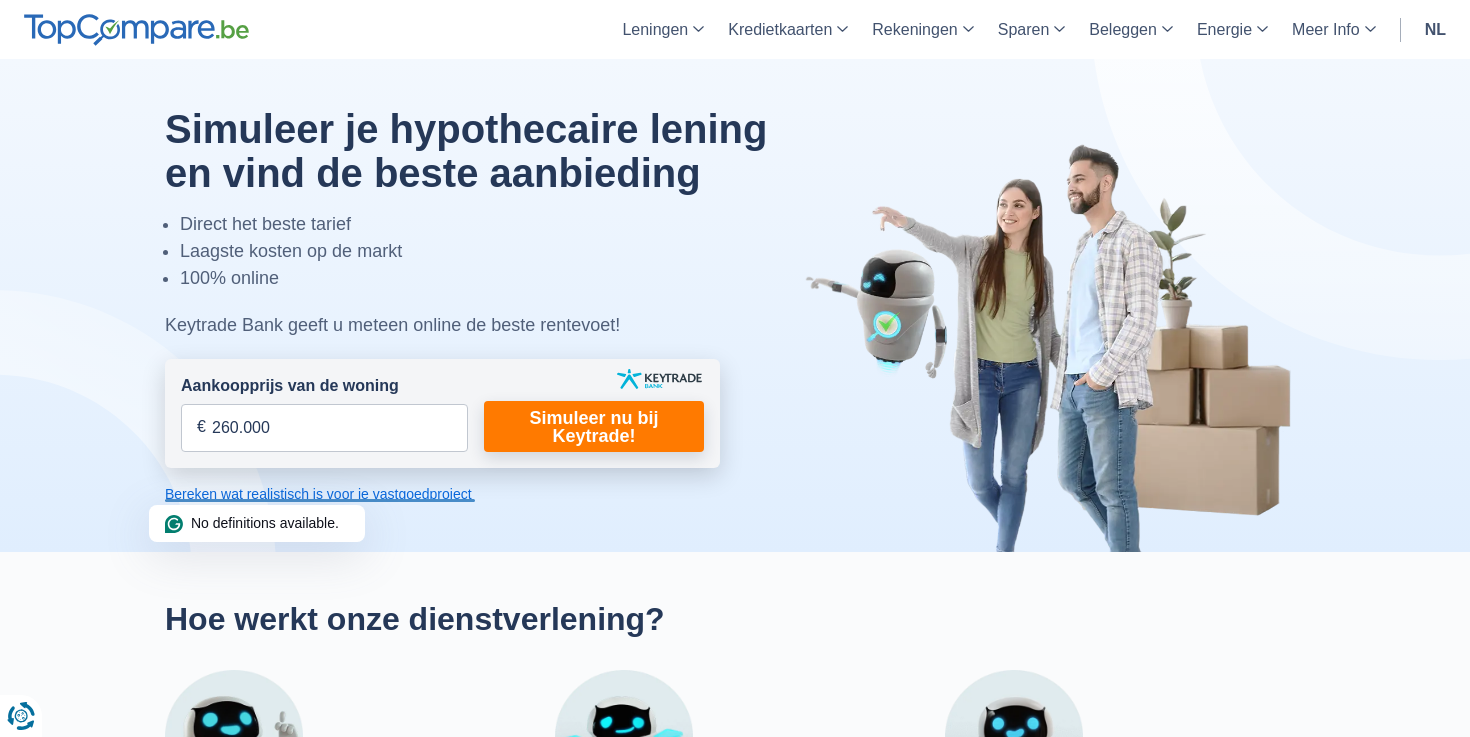 click at bounding box center (1055, 347) 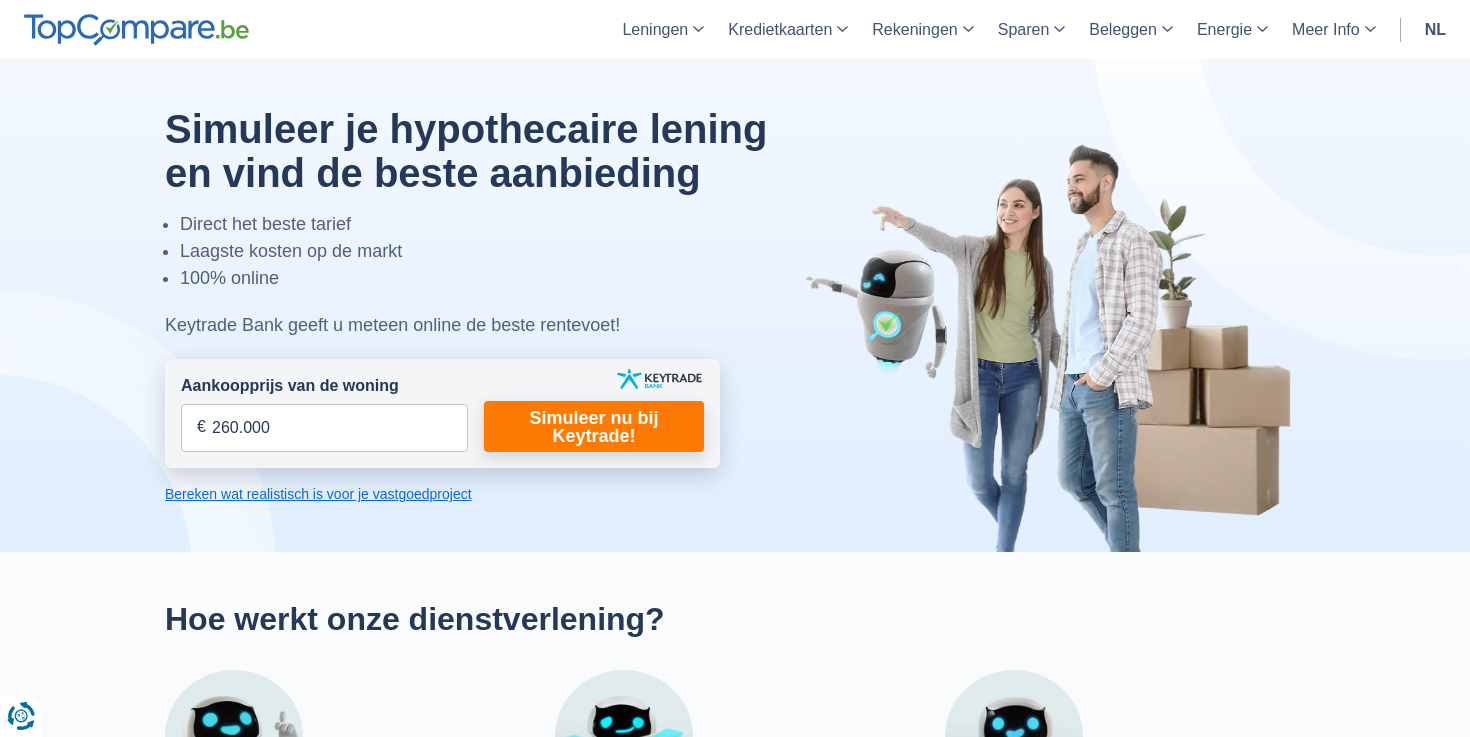 click on "Laagste kosten op de markt" at bounding box center (499, 251) 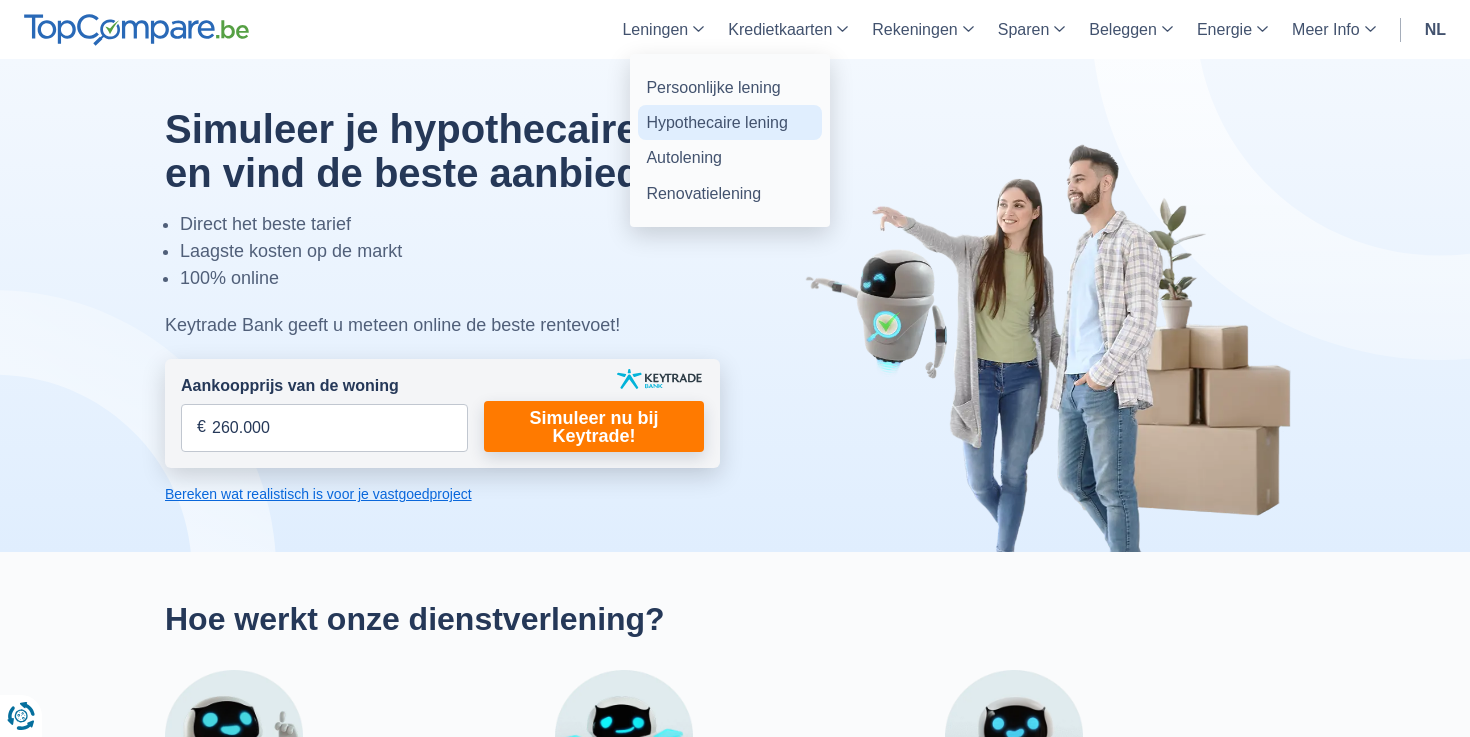 click on "Hypothecaire lening" at bounding box center [730, 122] 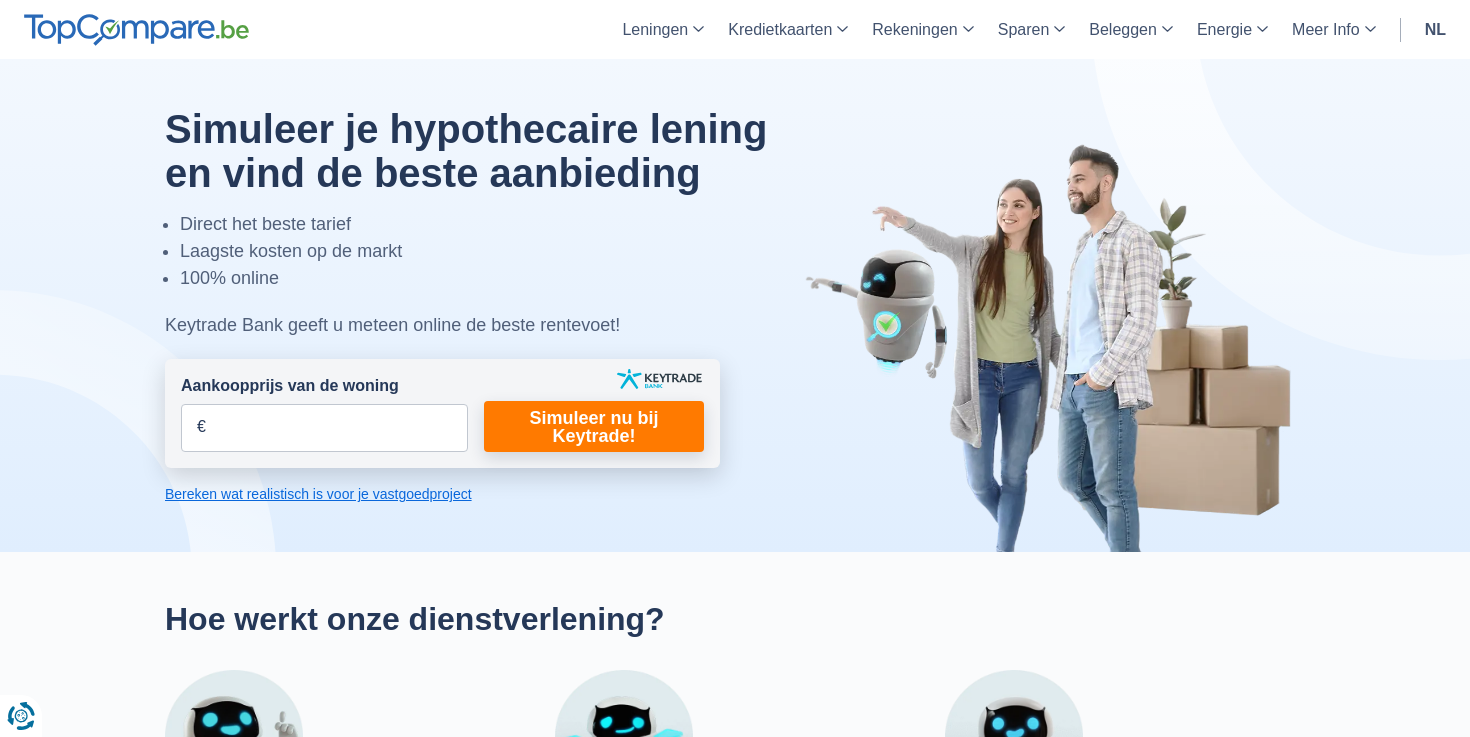 scroll, scrollTop: 0, scrollLeft: 0, axis: both 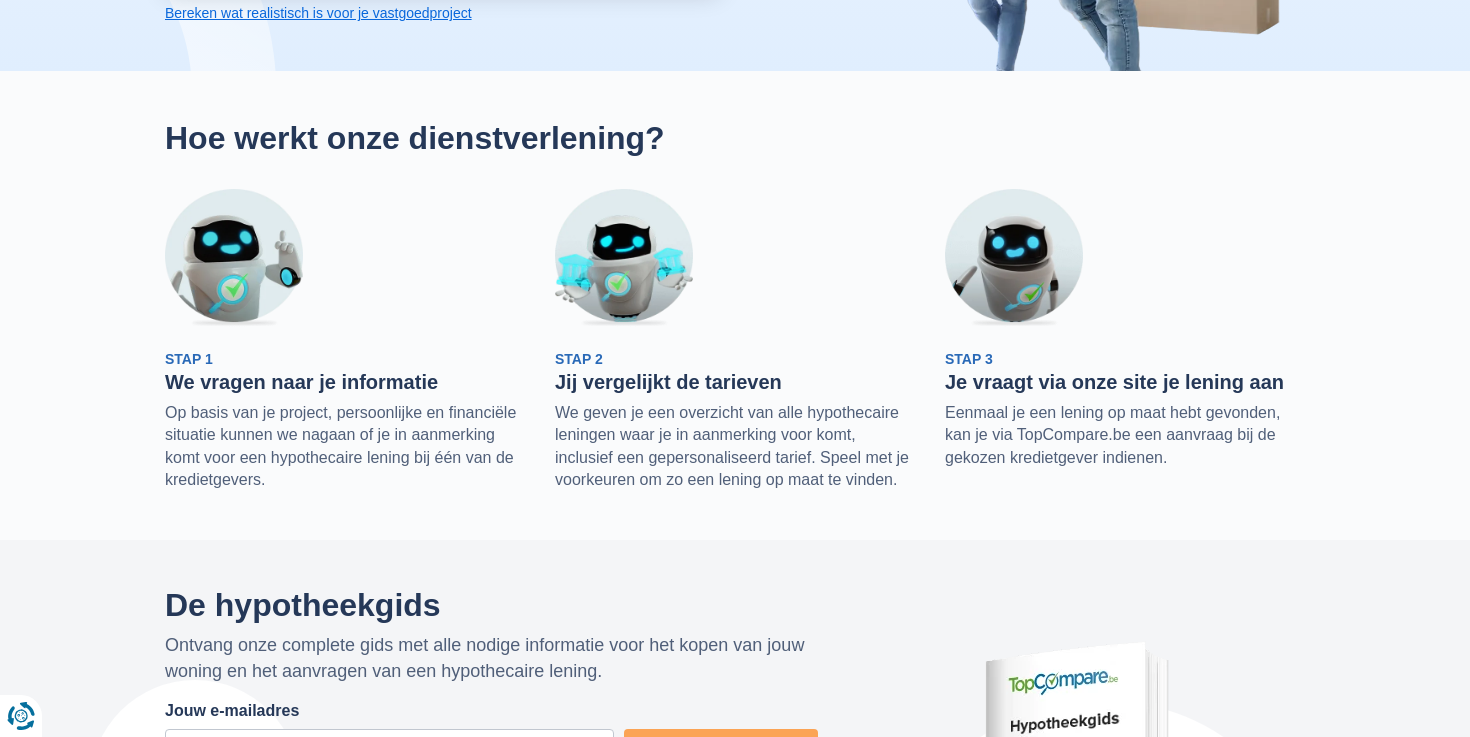 click on "Stap 1" at bounding box center [189, 359] 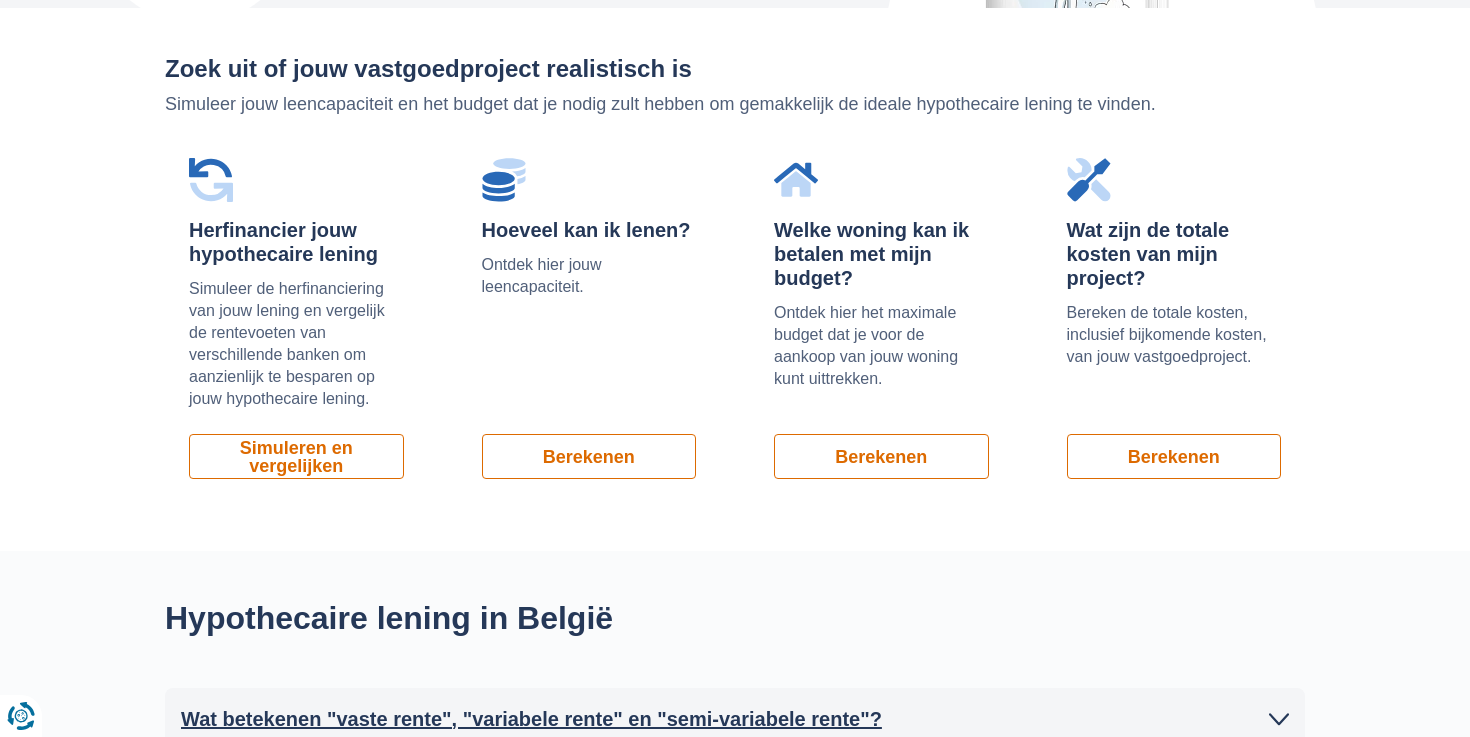 scroll, scrollTop: 1351, scrollLeft: 0, axis: vertical 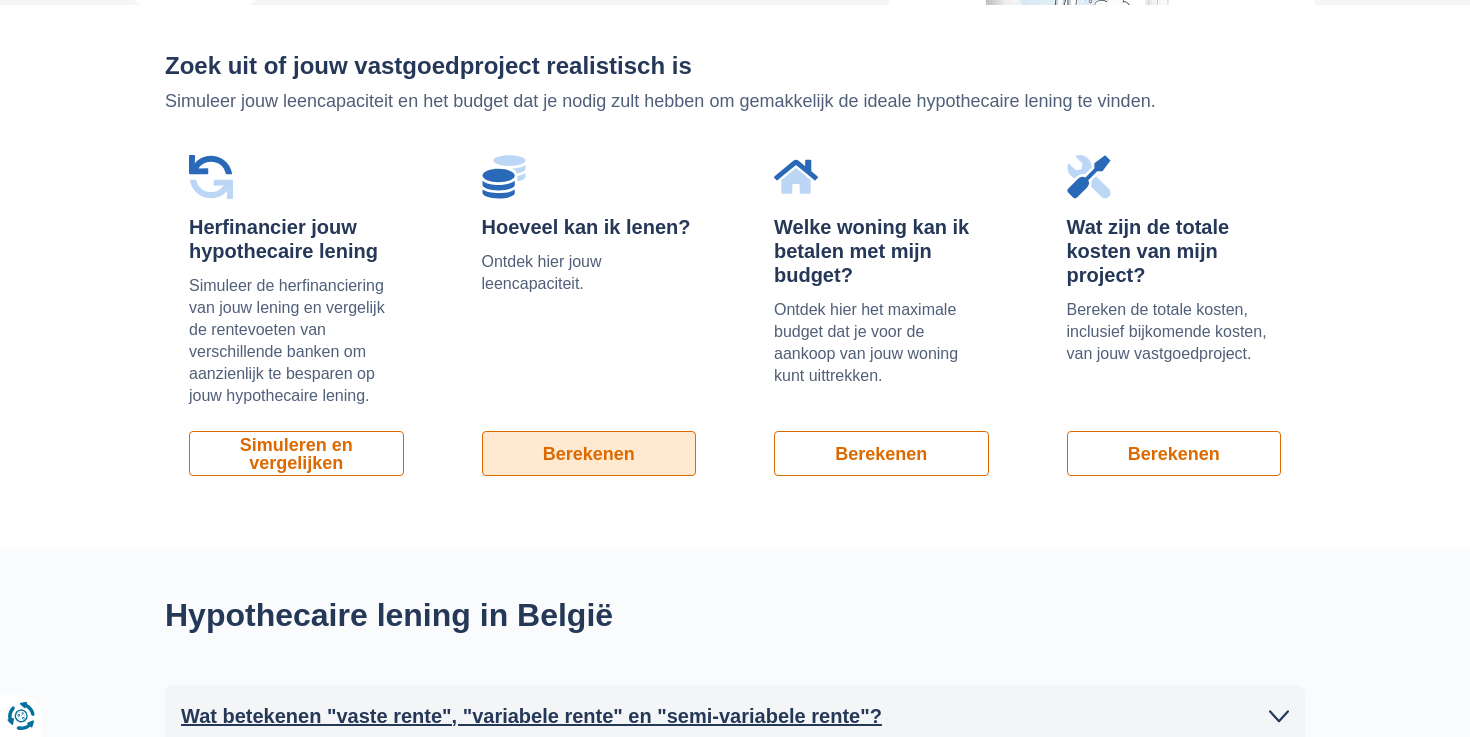 click on "Berekenen" at bounding box center (589, 453) 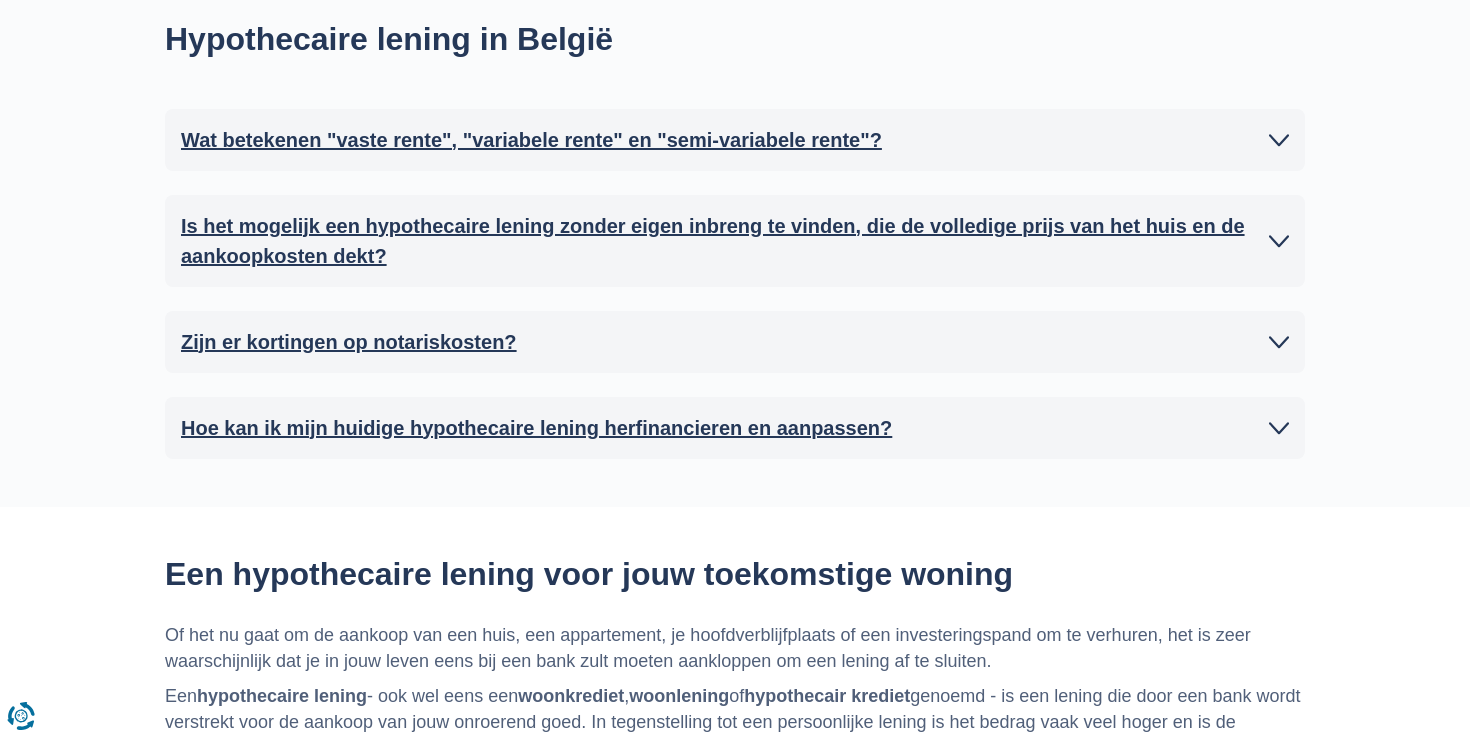 scroll, scrollTop: 1946, scrollLeft: 0, axis: vertical 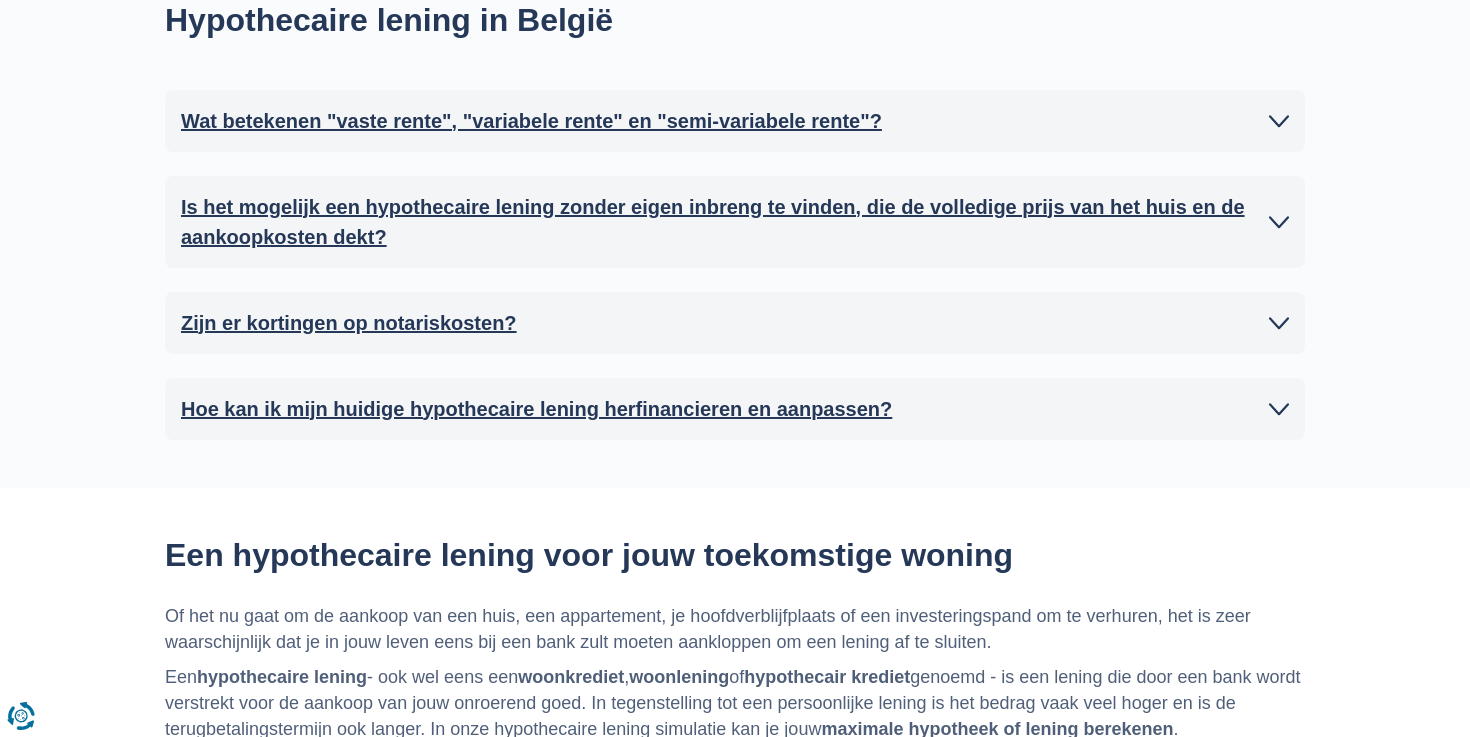 click on "Wat betekenen "vaste rente", "variabele rente" en "semi-variabele rente"?" at bounding box center (735, 121) 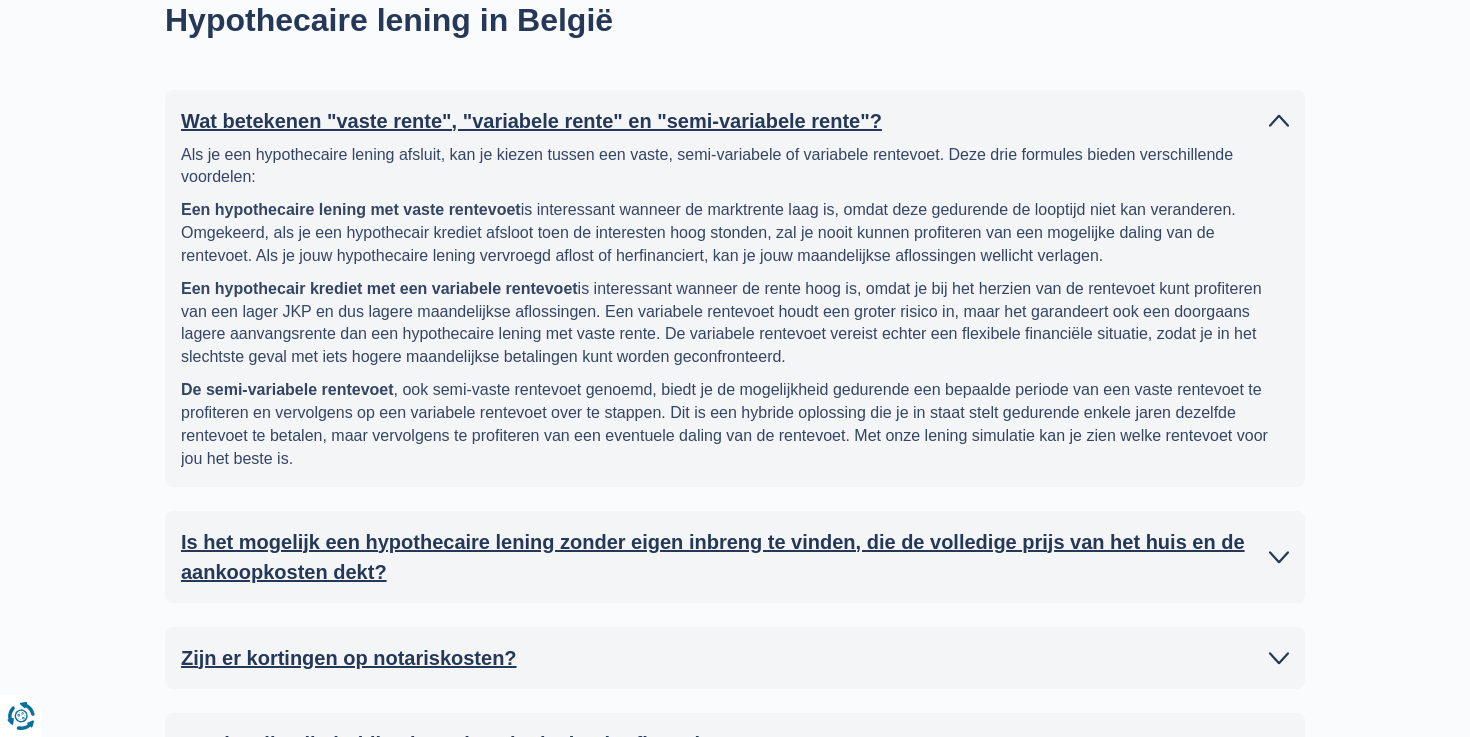 click on "Wat betekenen "vaste rente", "variabele rente" en "semi-variabele rente"?" at bounding box center [735, 121] 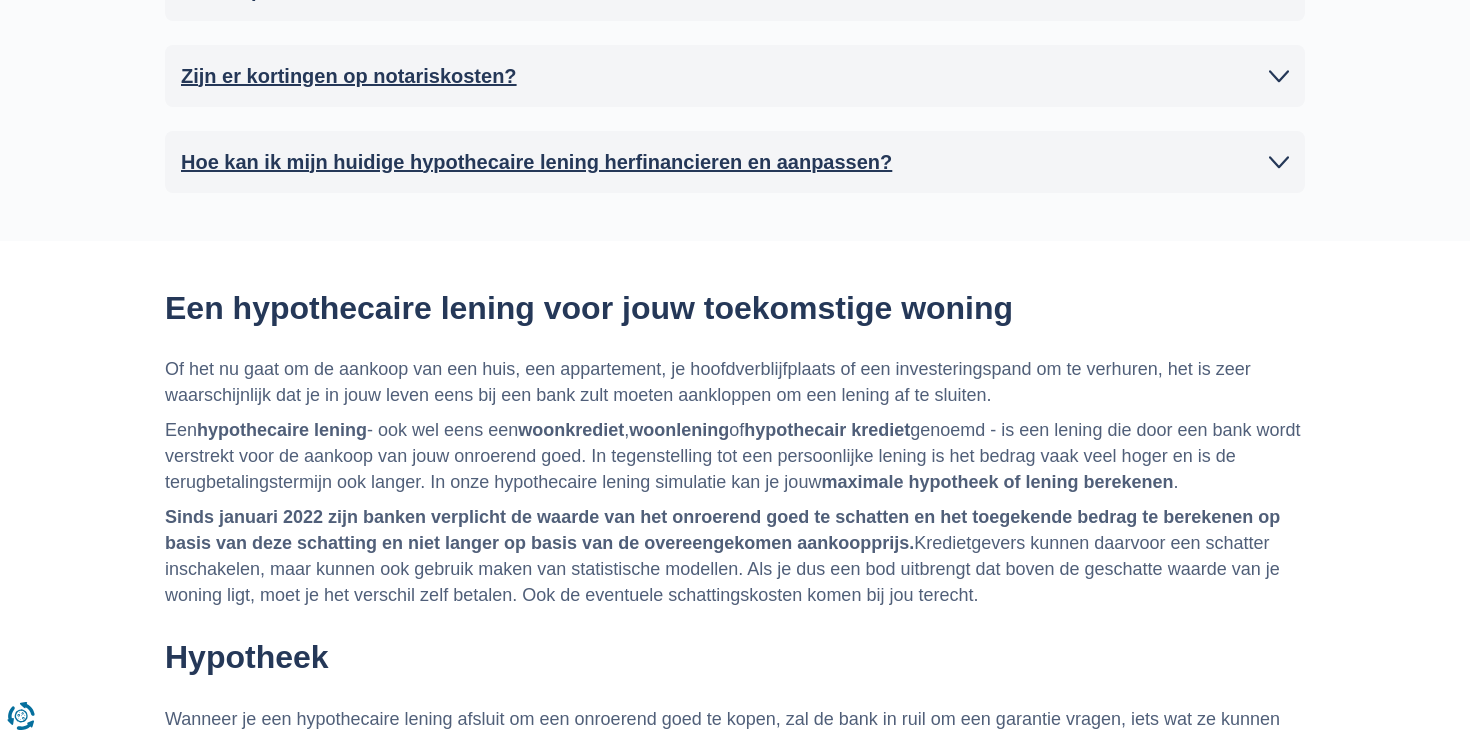 scroll, scrollTop: 2173, scrollLeft: 0, axis: vertical 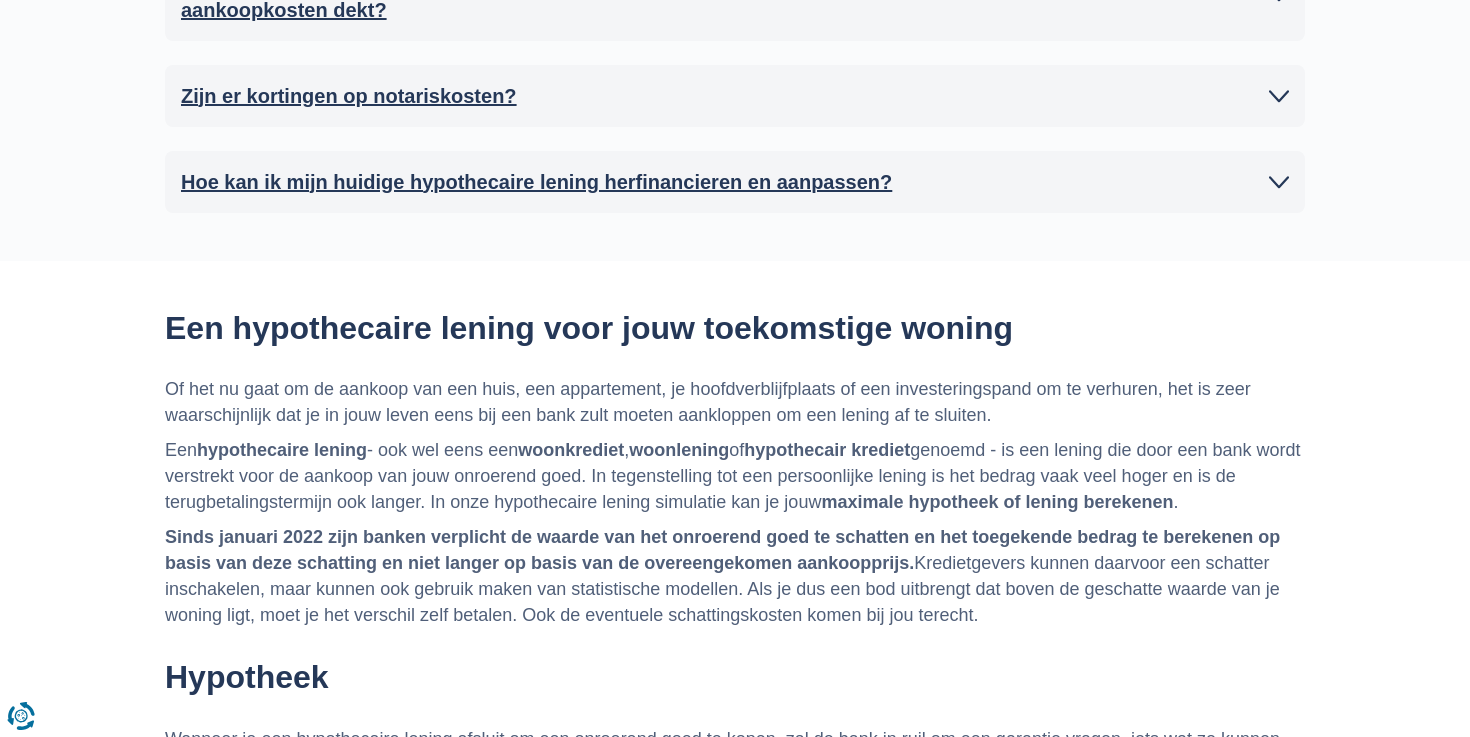 click on "Zijn er kortingen op notariskosten?" at bounding box center (735, 96) 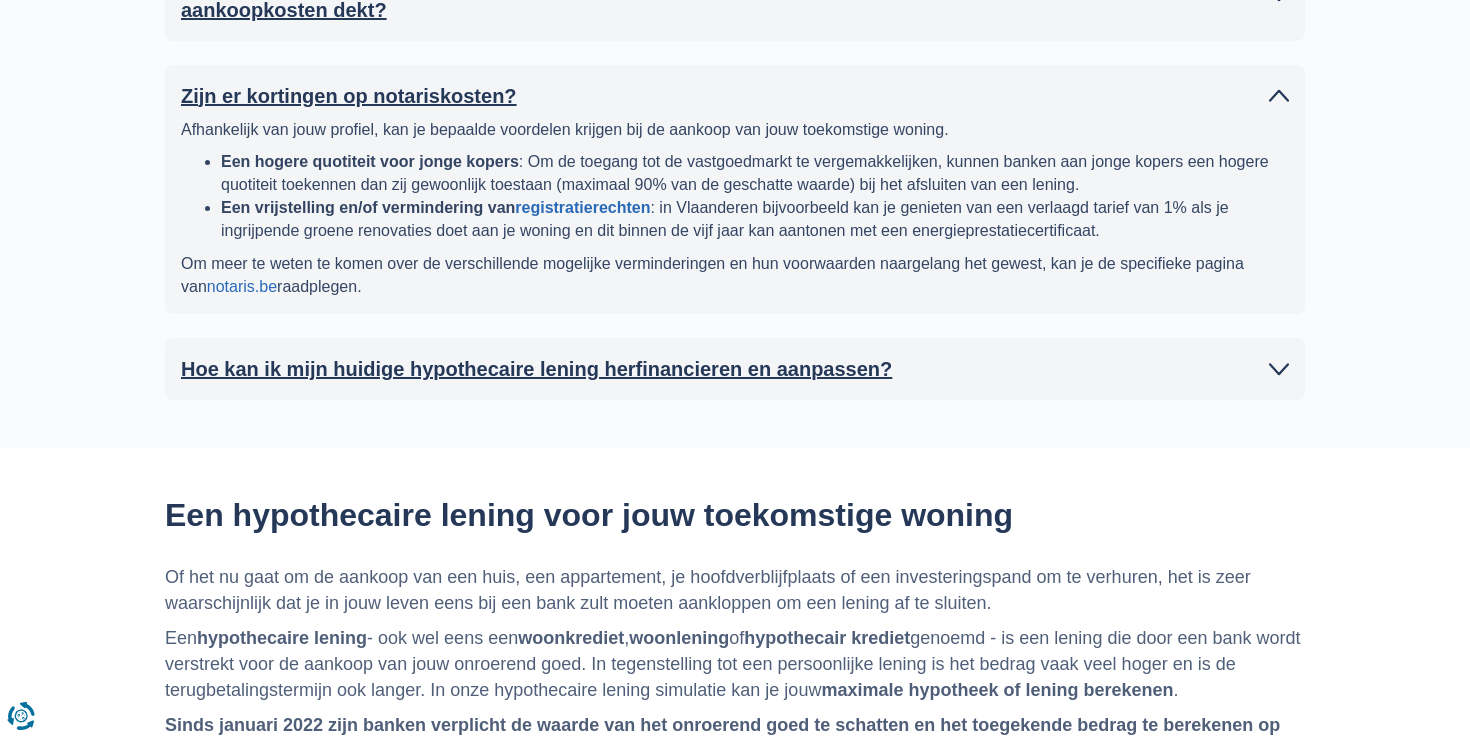 click on "Zijn er kortingen op notariskosten?" at bounding box center [735, 96] 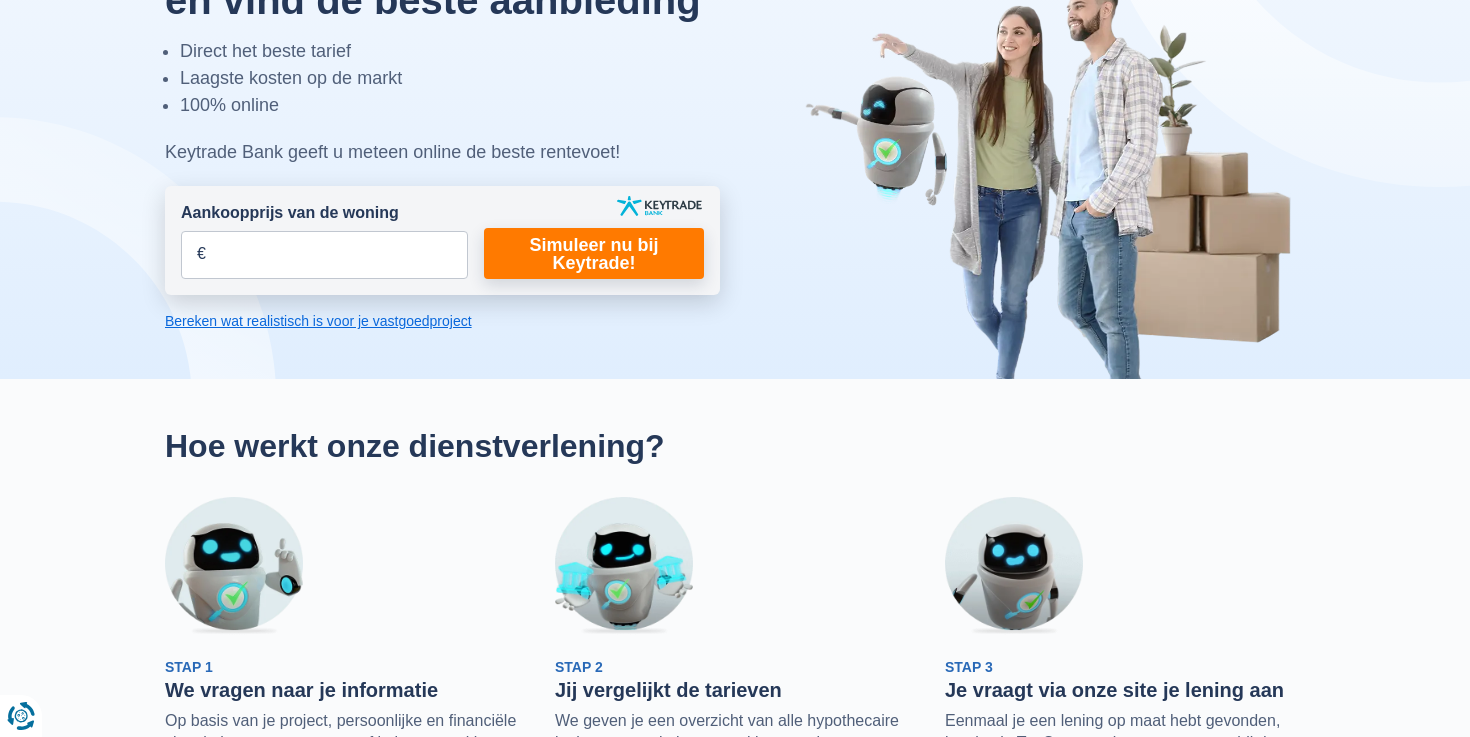 scroll, scrollTop: 0, scrollLeft: 0, axis: both 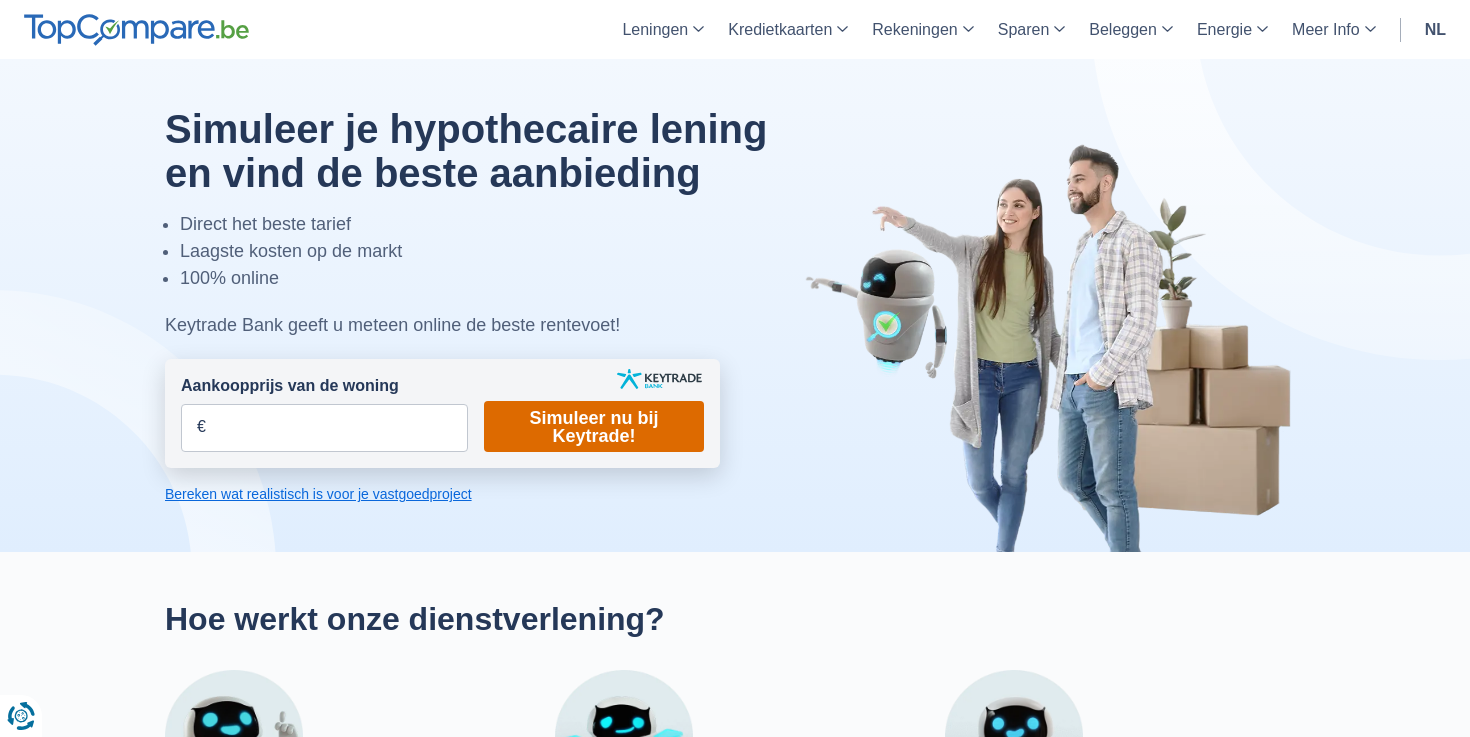 click on "Simuleer nu bij Keytrade!" at bounding box center (594, 426) 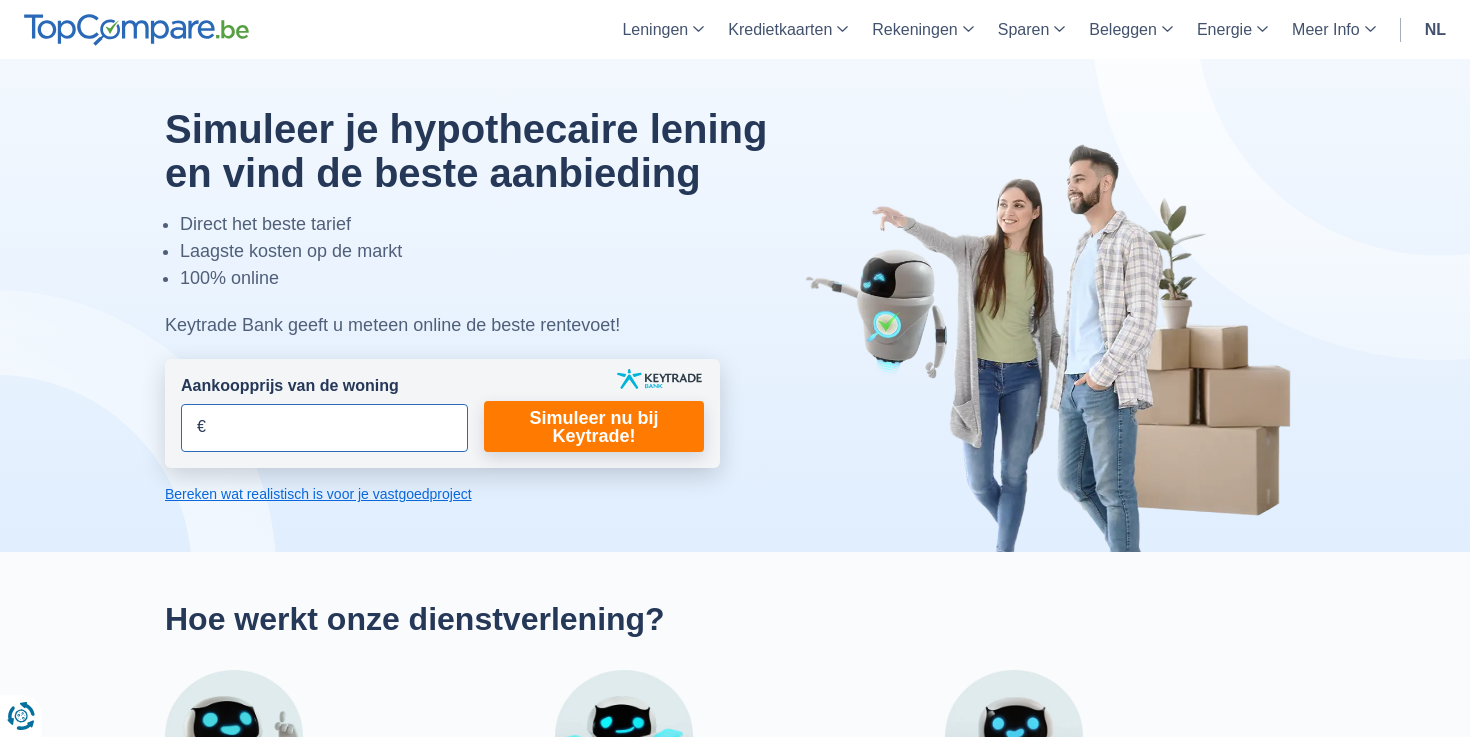 click on "Aankoopprijs van de woning" at bounding box center [324, 428] 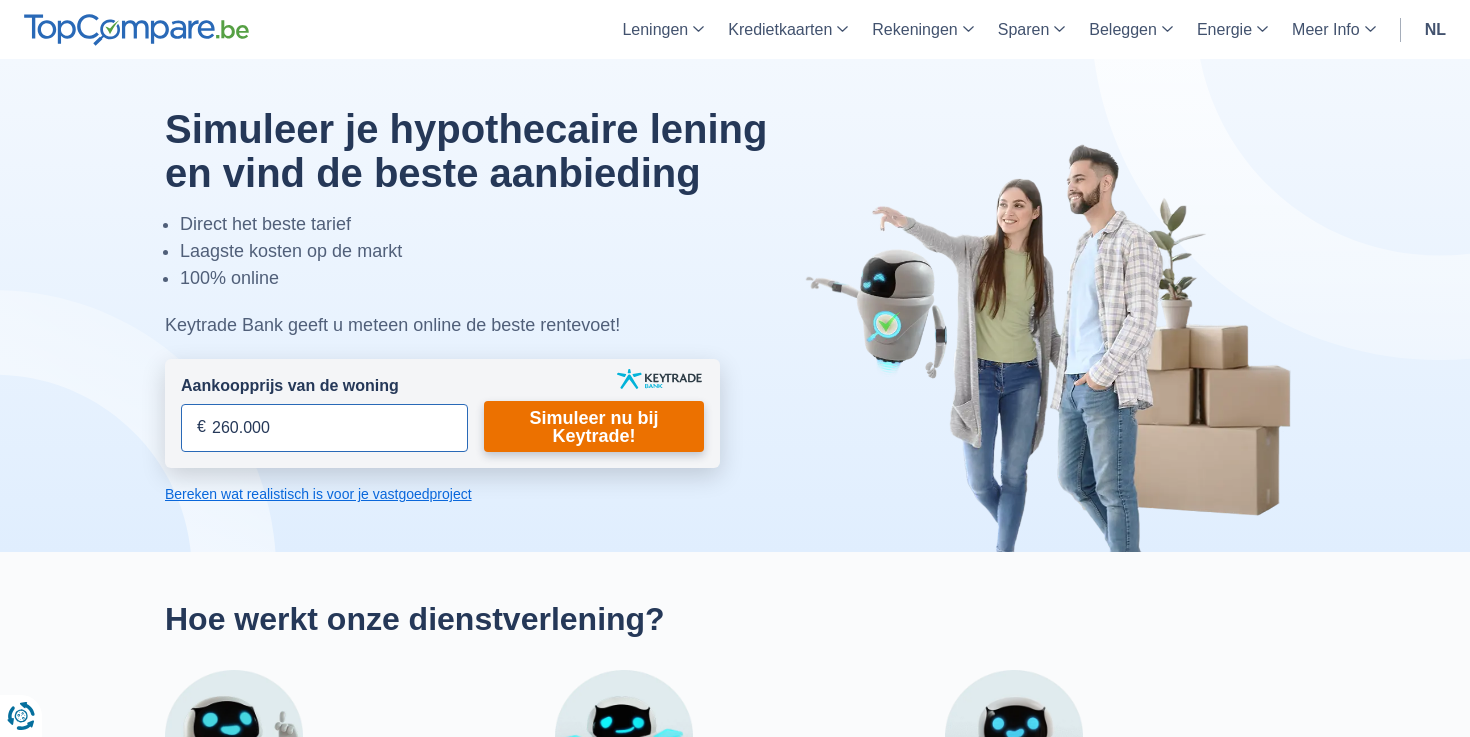 type on "260.000" 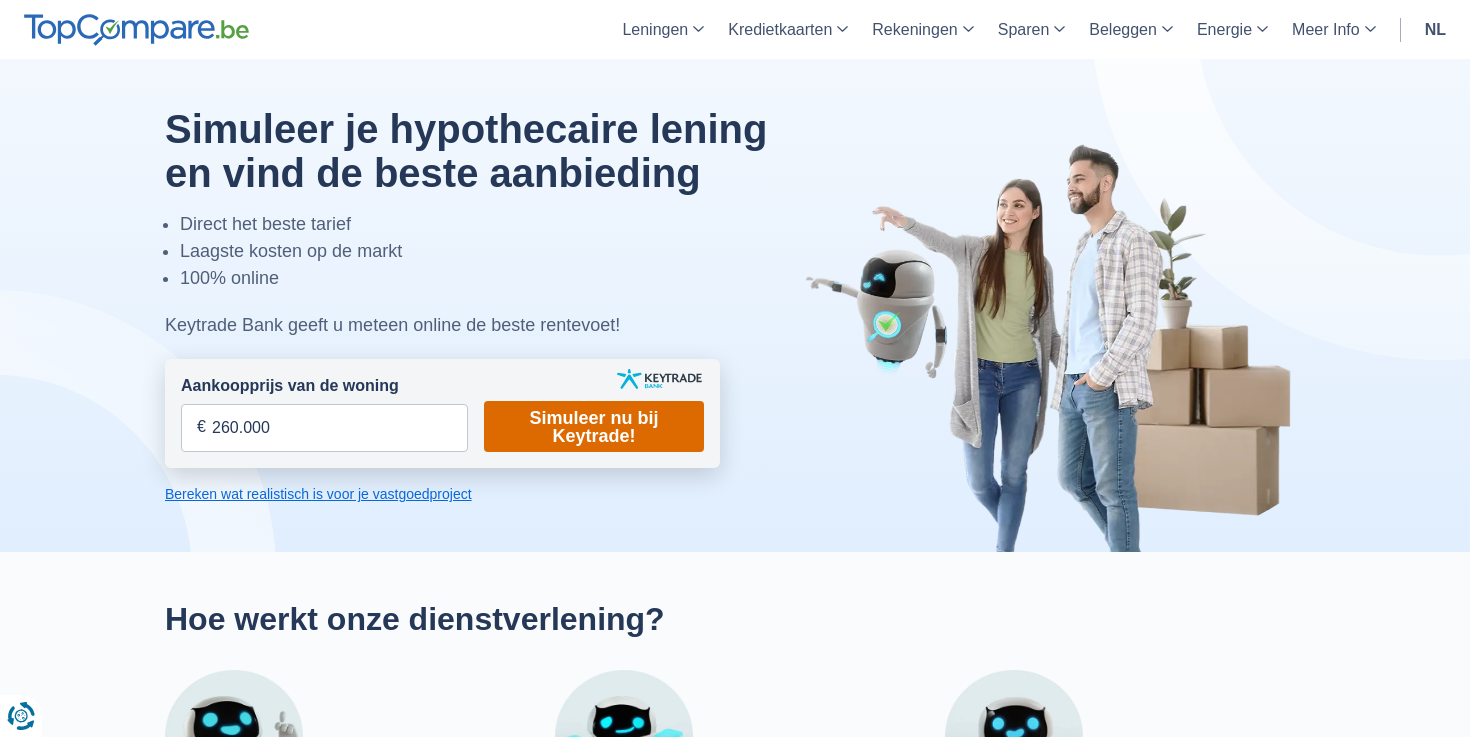 click on "Simuleer nu bij Keytrade!" at bounding box center [594, 426] 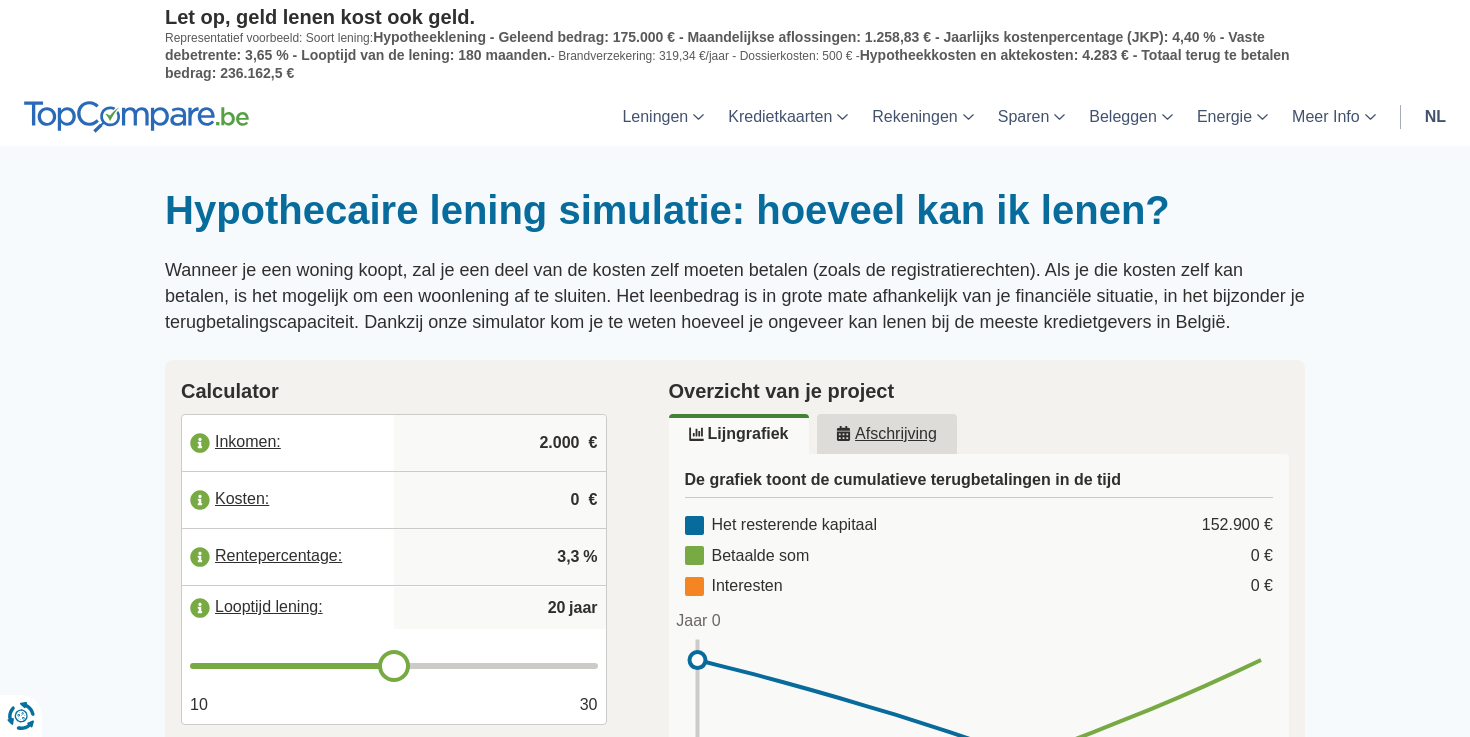 scroll, scrollTop: 0, scrollLeft: 0, axis: both 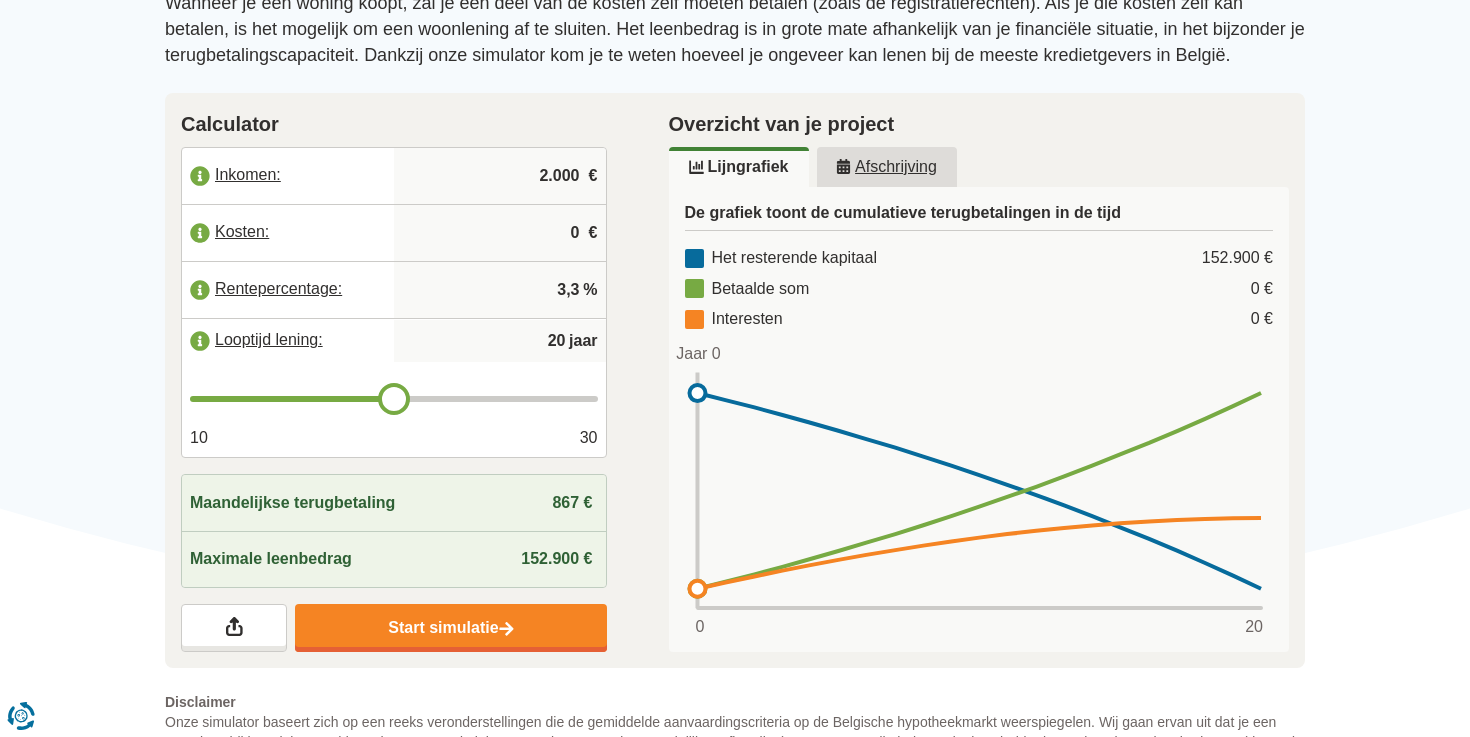 click on "2.000" at bounding box center [500, 176] 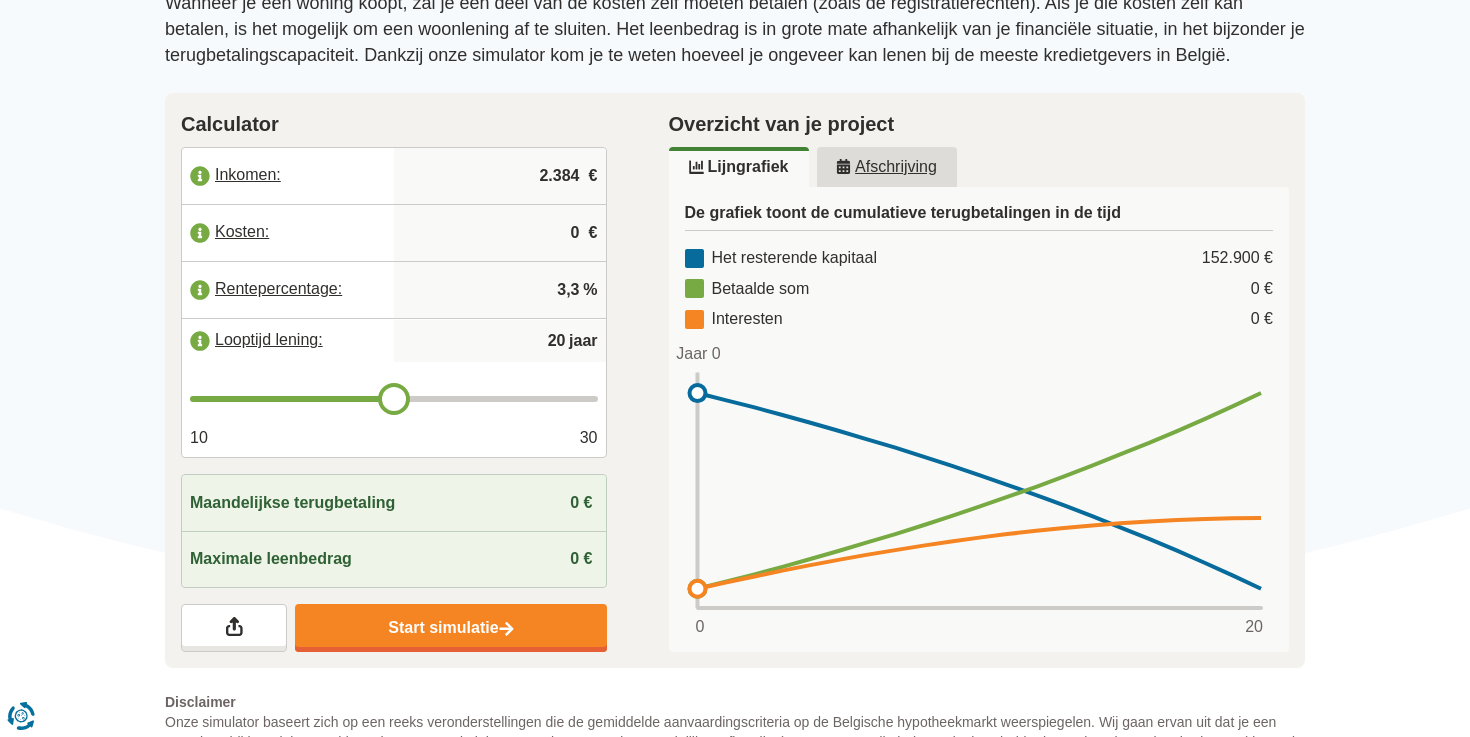 type on "2.384" 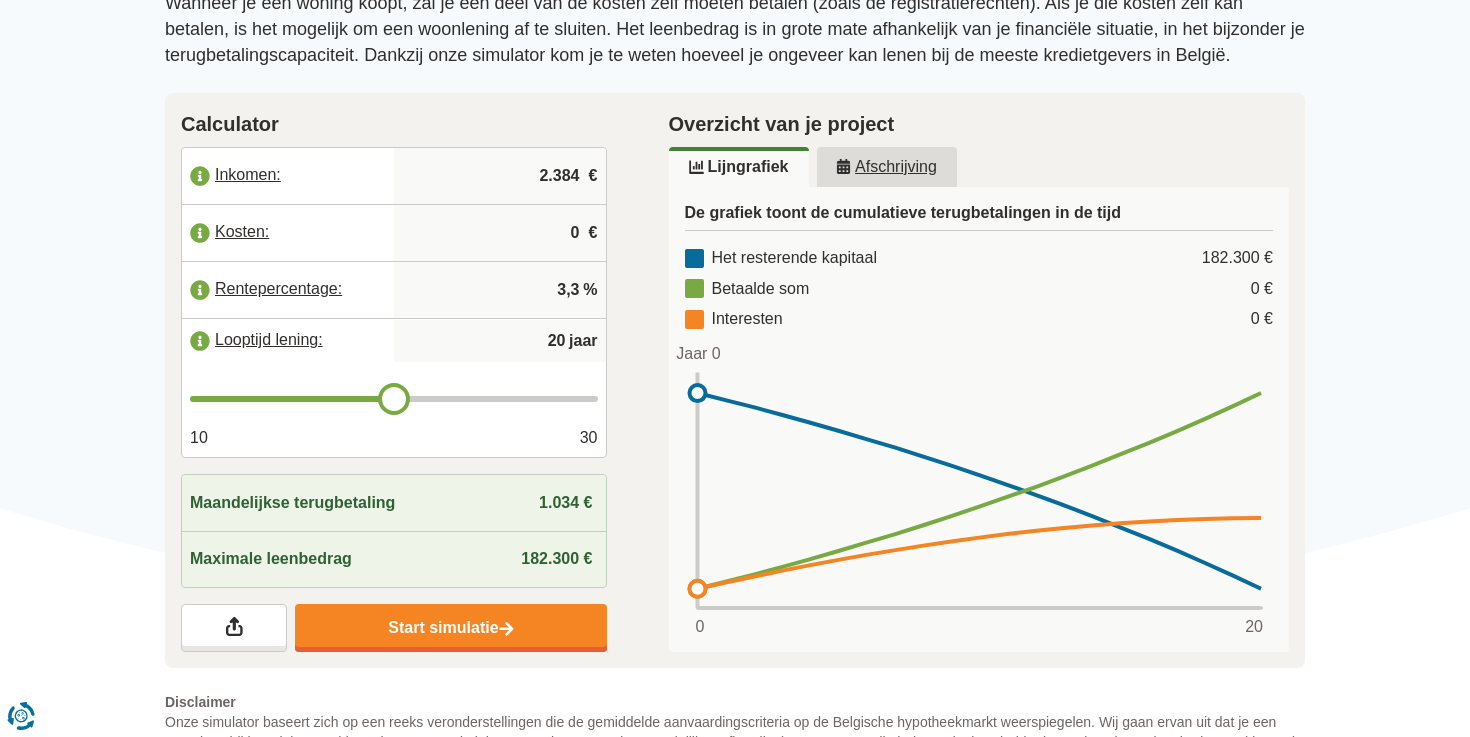 type on "21" 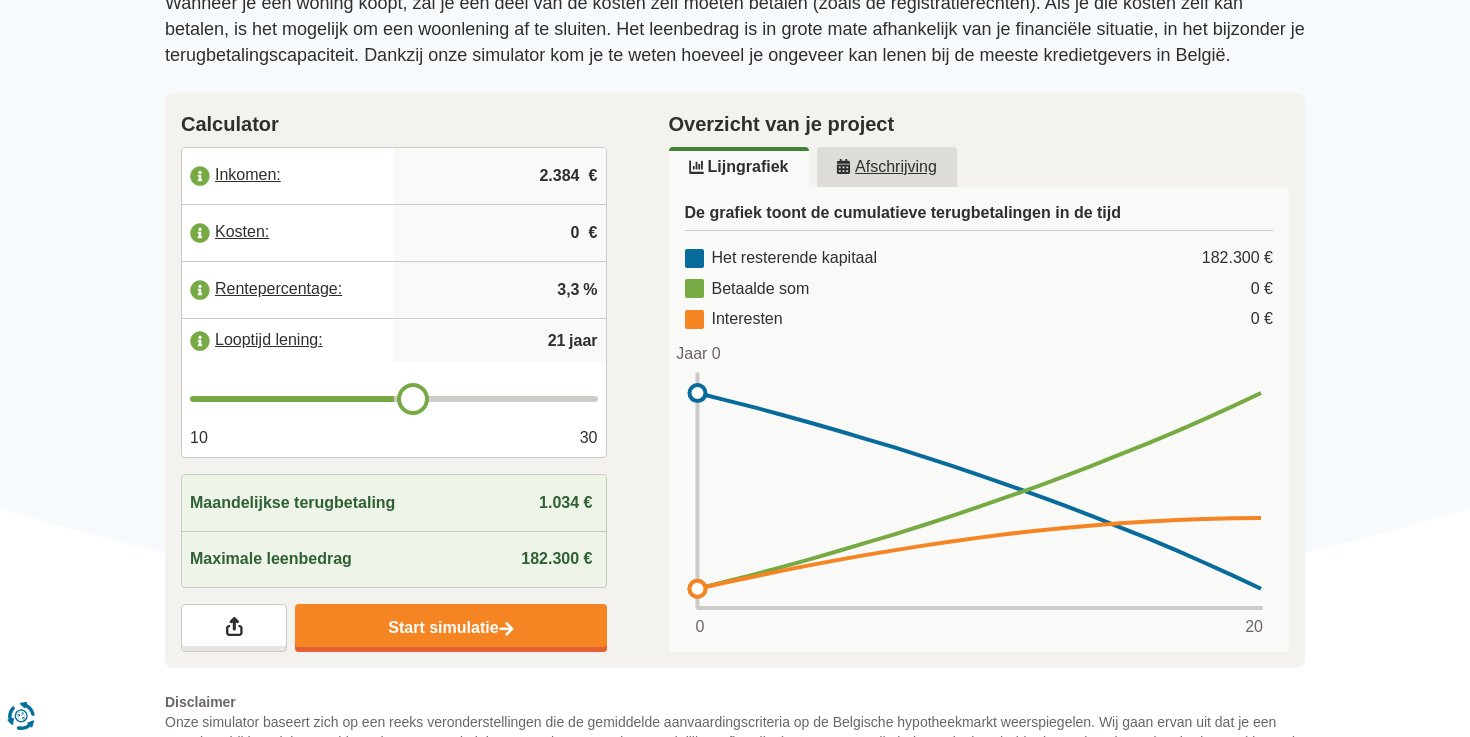 type on "22" 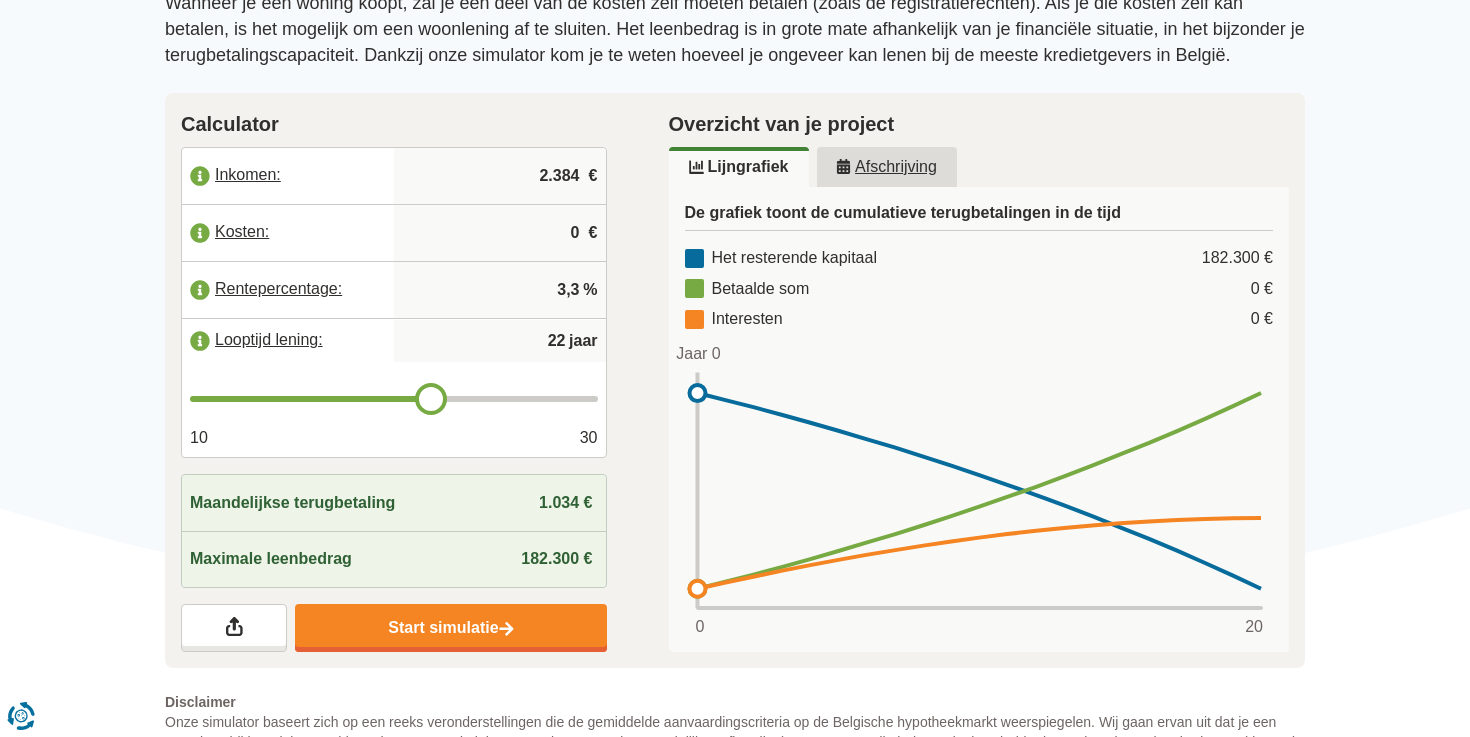type on "23" 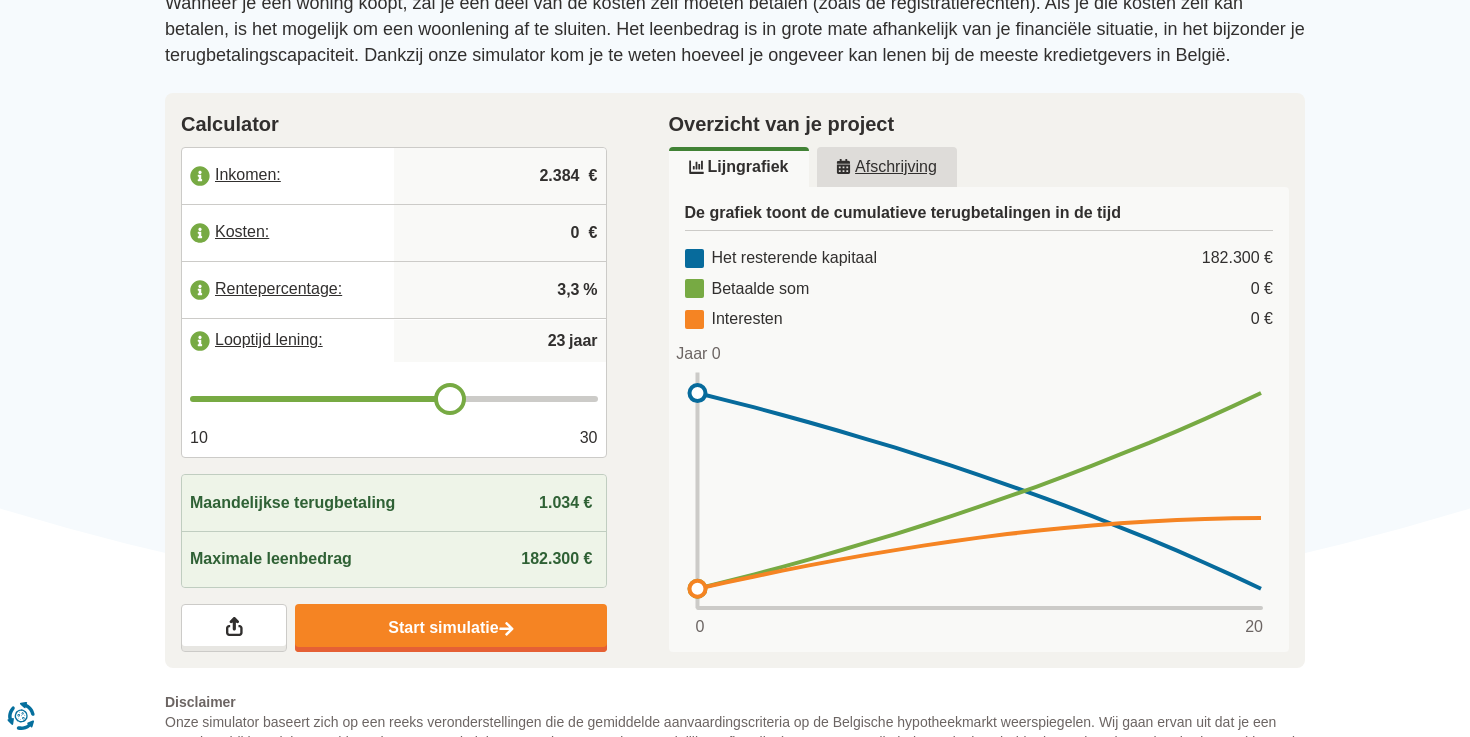 type on "24" 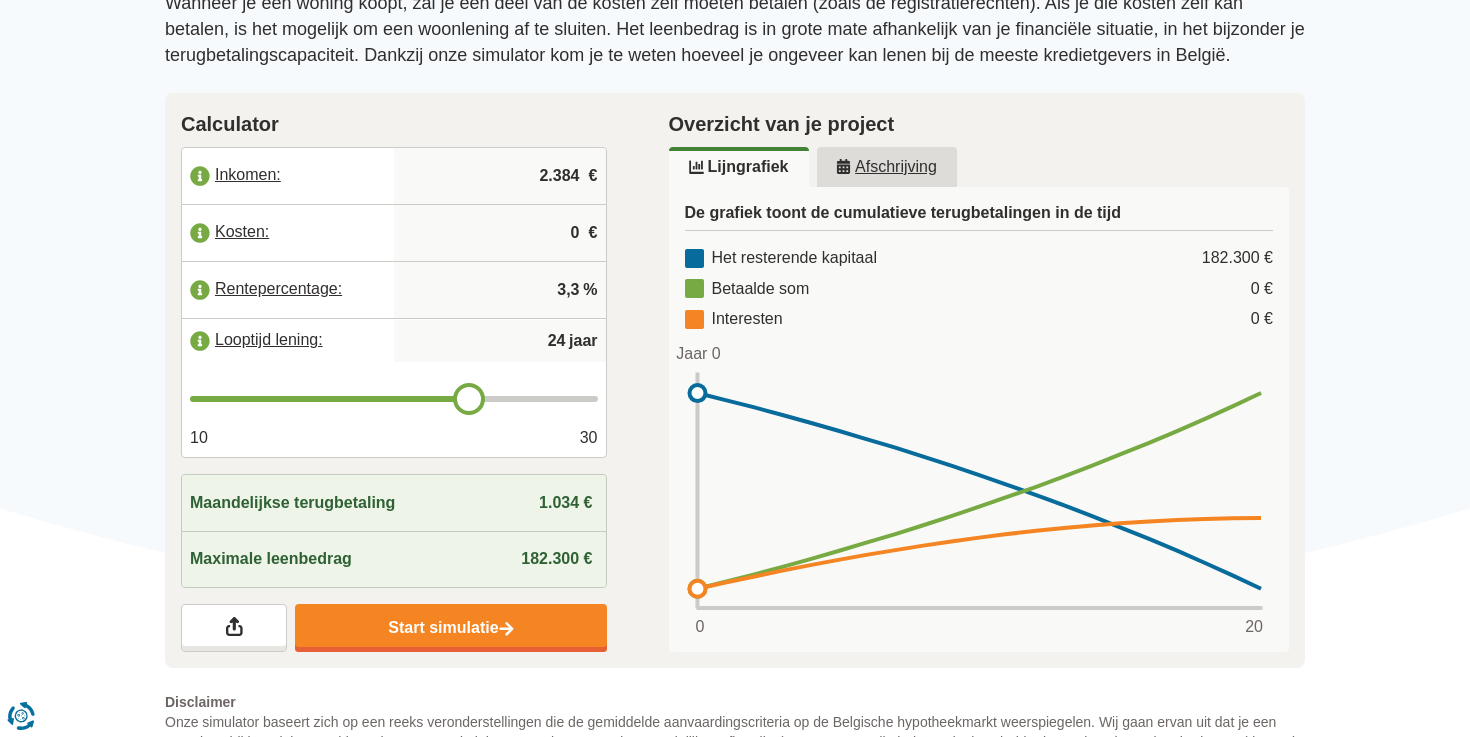 type on "25" 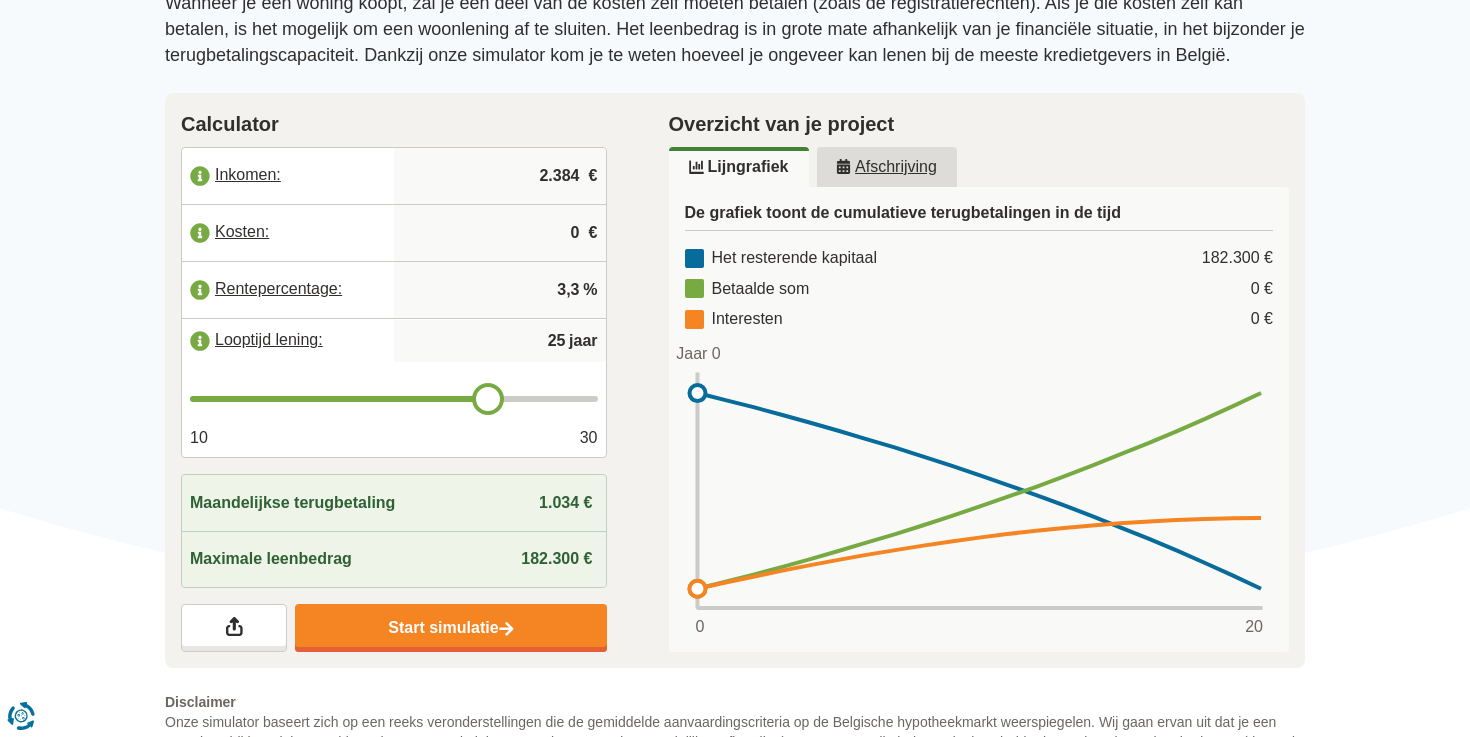 drag, startPoint x: 394, startPoint y: 401, endPoint x: 482, endPoint y: 408, distance: 88.27797 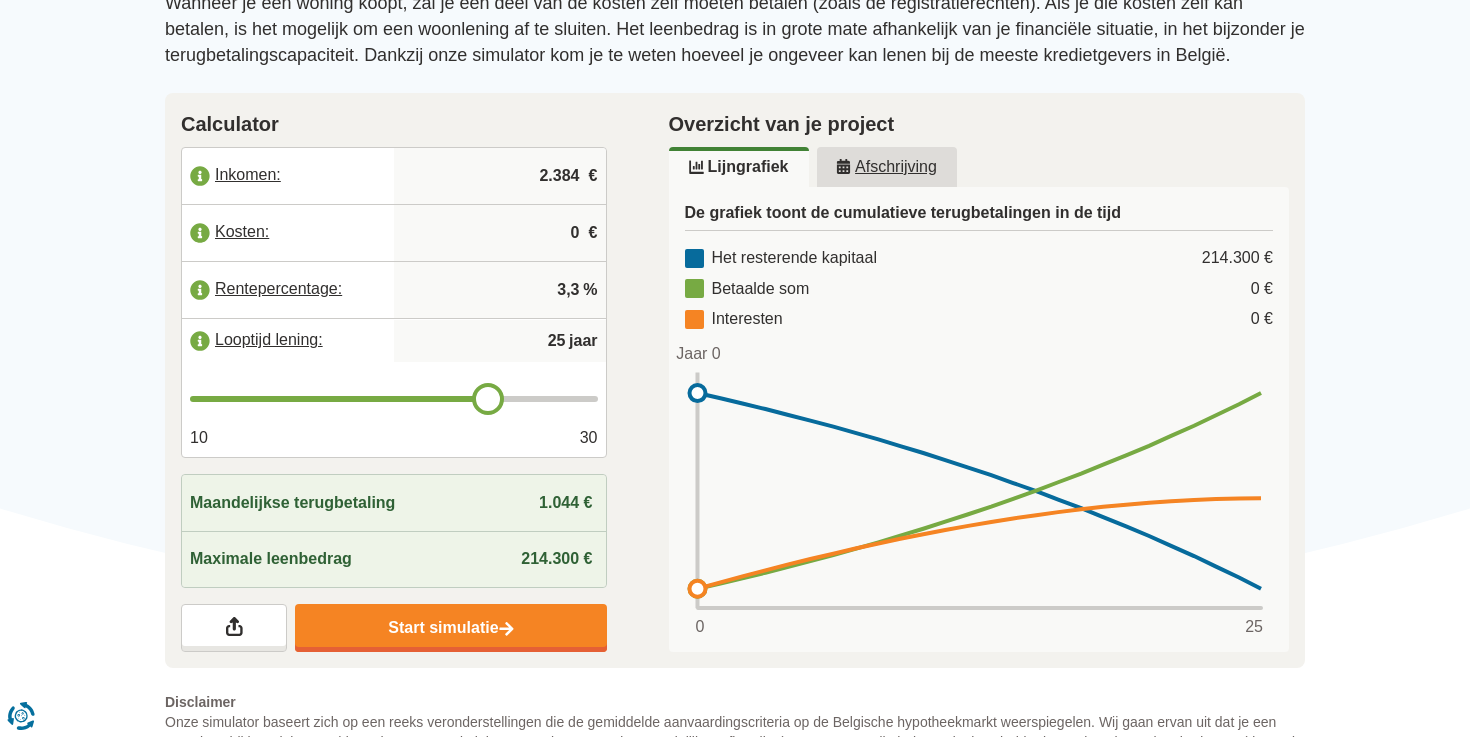 click on "1.044 €" at bounding box center (565, 502) 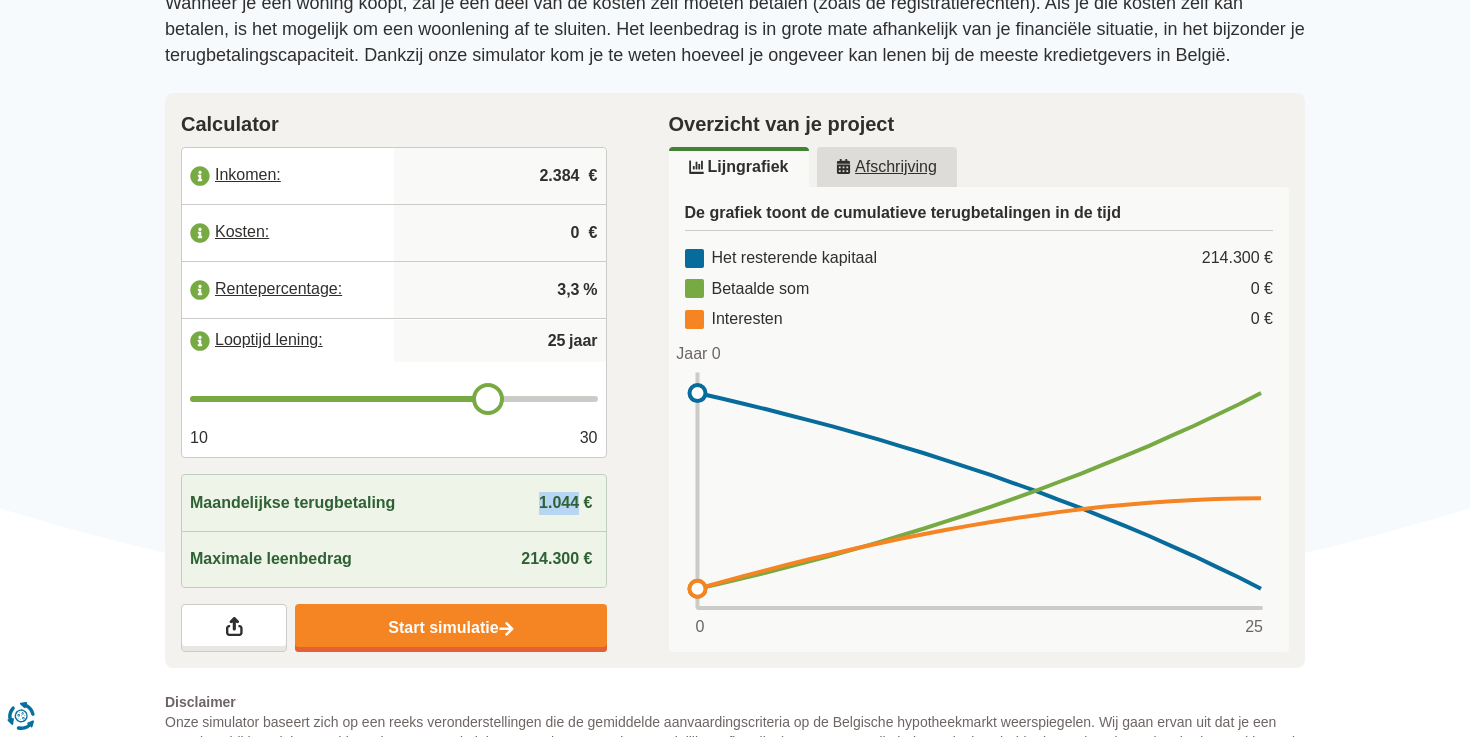 click on "1.044 €" at bounding box center (565, 502) 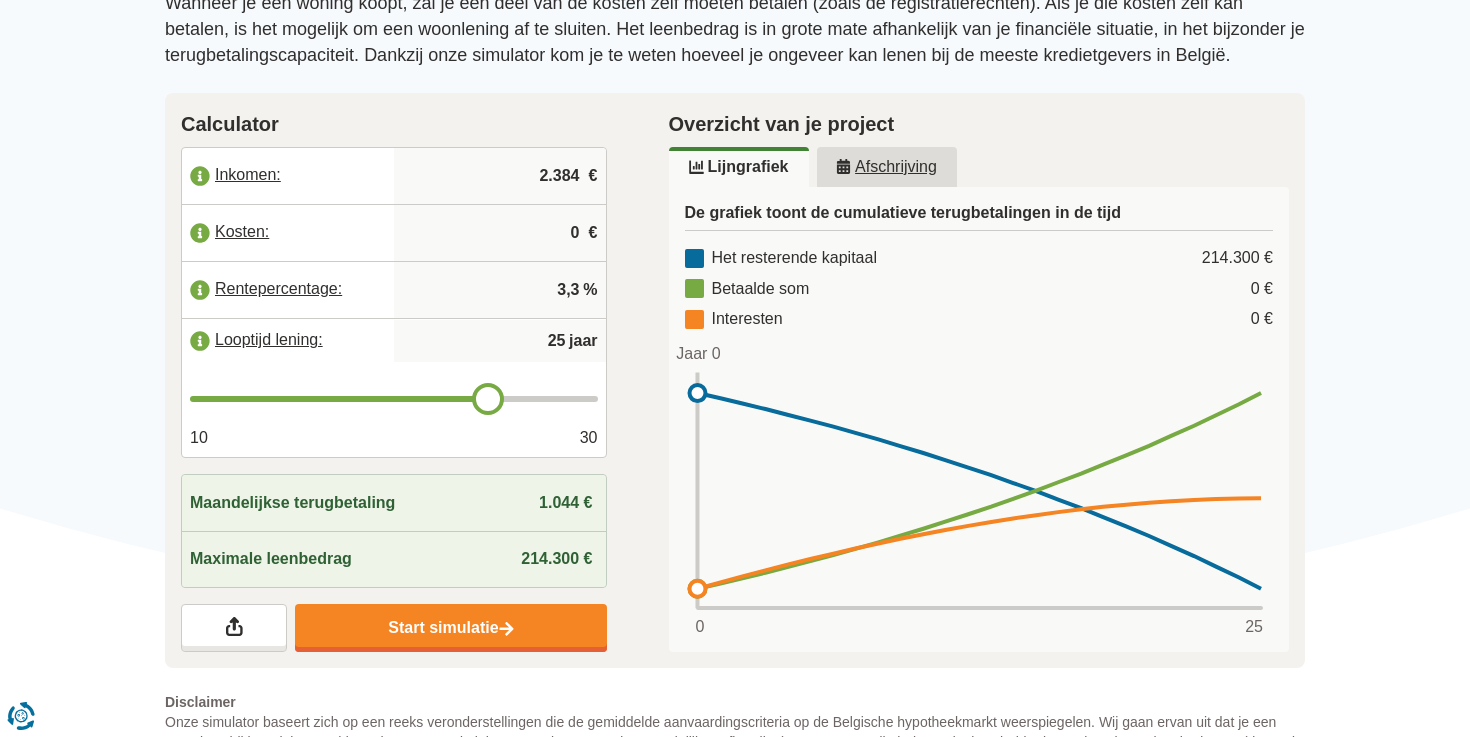 click on "Maandelijkse terugbetaling
1.044 €" at bounding box center (394, 503) 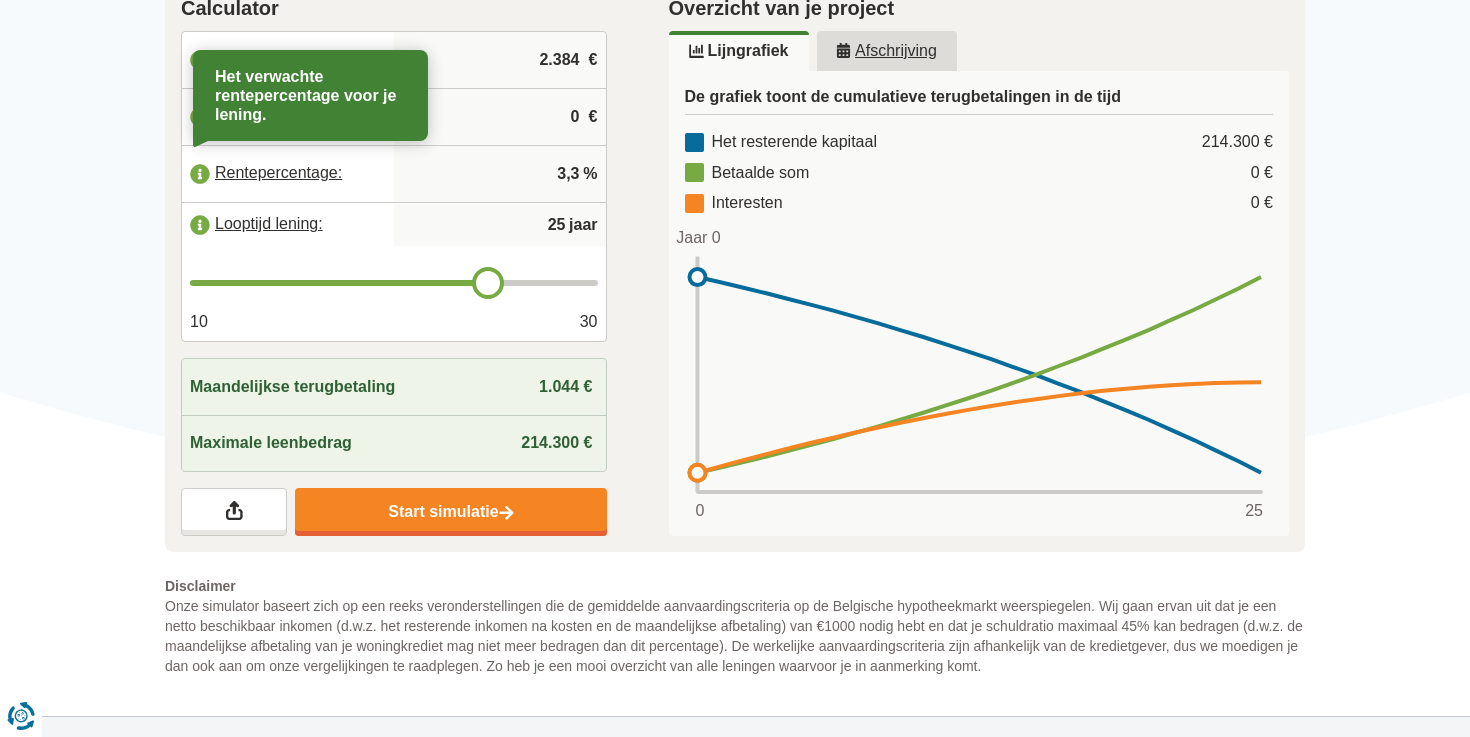 scroll, scrollTop: 448, scrollLeft: 0, axis: vertical 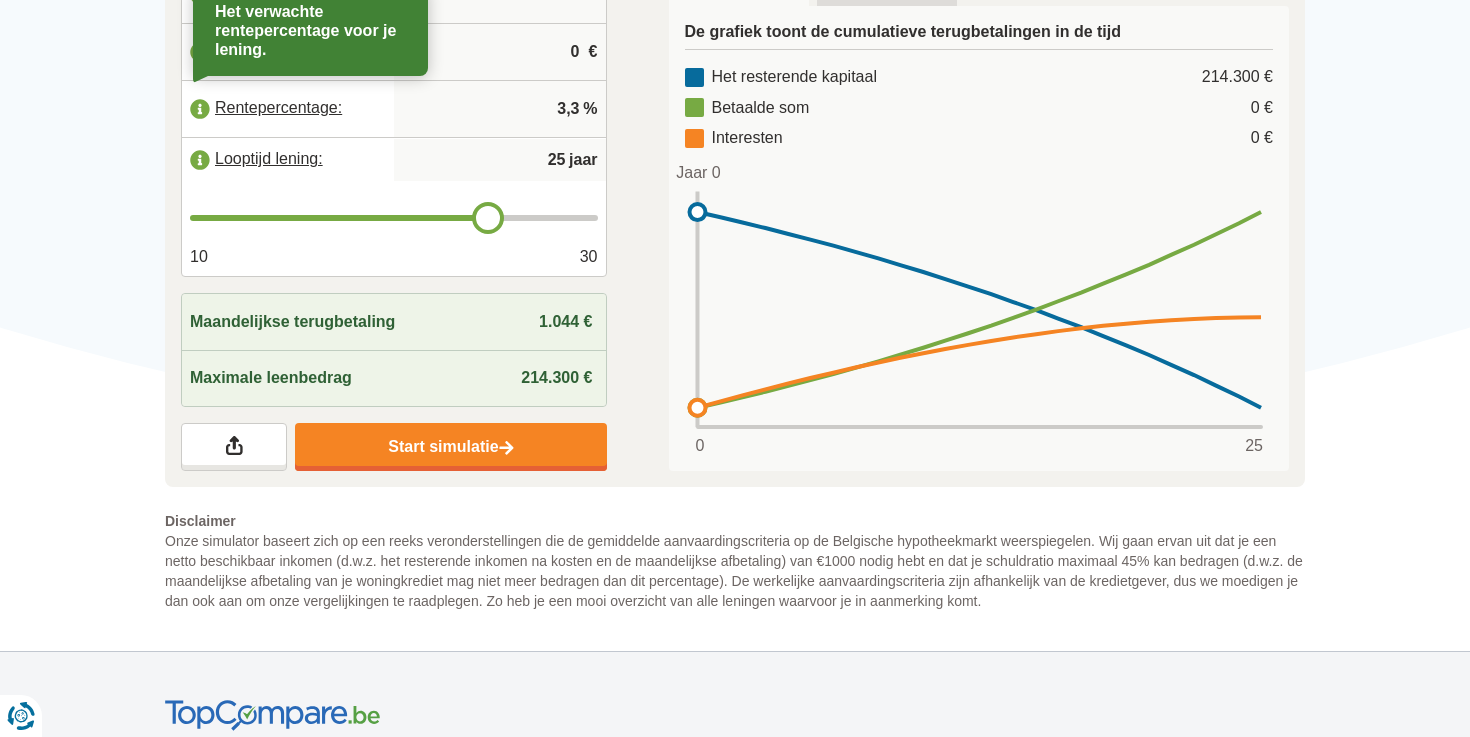 click on "1.044 €" at bounding box center [568, 322] 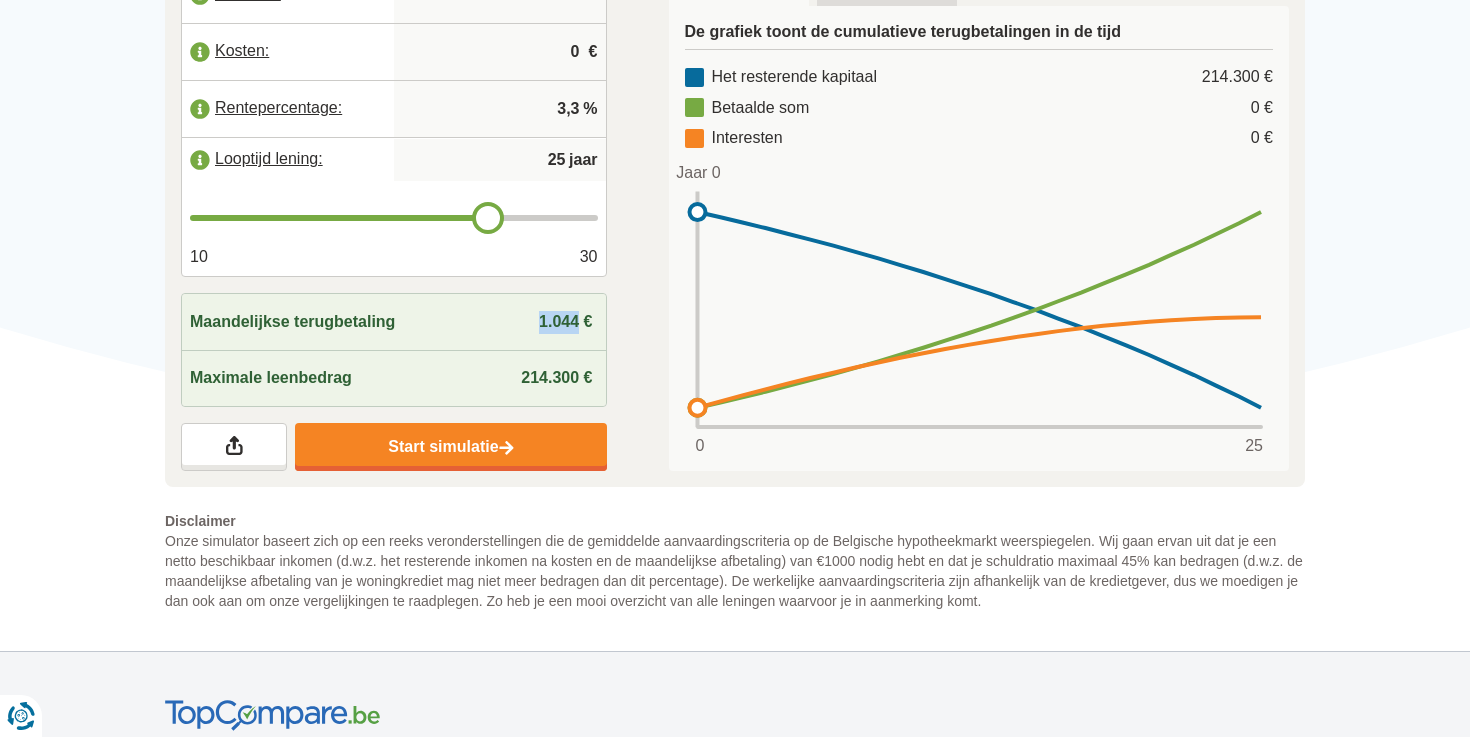 click on "1.044 €" at bounding box center (568, 322) 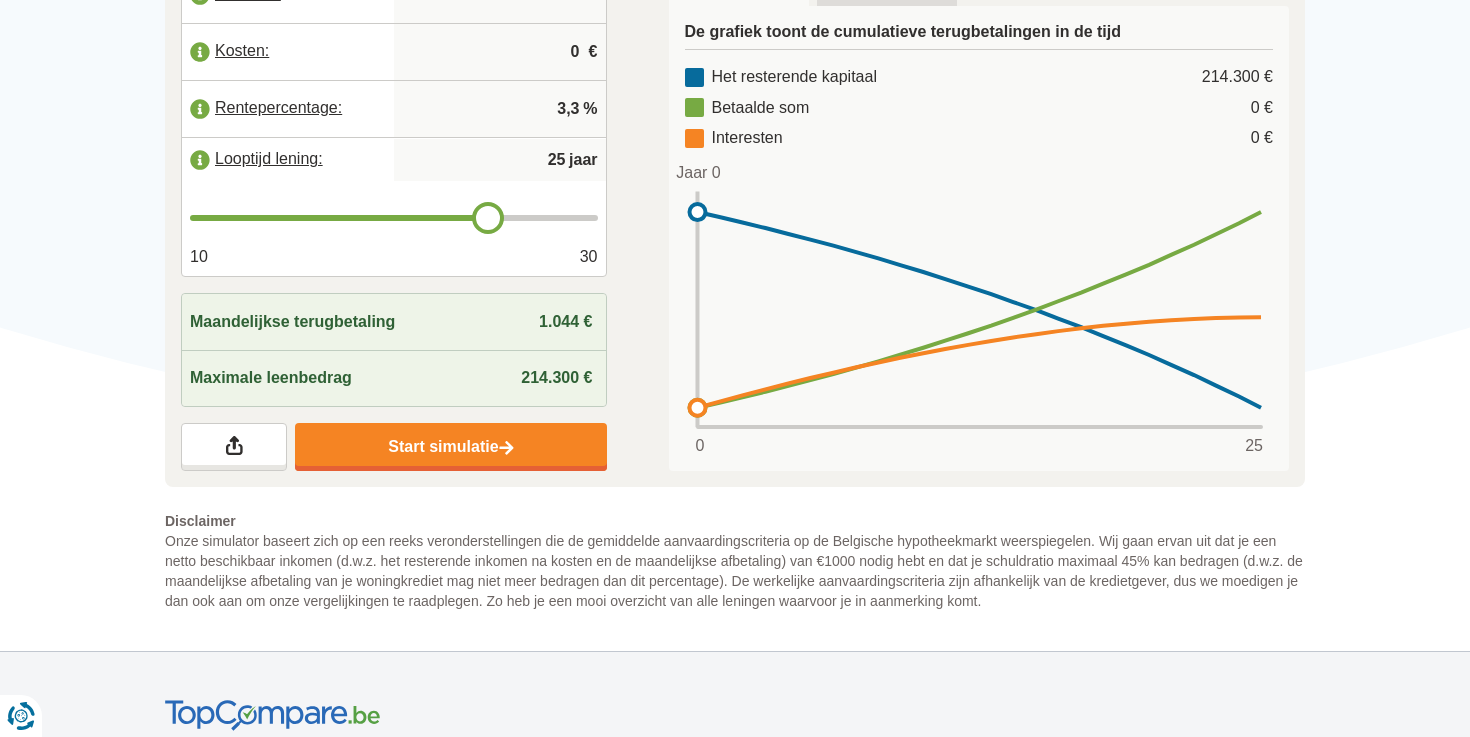 click on "Maximale leenbedrag" at bounding box center (271, 378) 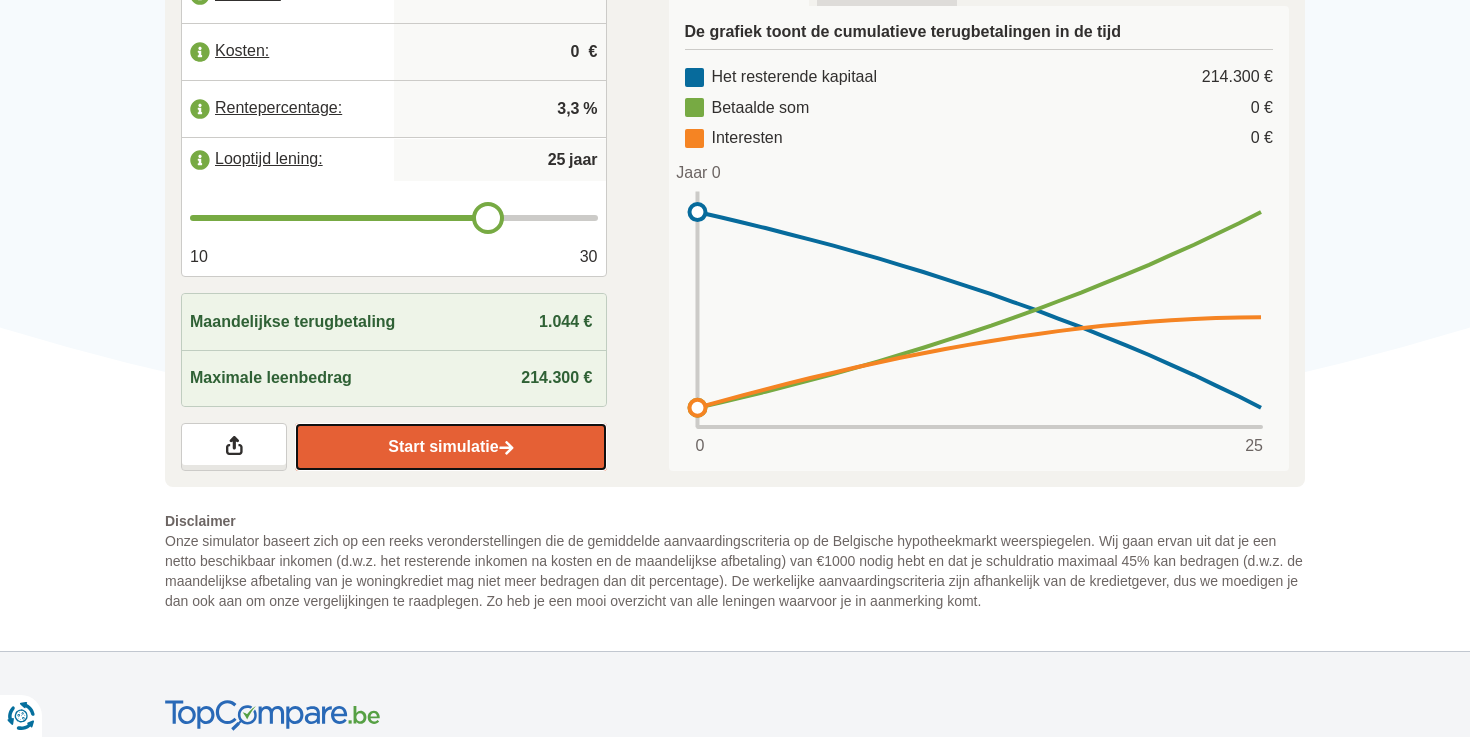 click on "Start simulatie" at bounding box center (450, 447) 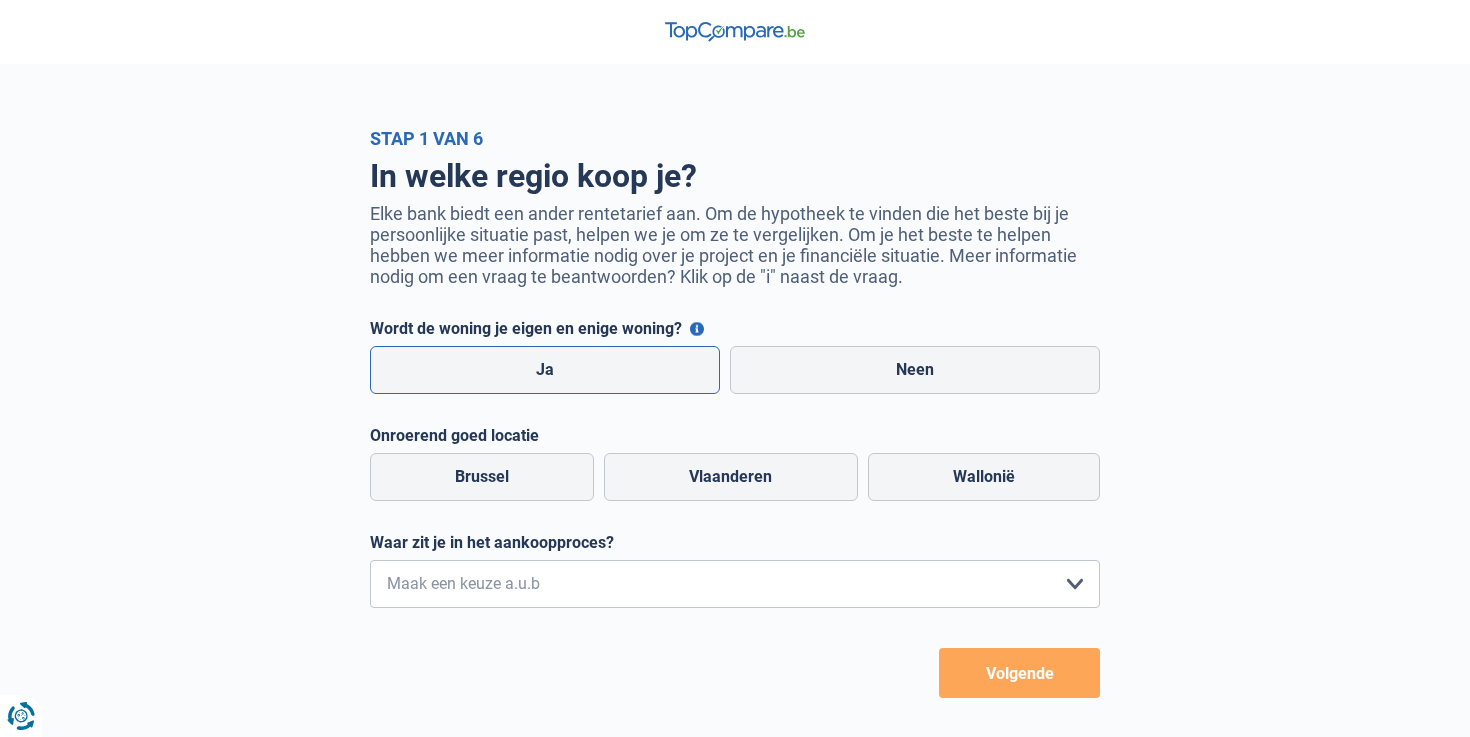 scroll, scrollTop: 0, scrollLeft: 0, axis: both 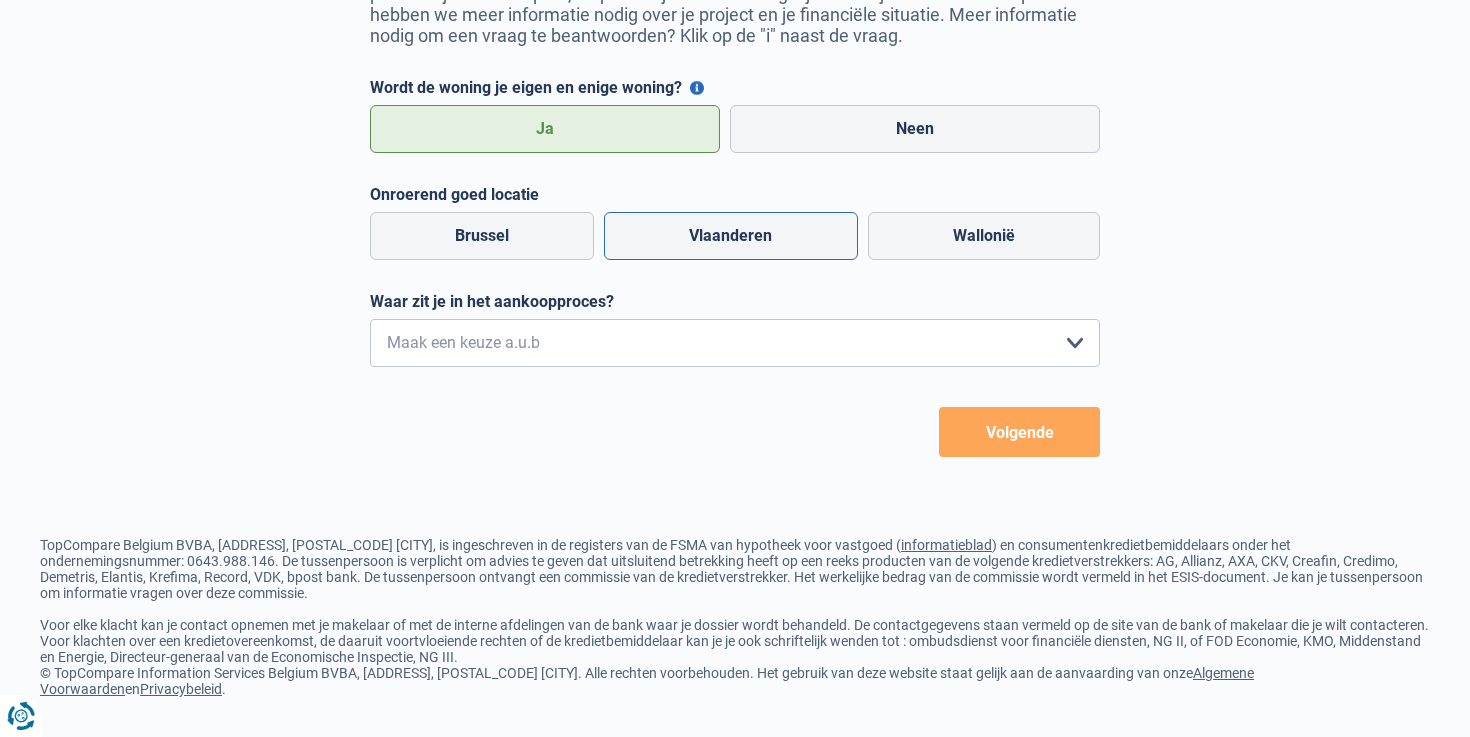 click on "Vlaanderen" at bounding box center [730, 236] 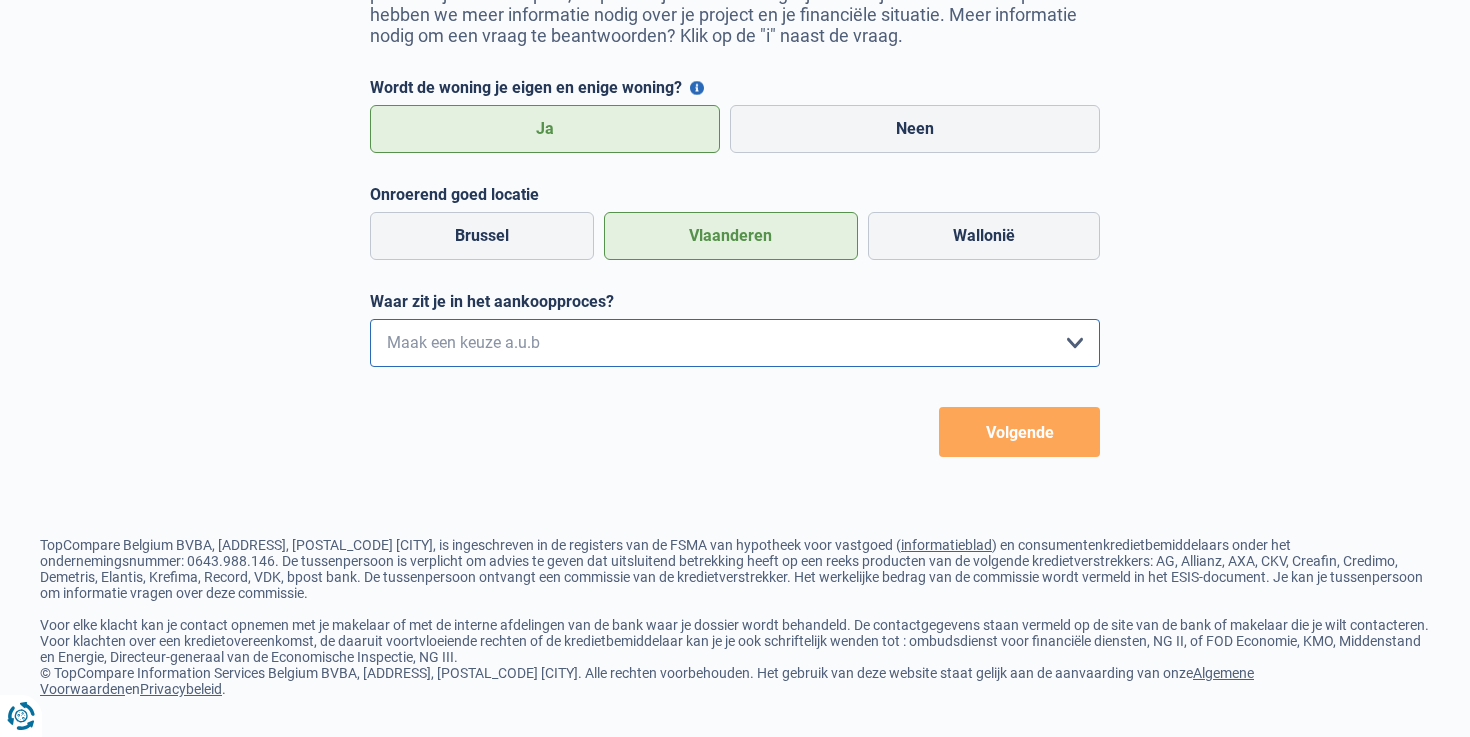 click on "Ik wil me uitsluitend informeren omdat ik op dit moment geen concrete plannen heb om iets te kopen Ik ben actief op zoek, maar heb nog geen woning gevonden Ik heb een woning gevonden en ga de komende dagen een bod uitbrengen Ik heb een woning gevonden en mijn bod is aanvaard
Maak een keuze a.u.b" at bounding box center (735, 343) 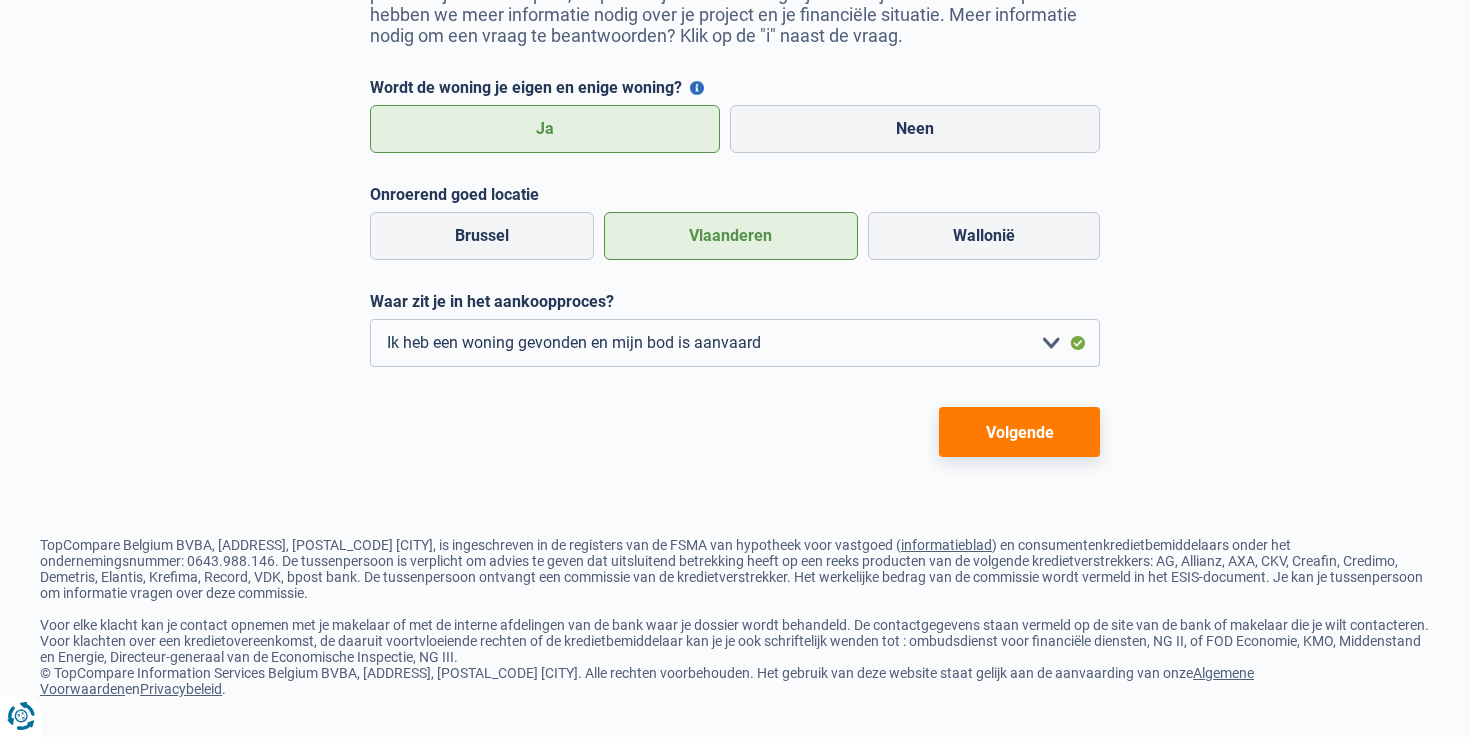 click on "Volgende" at bounding box center (1019, 432) 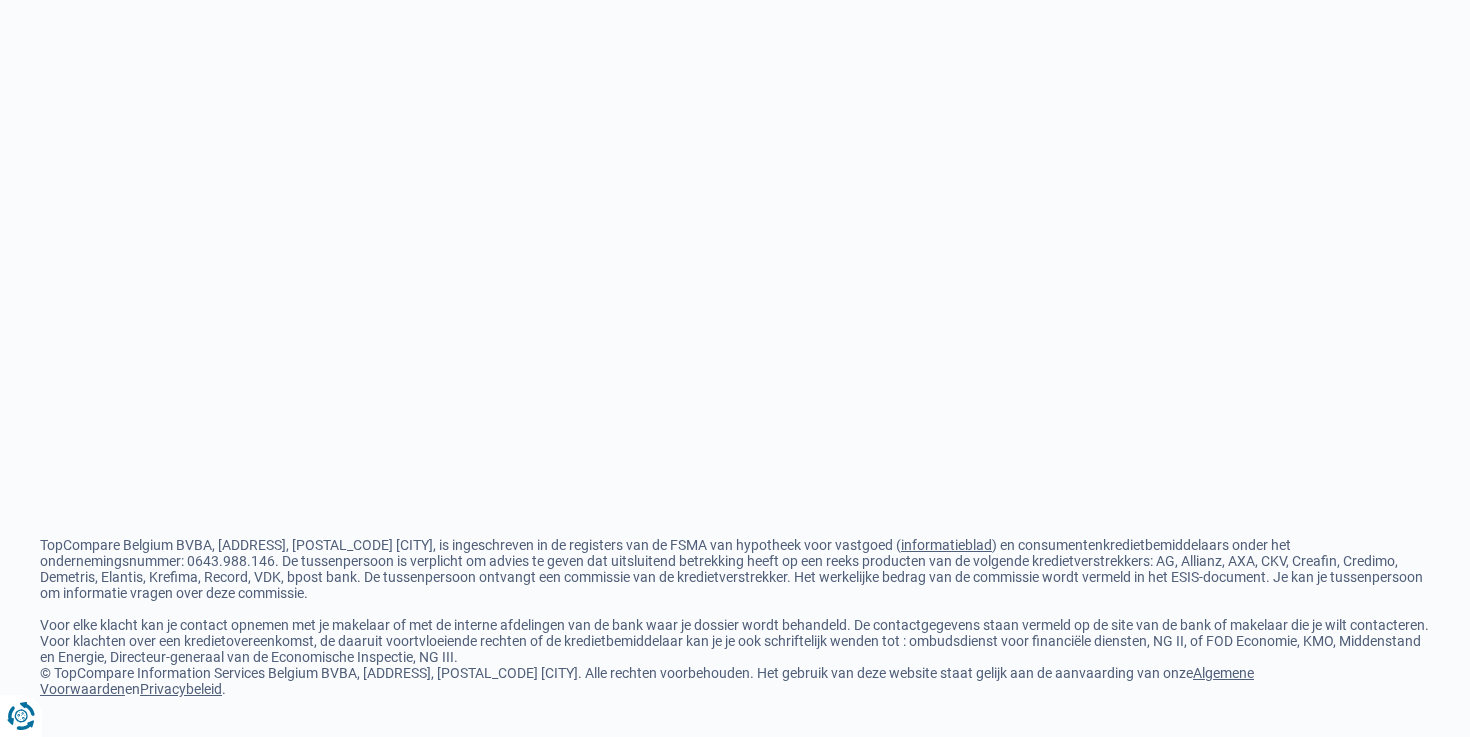 scroll, scrollTop: 0, scrollLeft: 0, axis: both 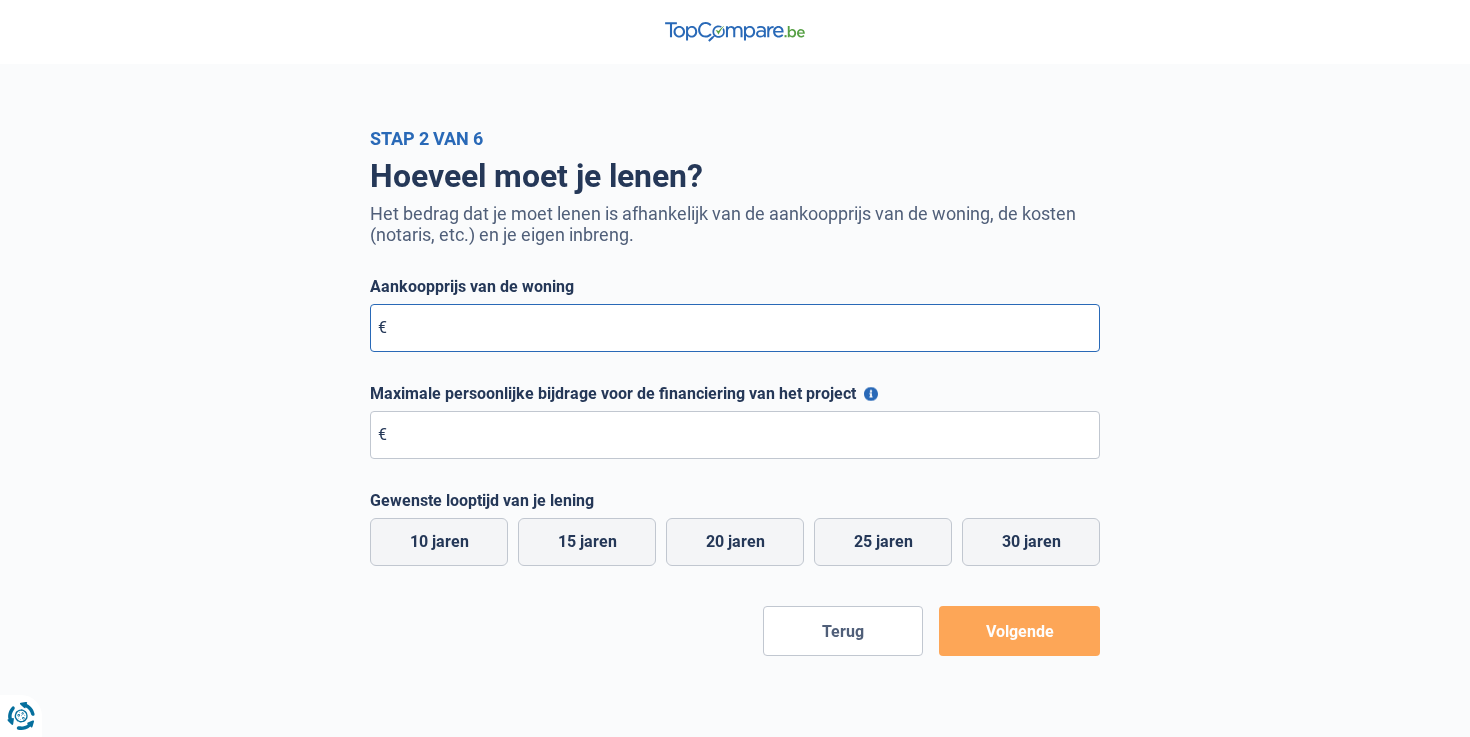 click on "Aankoopprijs van de woning" at bounding box center (735, 328) 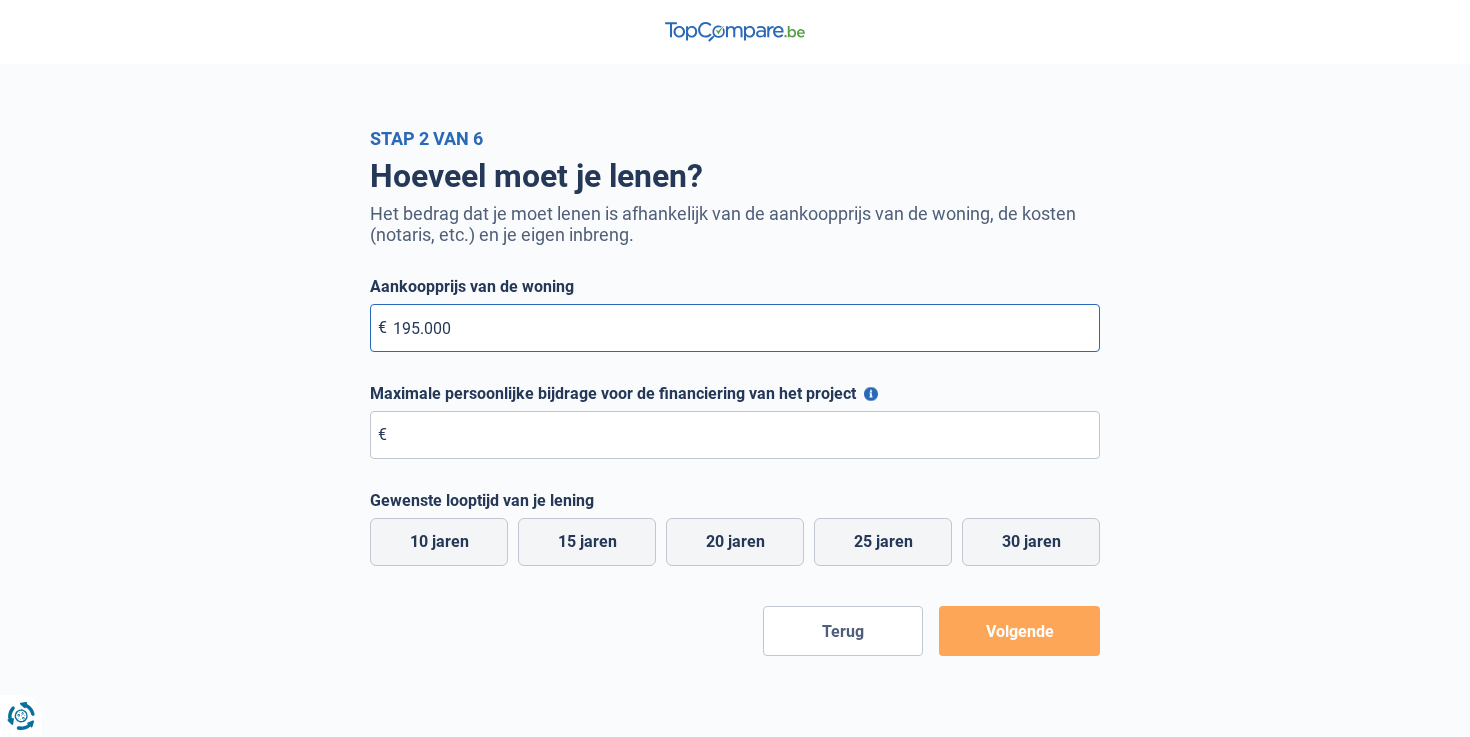 type on "195.000" 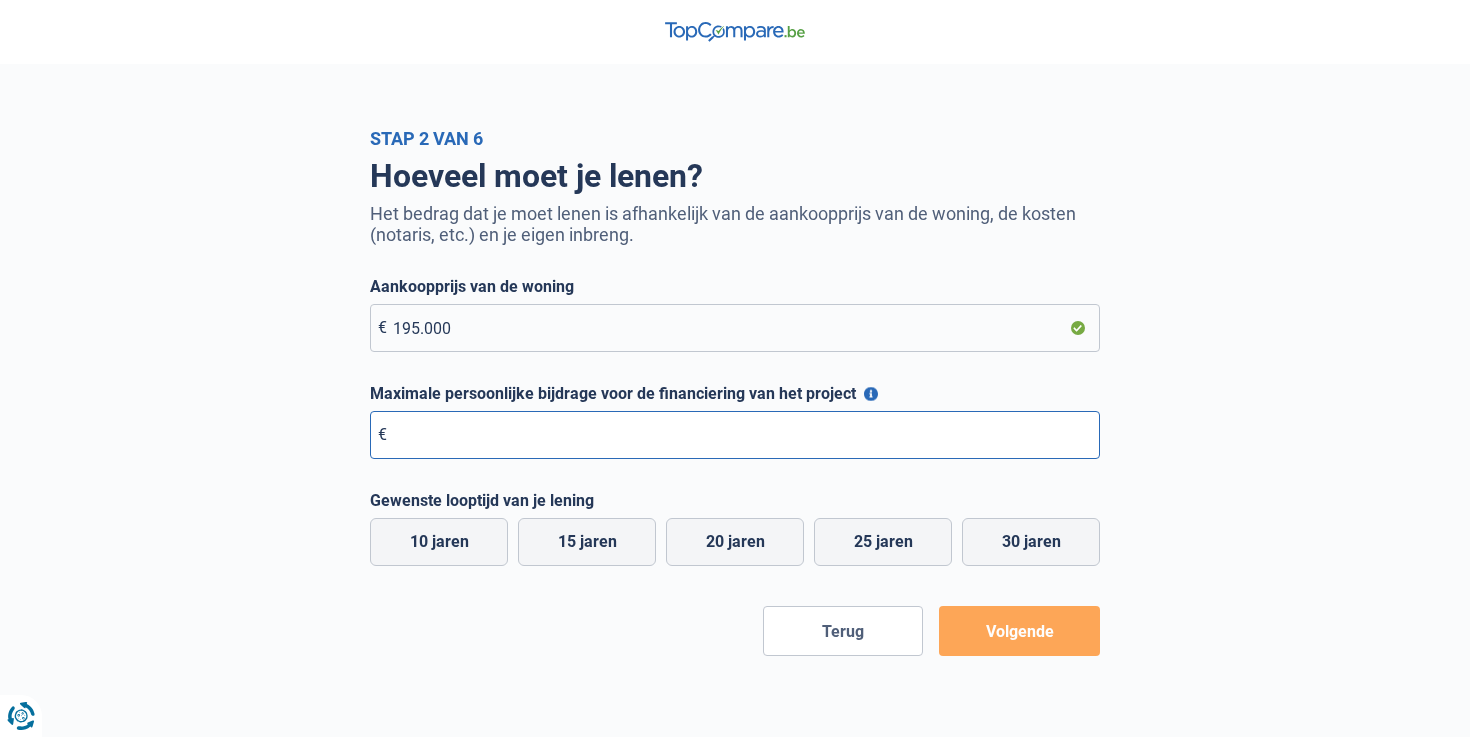 click on "Maximale persoonlijke bijdrage voor de financiering van het project" at bounding box center (735, 435) 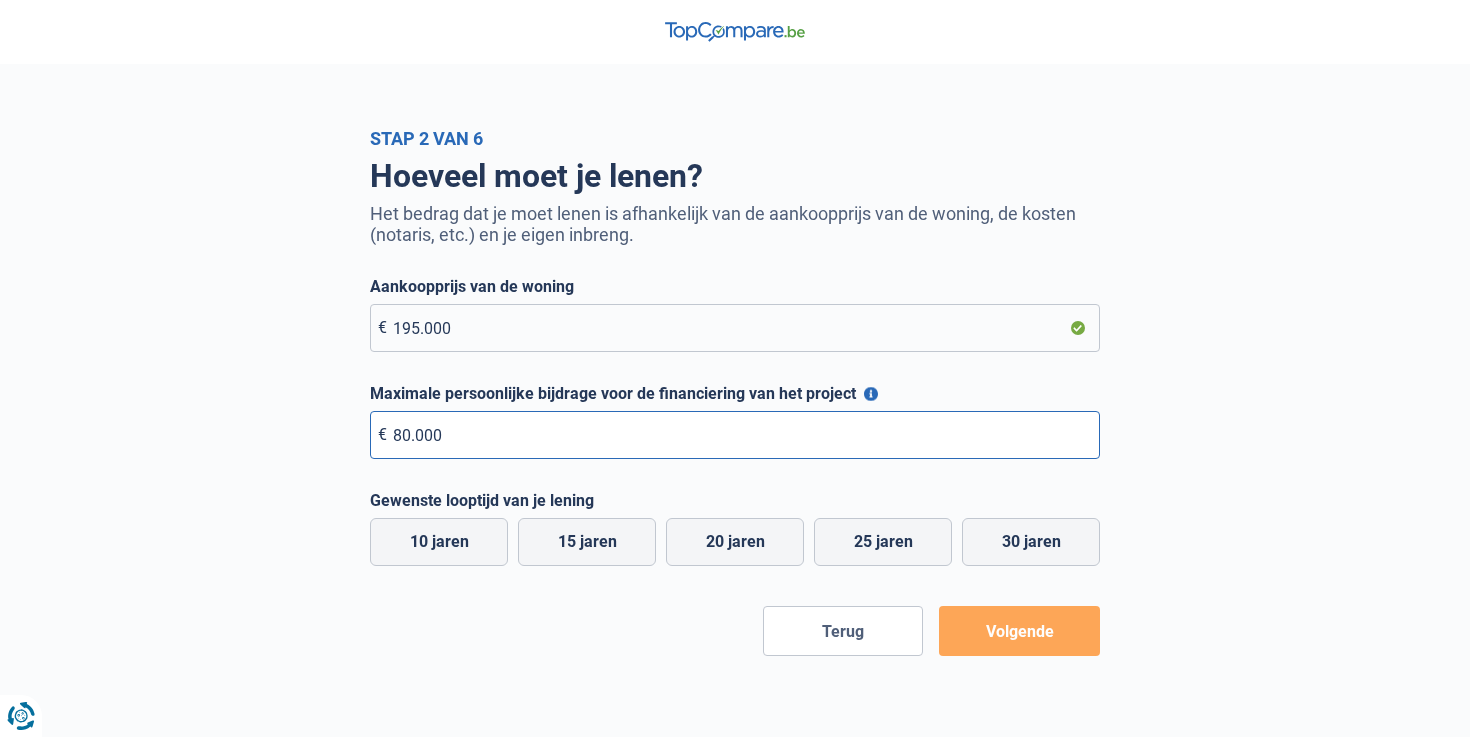 type on "80.000" 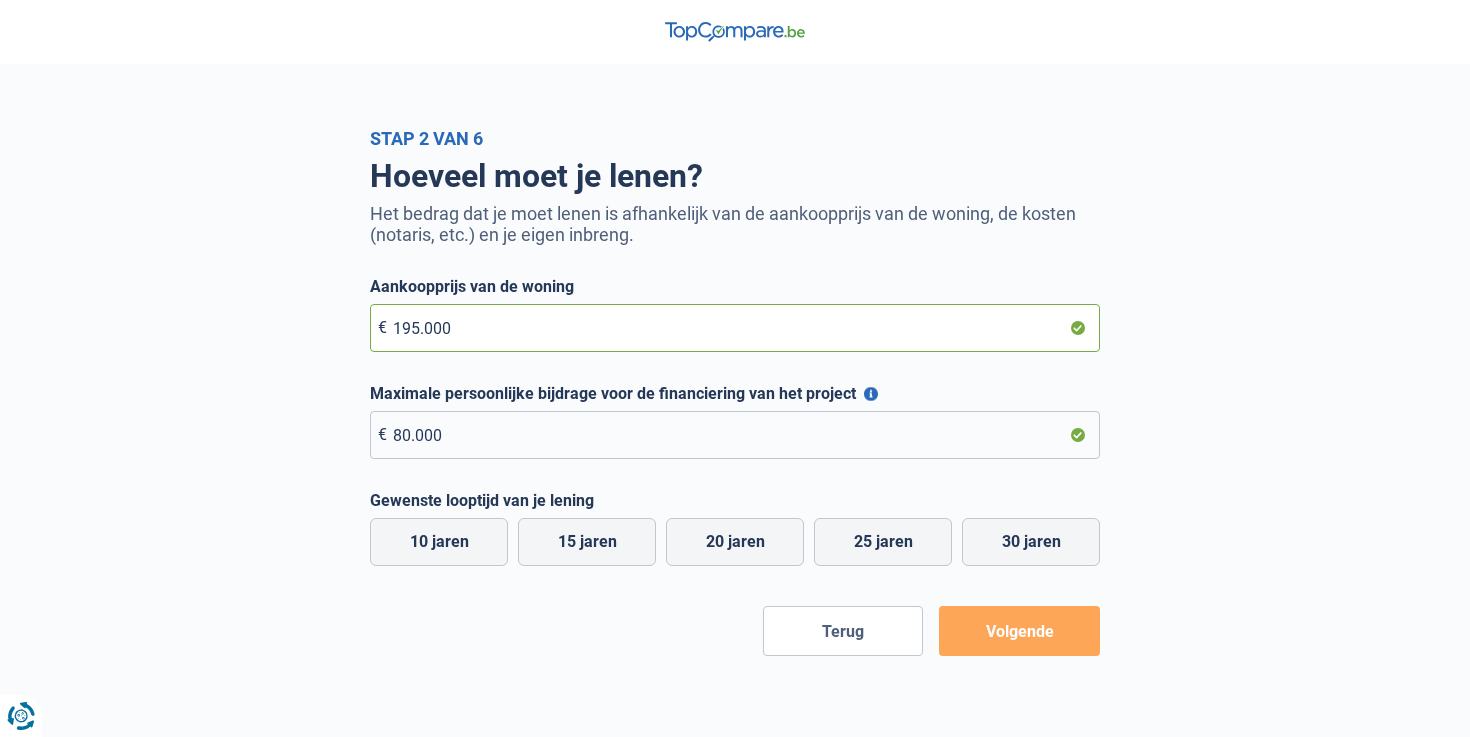 drag, startPoint x: 560, startPoint y: 328, endPoint x: 368, endPoint y: 307, distance: 193.14502 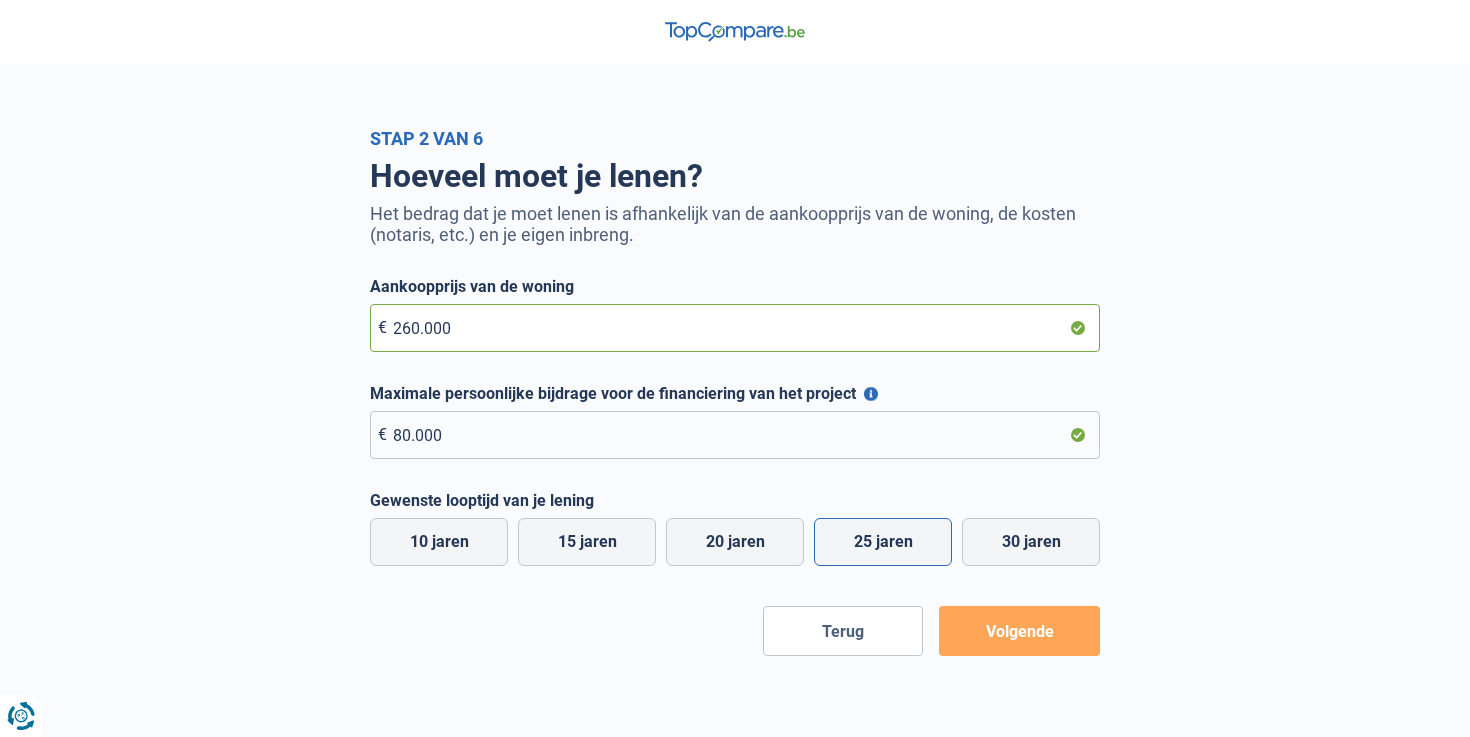 type on "260.000" 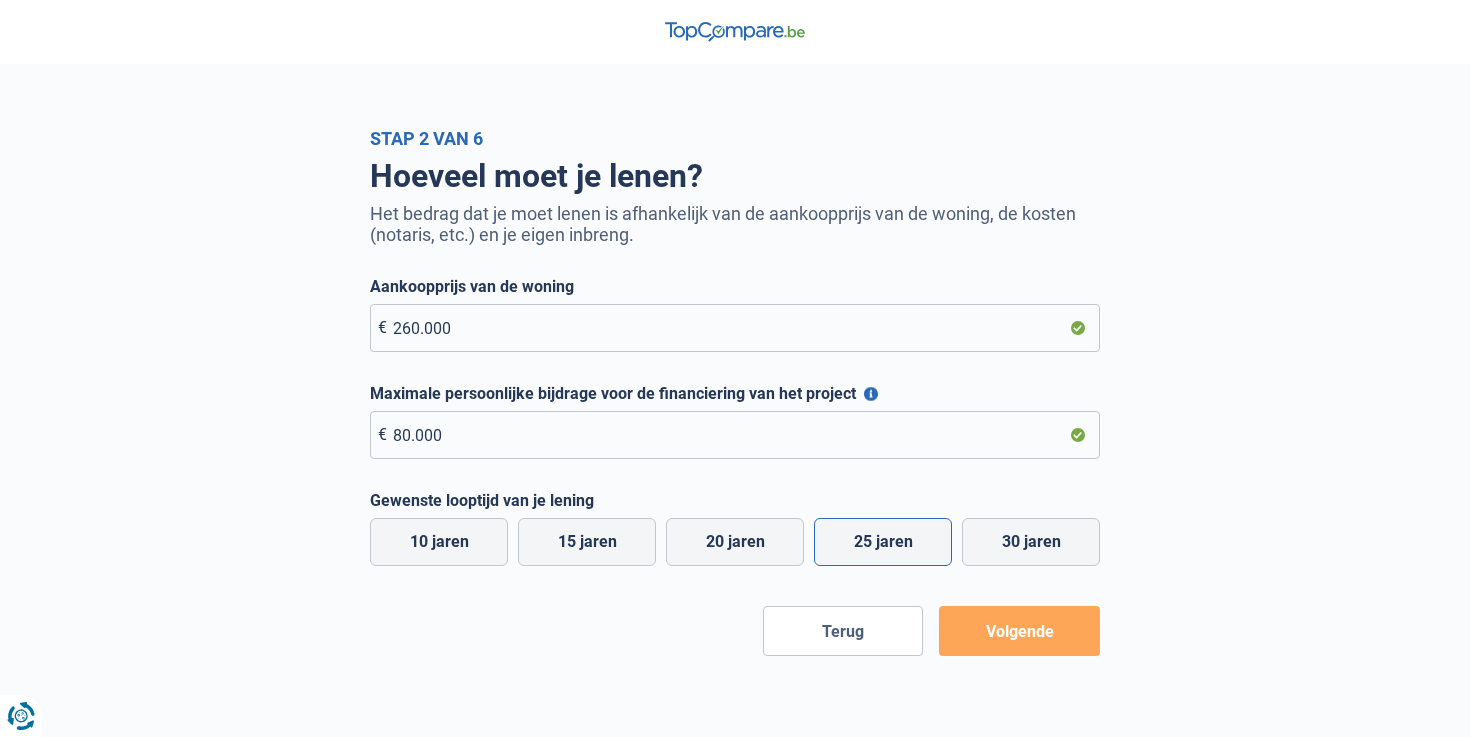 click on "25 jaren" at bounding box center [883, 542] 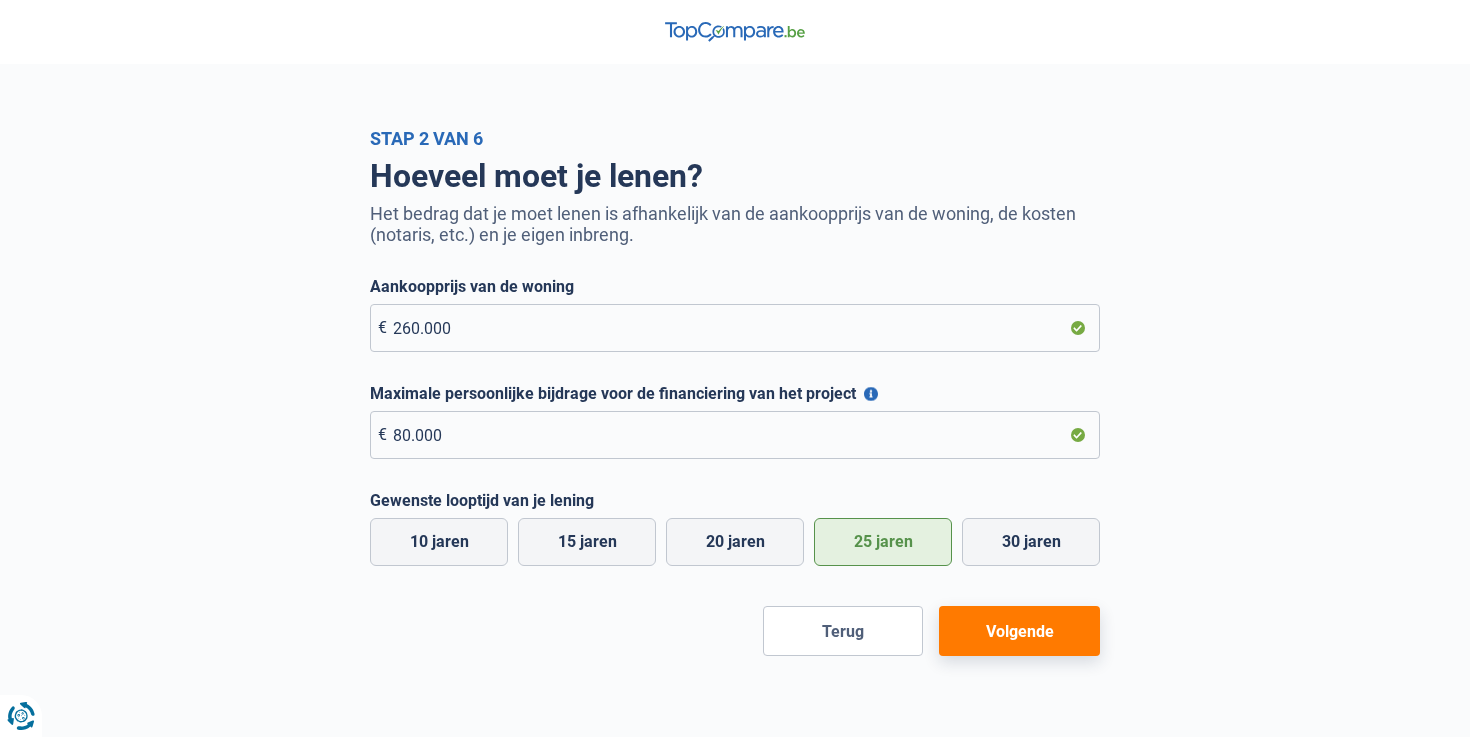 click on "Volgende" at bounding box center (1019, 631) 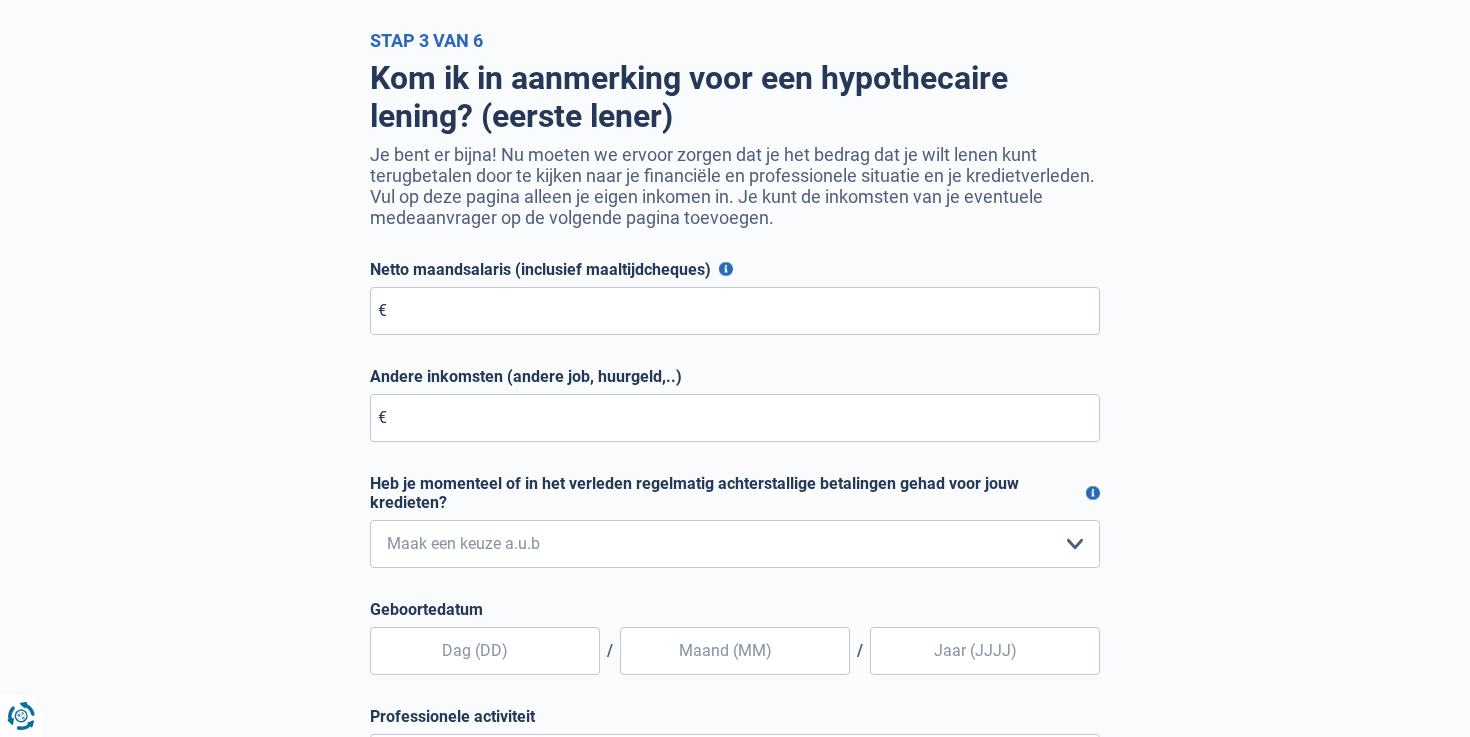 scroll, scrollTop: 103, scrollLeft: 0, axis: vertical 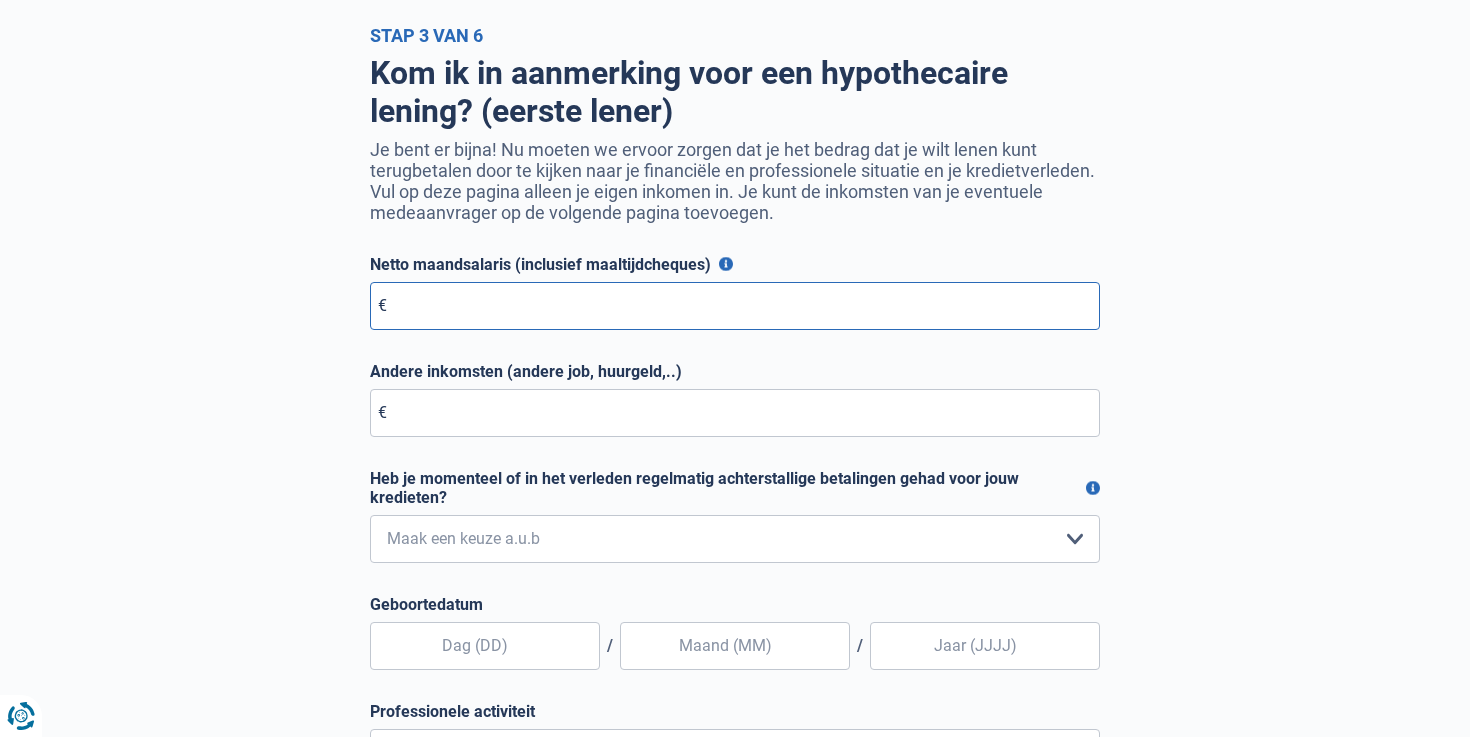 click on "Netto maandsalaris (inclusief maaltijdcheques)" at bounding box center [735, 306] 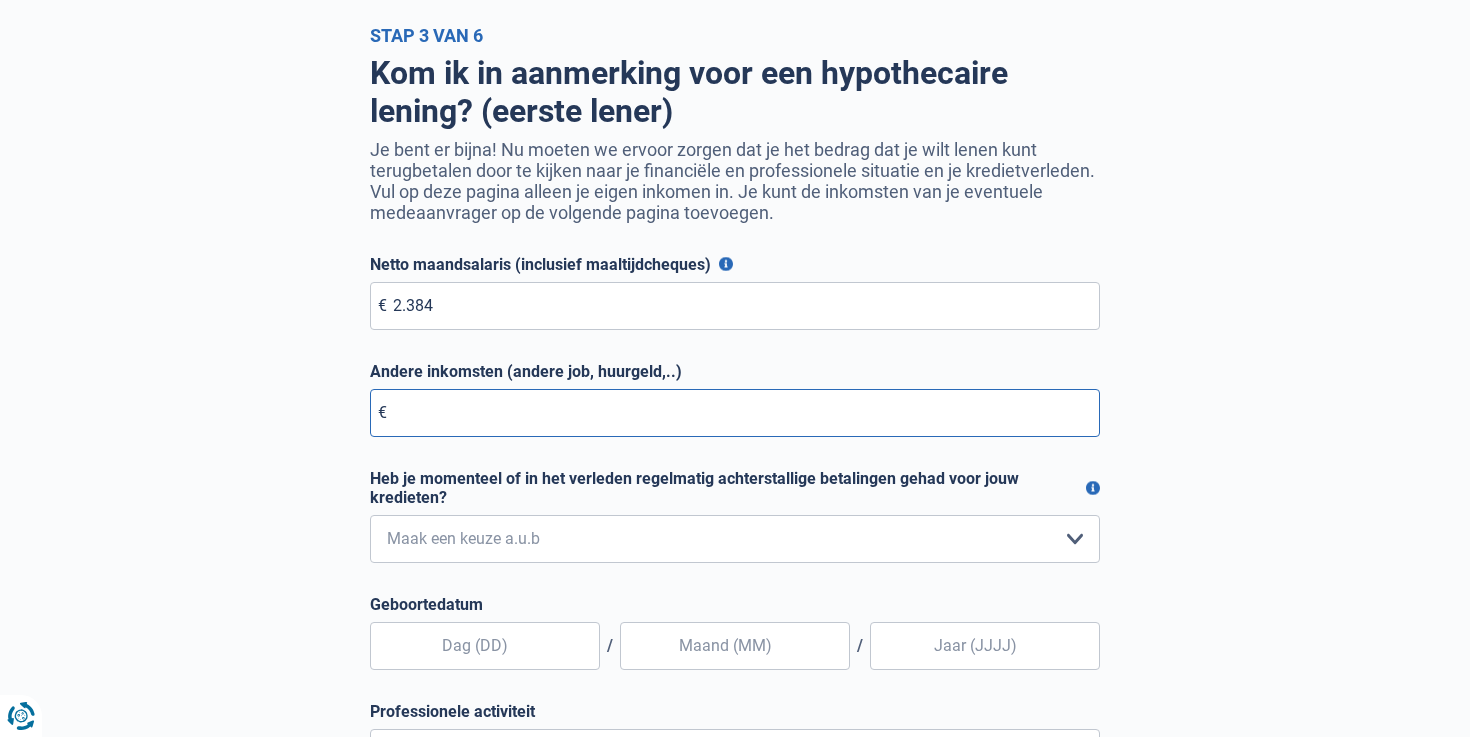 click on "Andere inkomsten (andere job, huurgeld,..)" at bounding box center [735, 413] 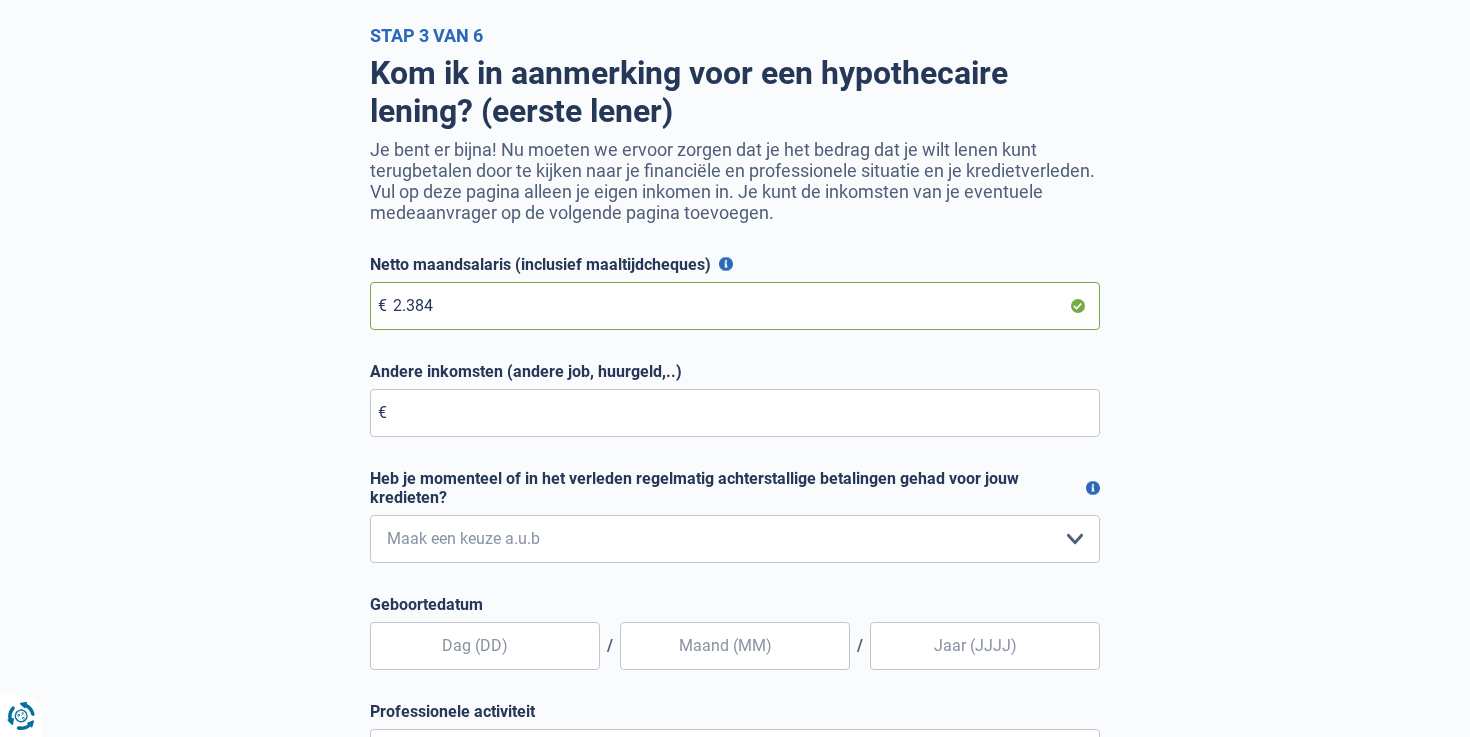 click on "2.384" at bounding box center [735, 306] 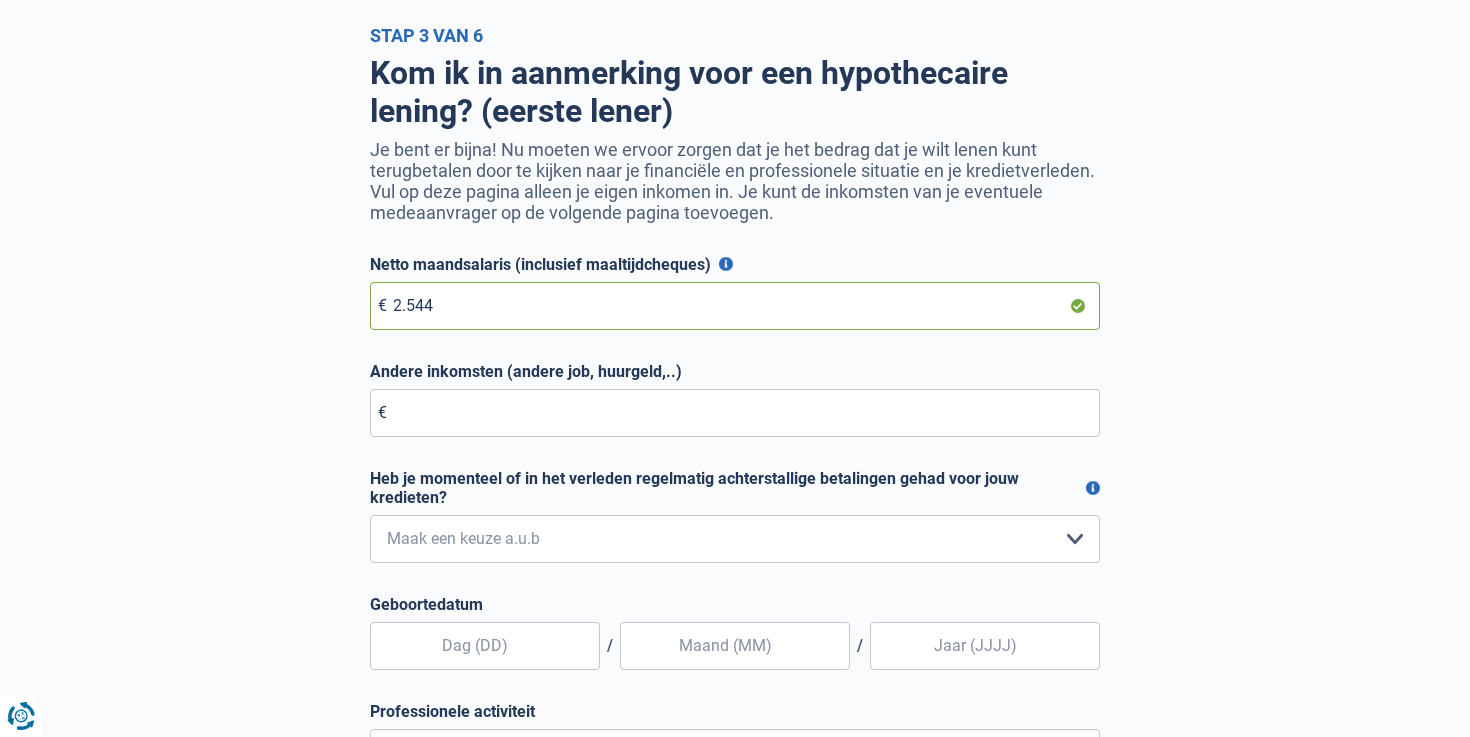 type on "2.544" 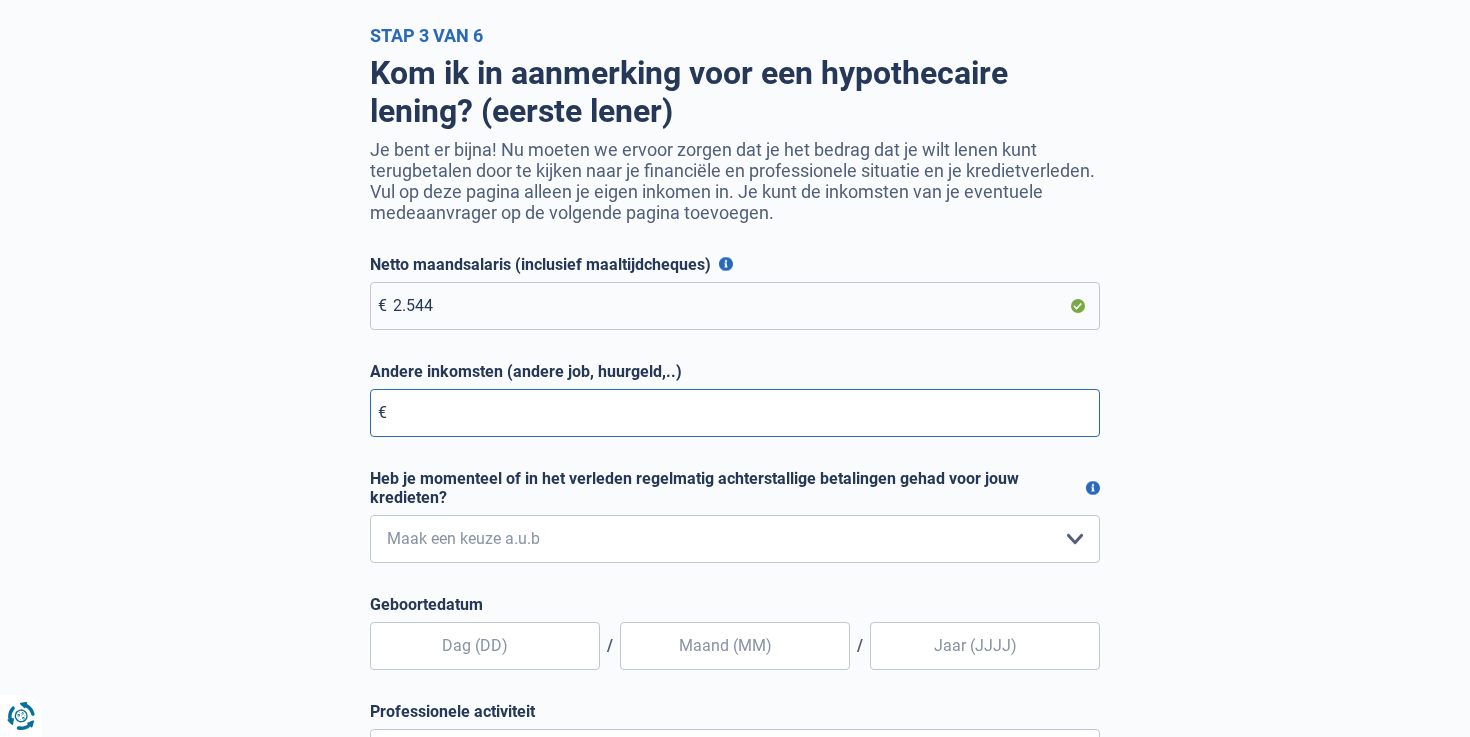 click on "Andere inkomsten (andere job, huurgeld,..)" at bounding box center [735, 413] 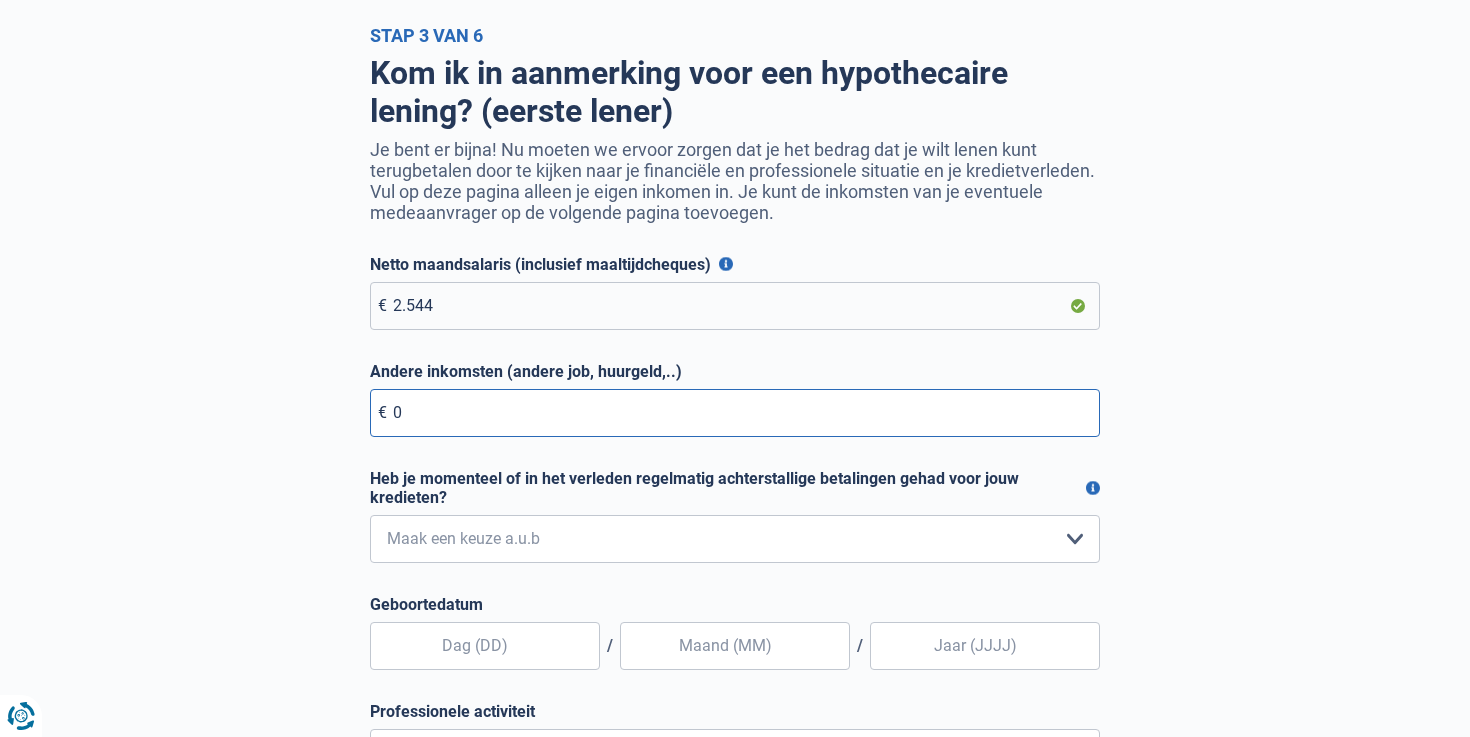 type on "0" 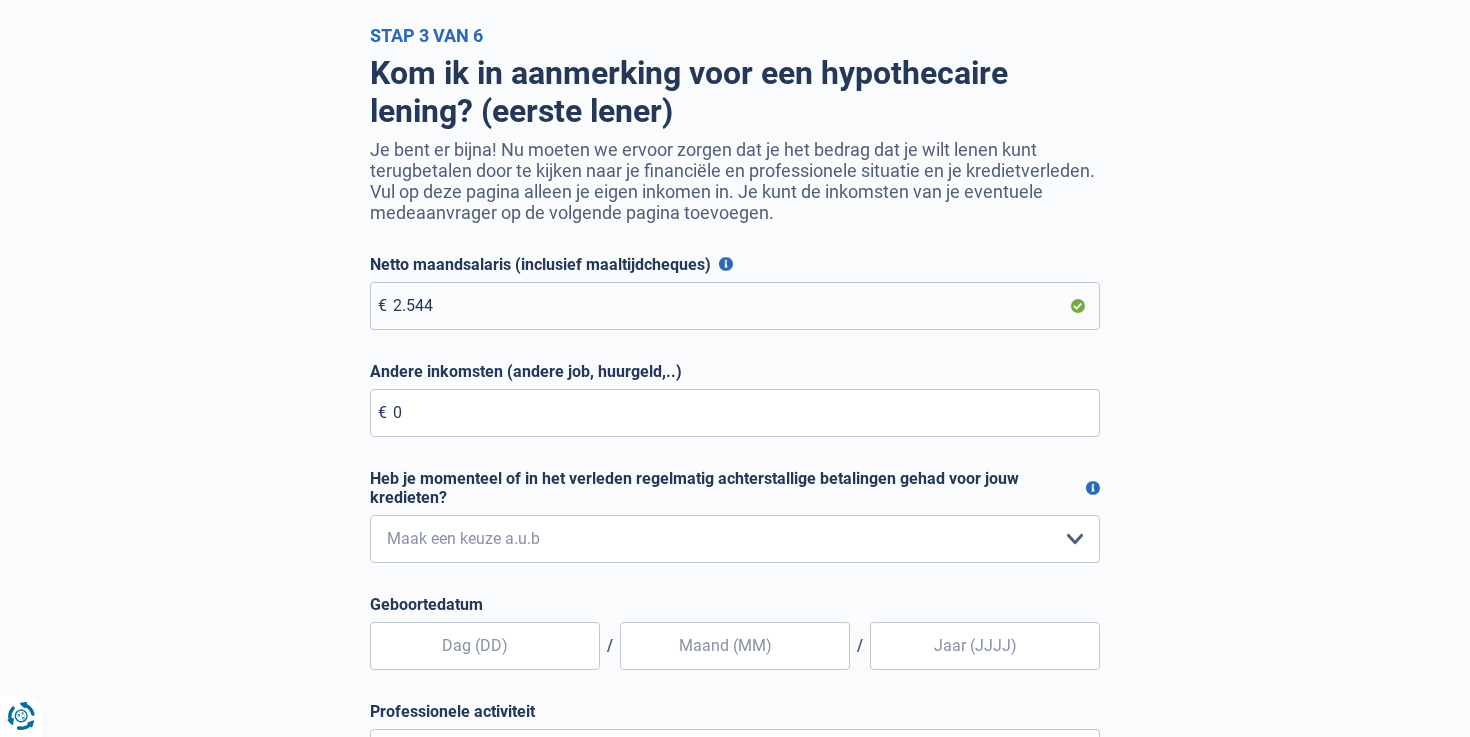 click on "Heb je momenteel of in het verleden regelmatig achterstallige betalingen gehad voor jouw kredieten?" at bounding box center (735, 488) 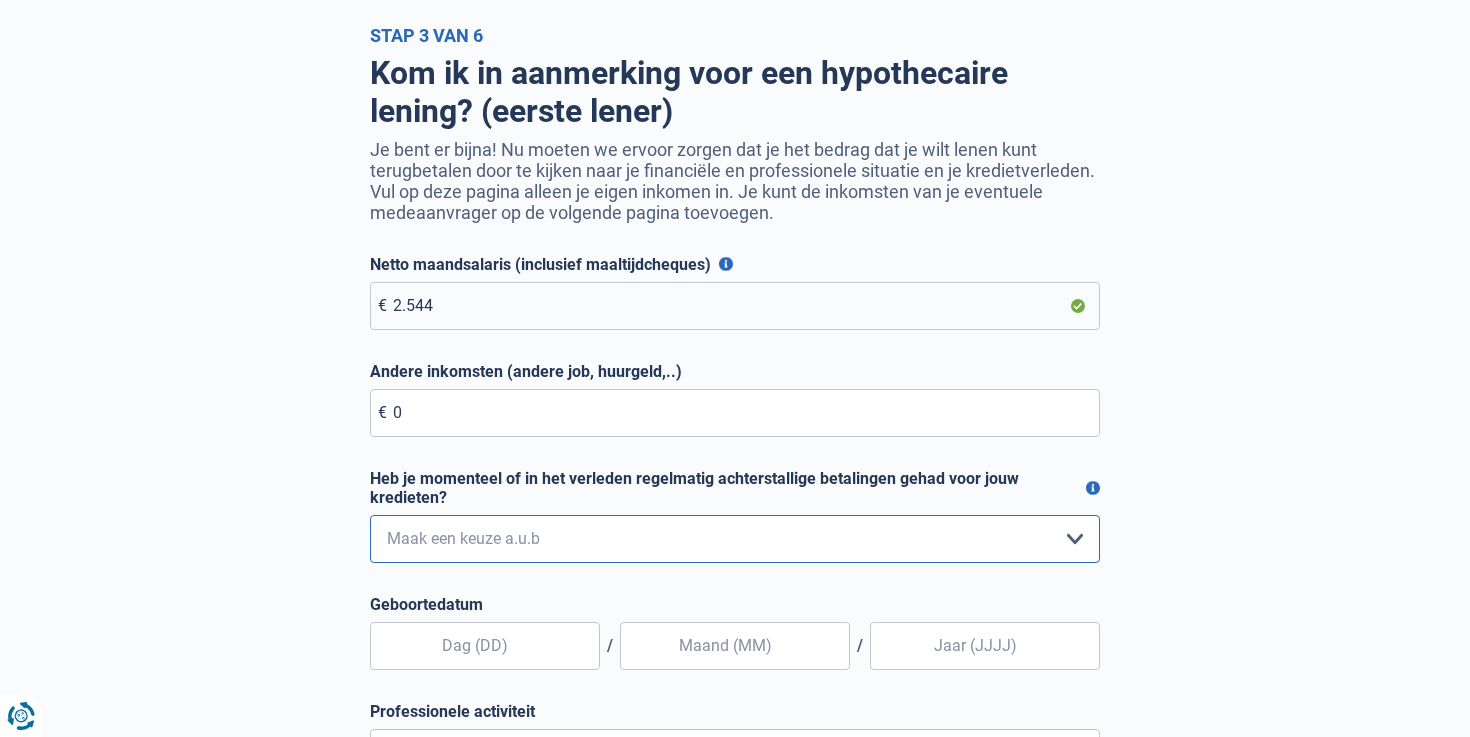 click on "Nee, nooit Ja, maar ik heb deze minder dan een jaar geleden afbetaald Ja, maar het is al meer dan een jaar geleden dat ik mijn achterstallige betalingen heb afbetaald Ja, ik heb nog geen terugbetalingen gedaan
Maak een keuze a.u.b" at bounding box center [735, 539] 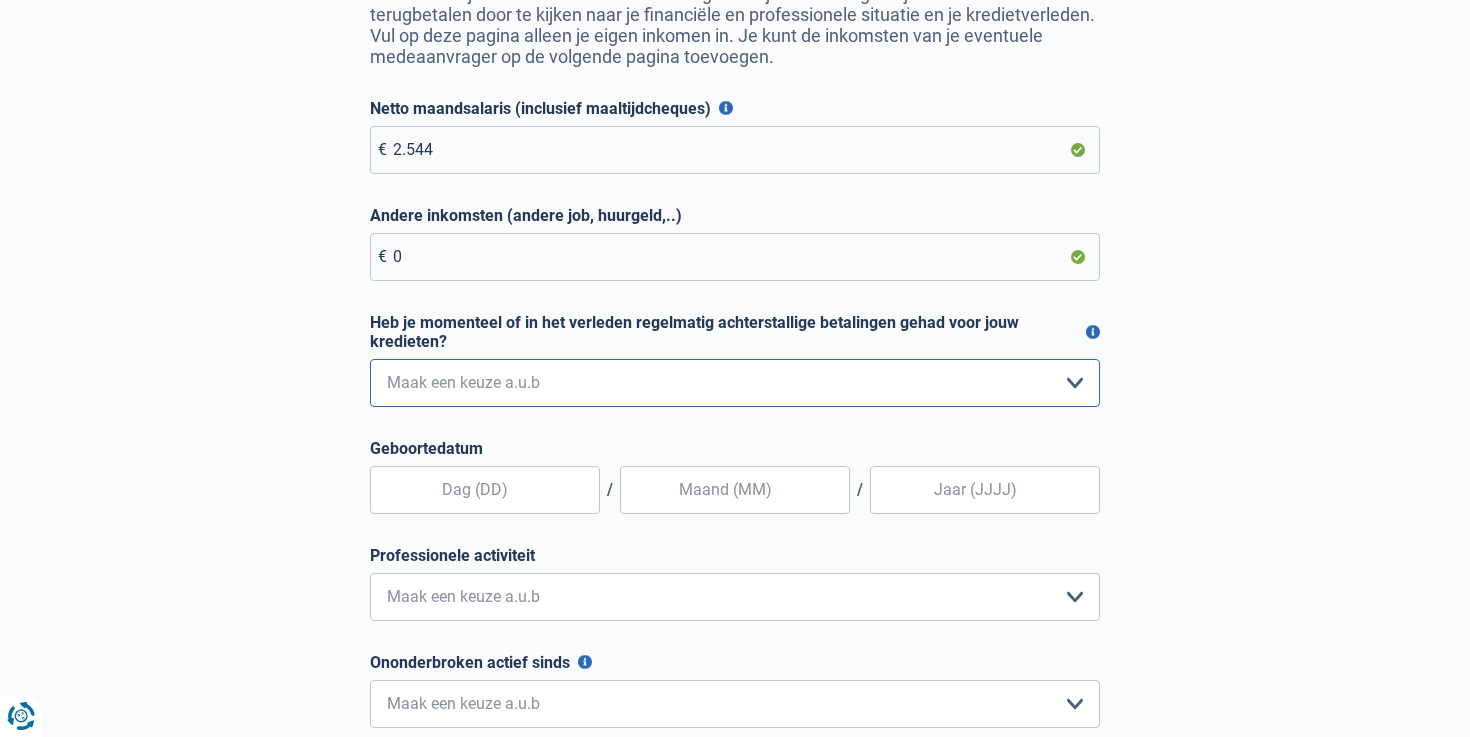 scroll, scrollTop: 291, scrollLeft: 0, axis: vertical 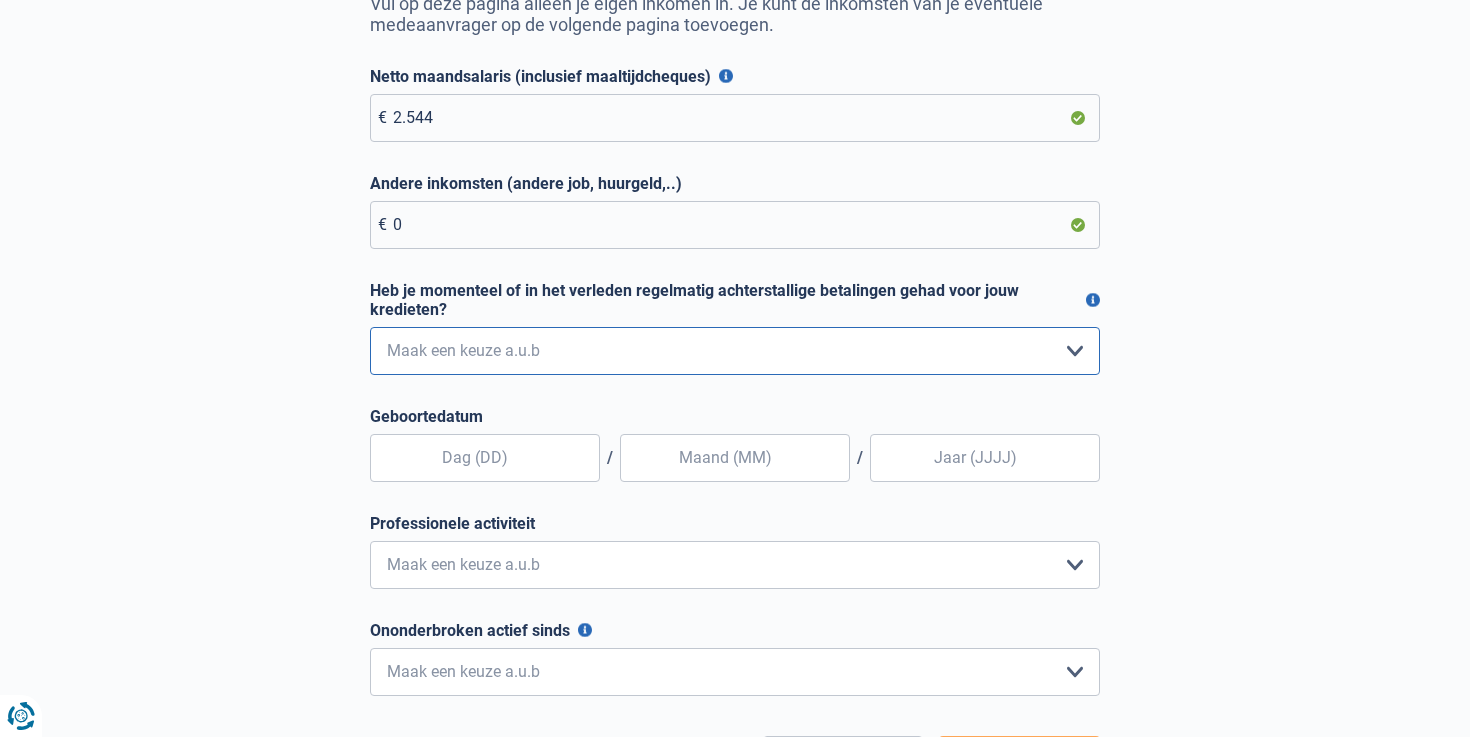 click on "Nee, nooit Ja, maar ik heb deze minder dan een jaar geleden afbetaald Ja, maar het is al meer dan een jaar geleden dat ik mijn achterstallige betalingen heb afbetaald Ja, ik heb nog geen terugbetalingen gedaan
Maak een keuze a.u.b" at bounding box center [735, 351] 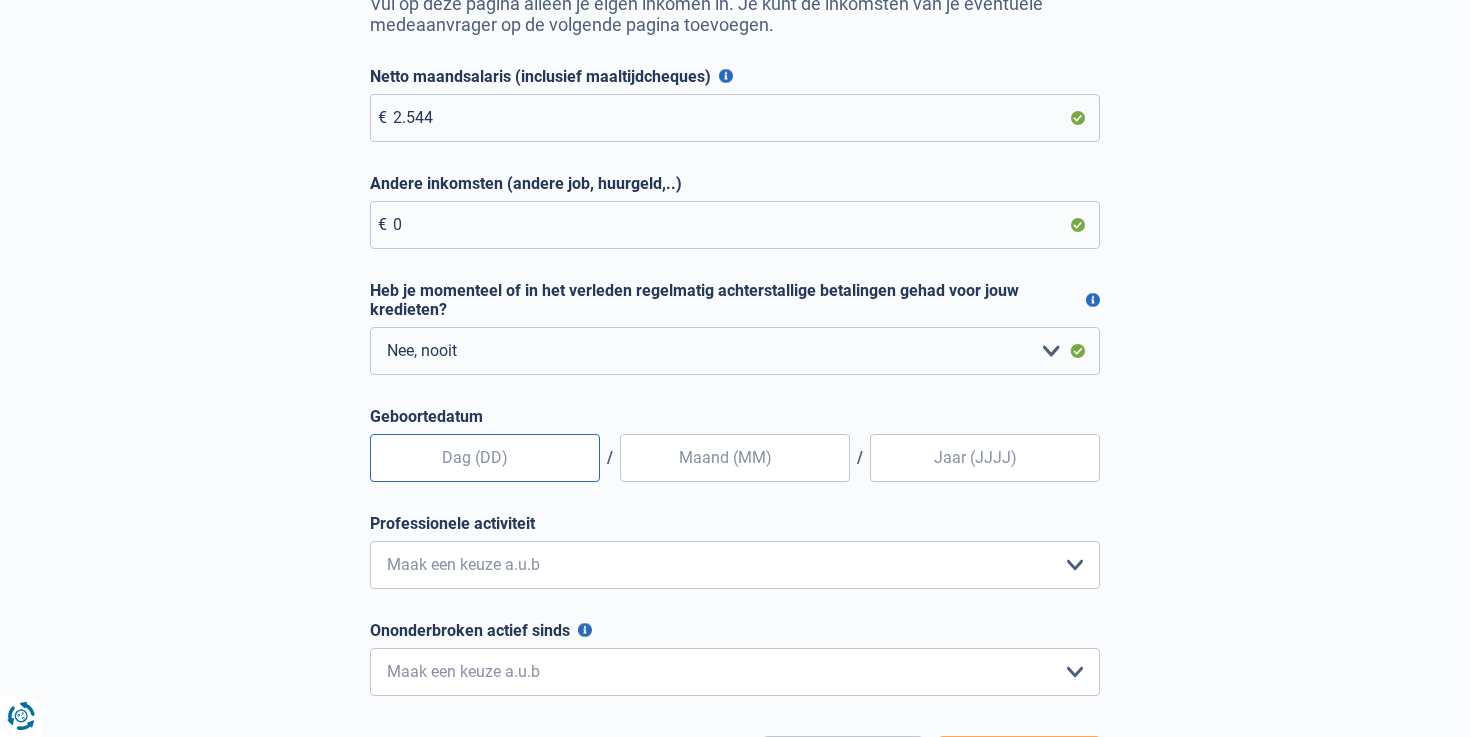 click at bounding box center [485, 458] 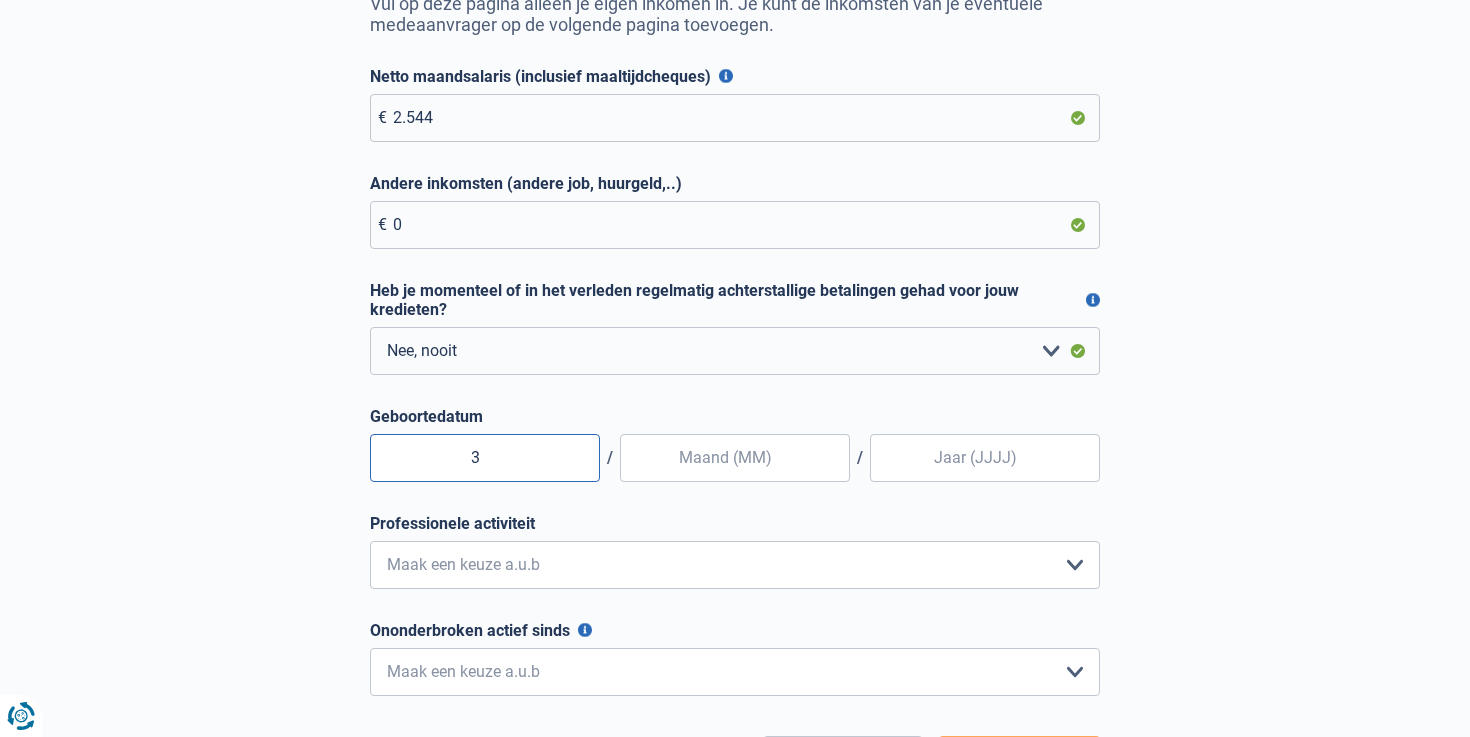 type on "30" 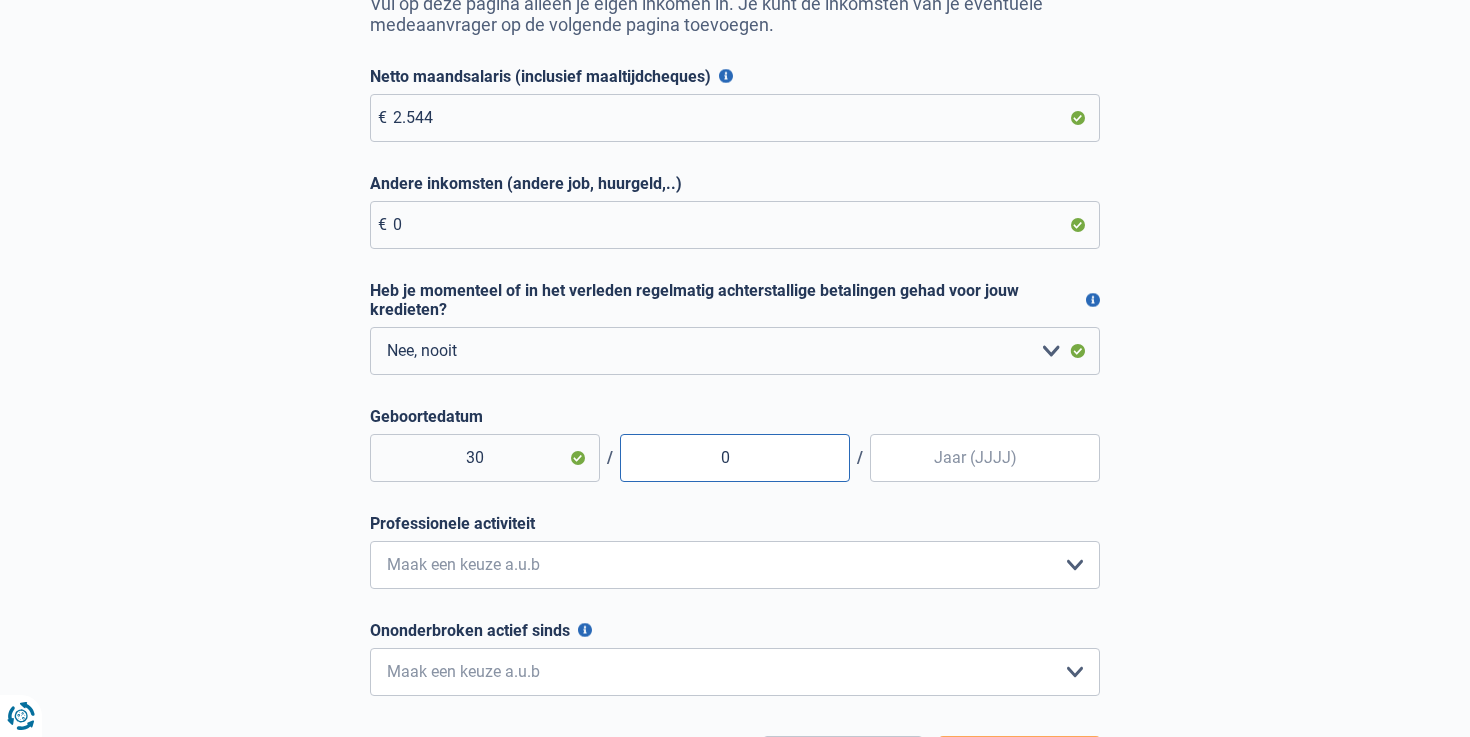type on "03" 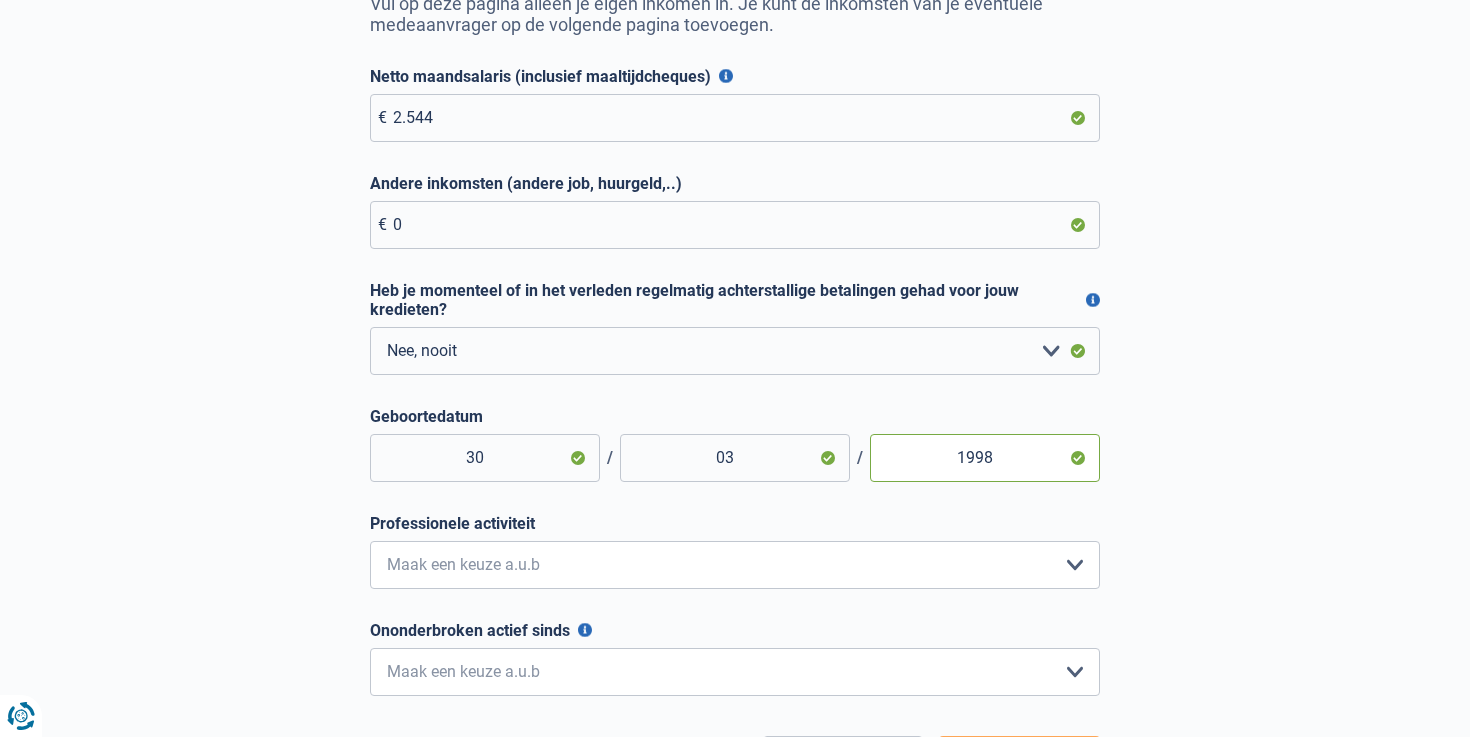 type on "1998" 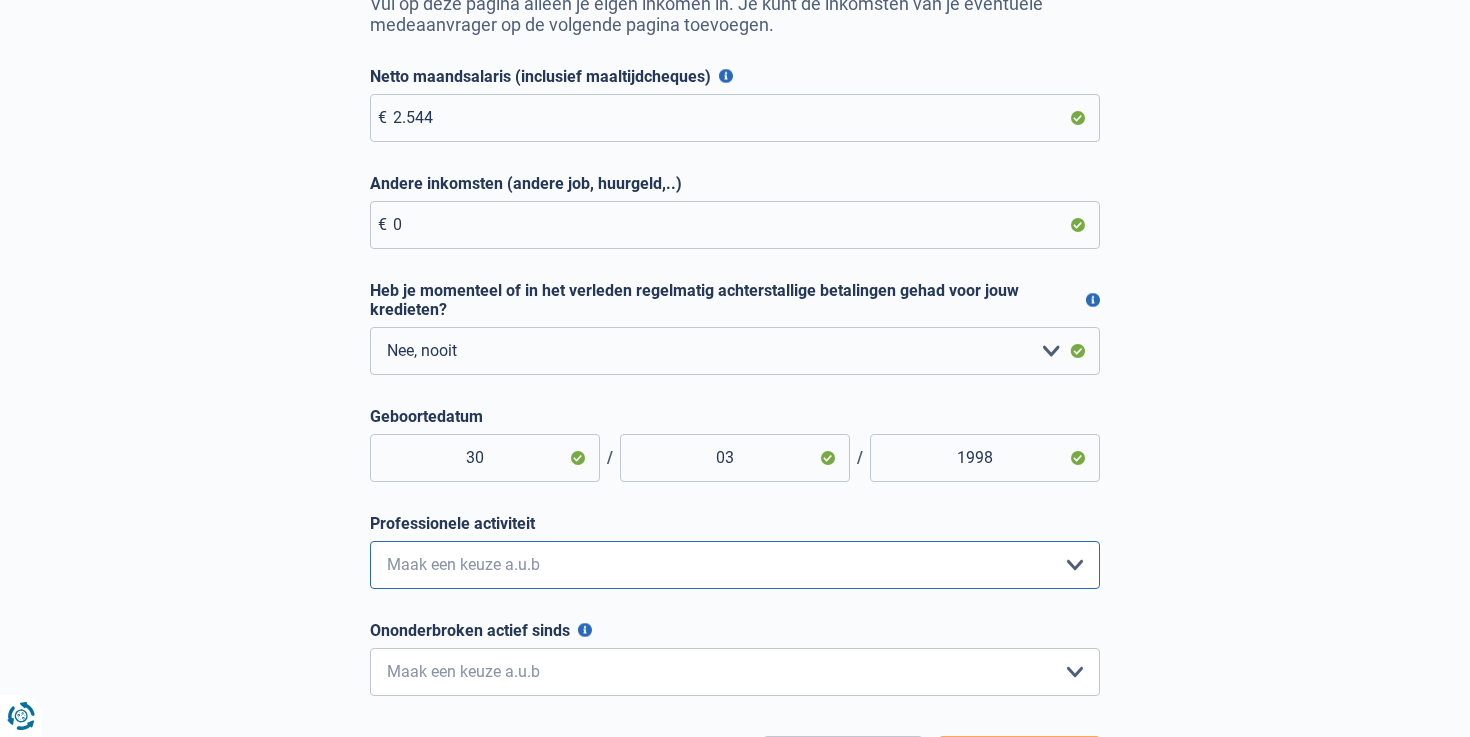 click on "Bediende Arbeider Ambtenaar Zelfstandige Bedrijfsleider Gepensioneerde Vrij beroep Werkloos Blijvend invalide Tijdelijke Mutualiteit Maatschappij Student Rentenier Zonder beroep
Maak een keuze a.u.b" at bounding box center (735, 565) 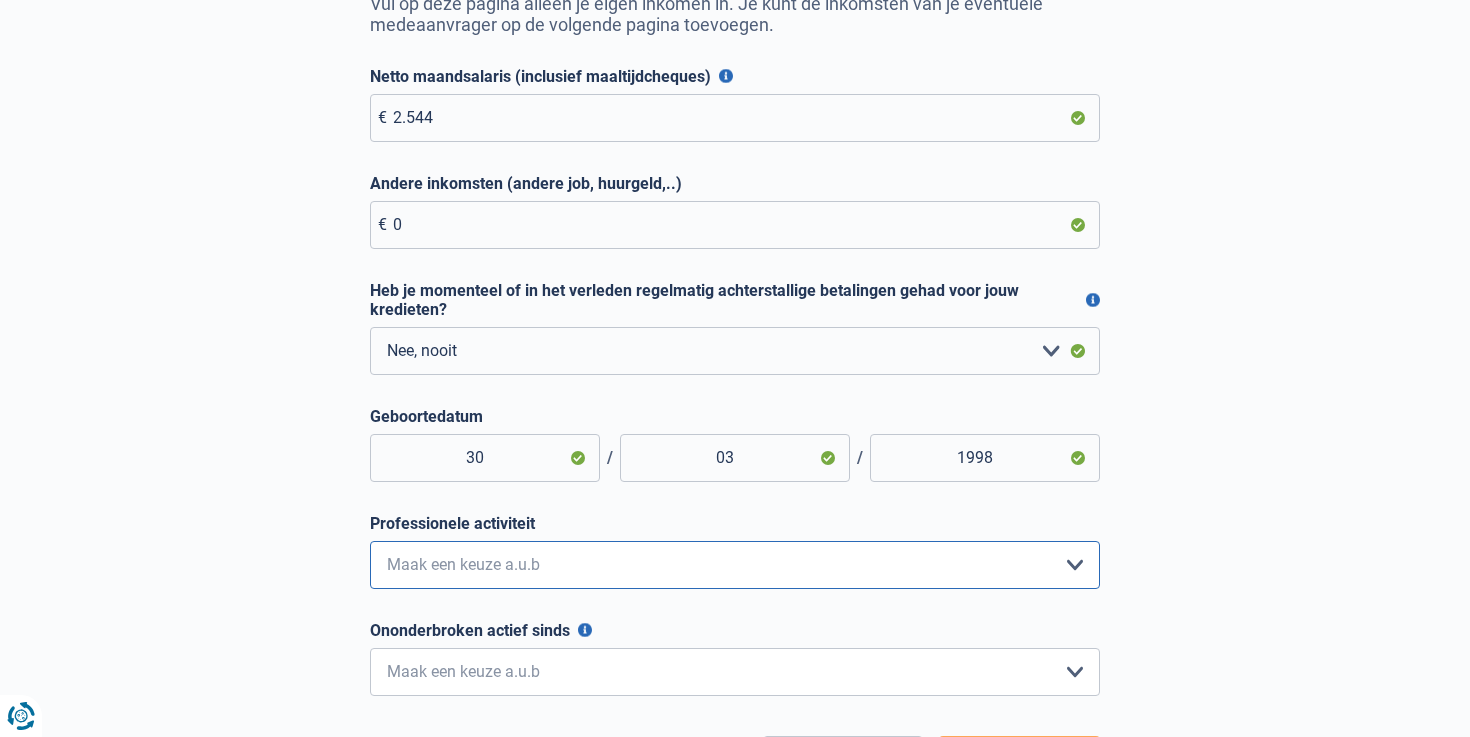 select on "privateEmployee" 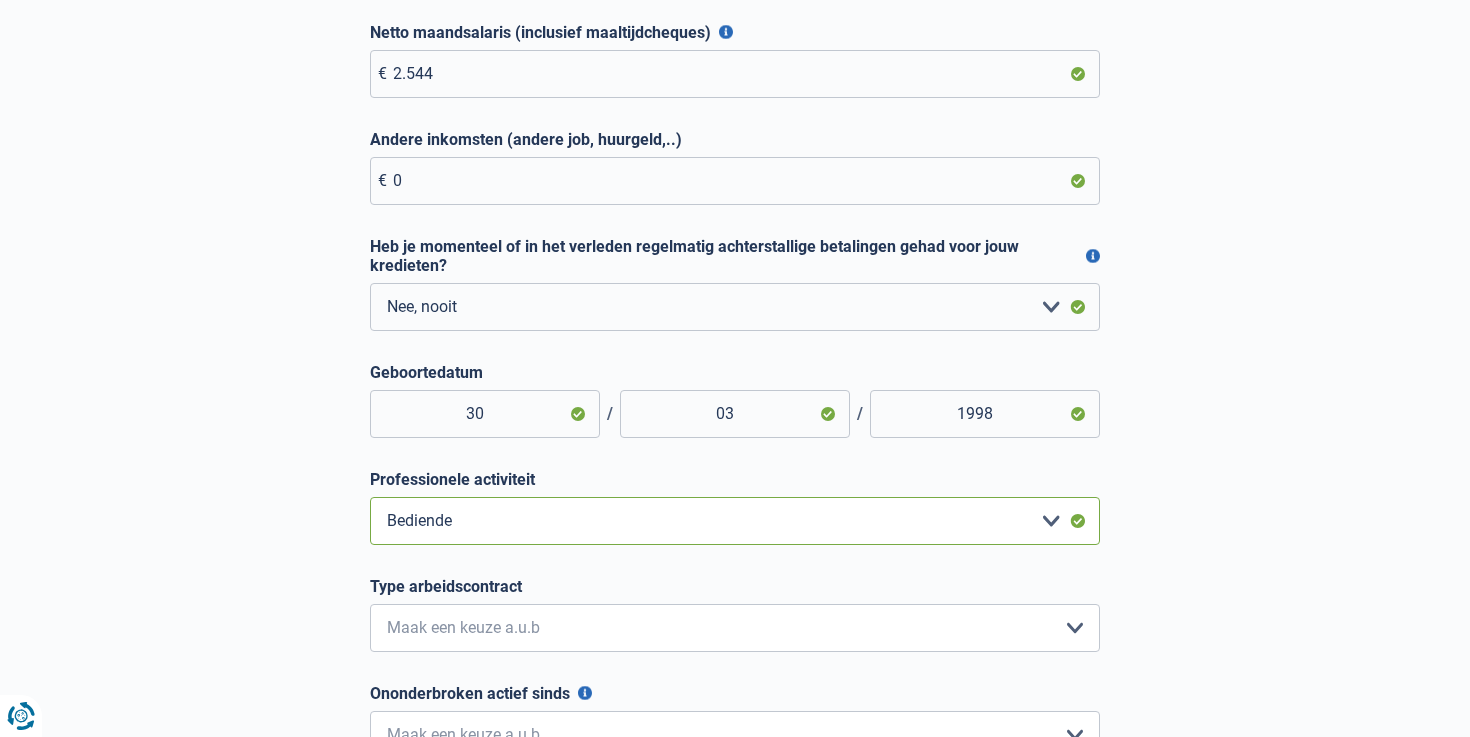 scroll, scrollTop: 344, scrollLeft: 0, axis: vertical 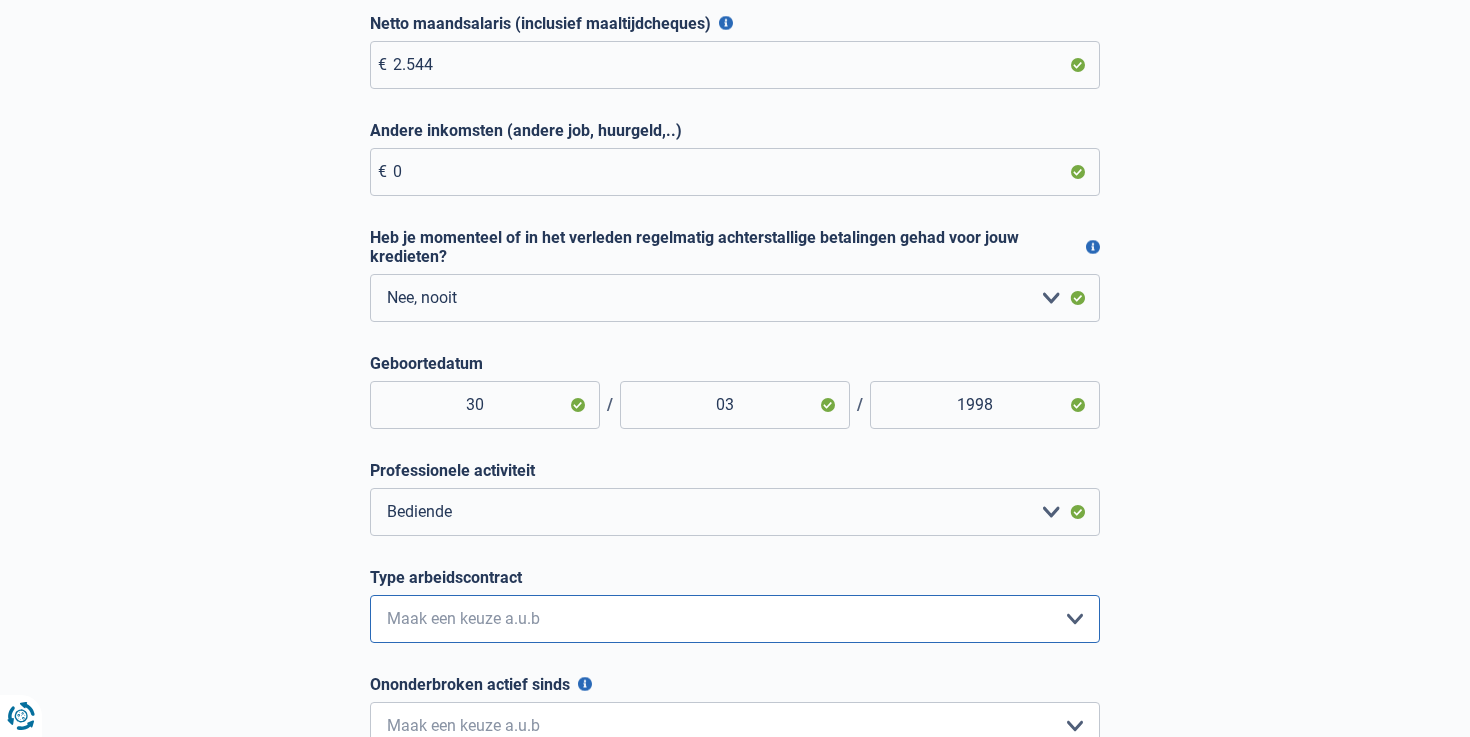 click on "Interimcontract Arbeidsovereenkomst van onbepaalde duur Arbeidsovereenkomst van bepaalde duur
Maak een keuze a.u.b" at bounding box center (735, 619) 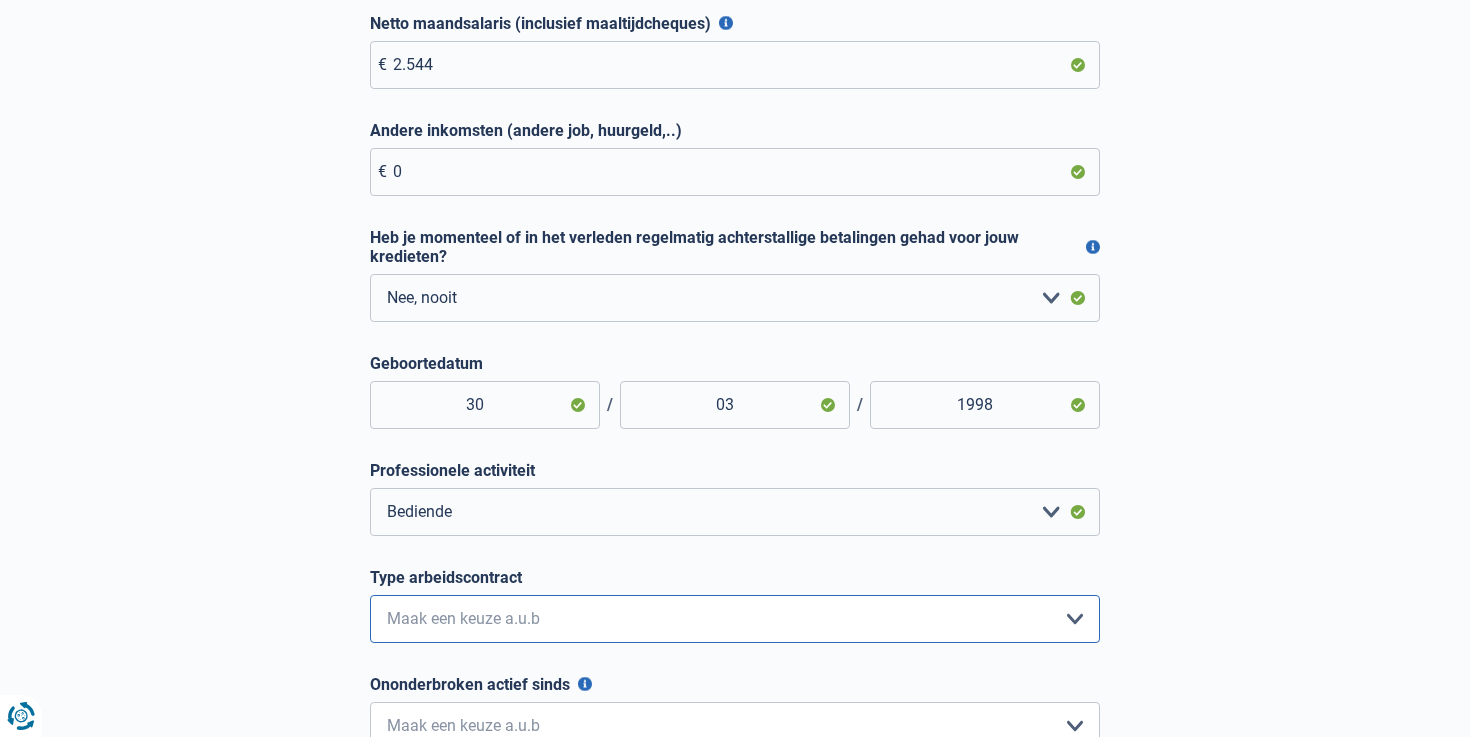 select on "permanent" 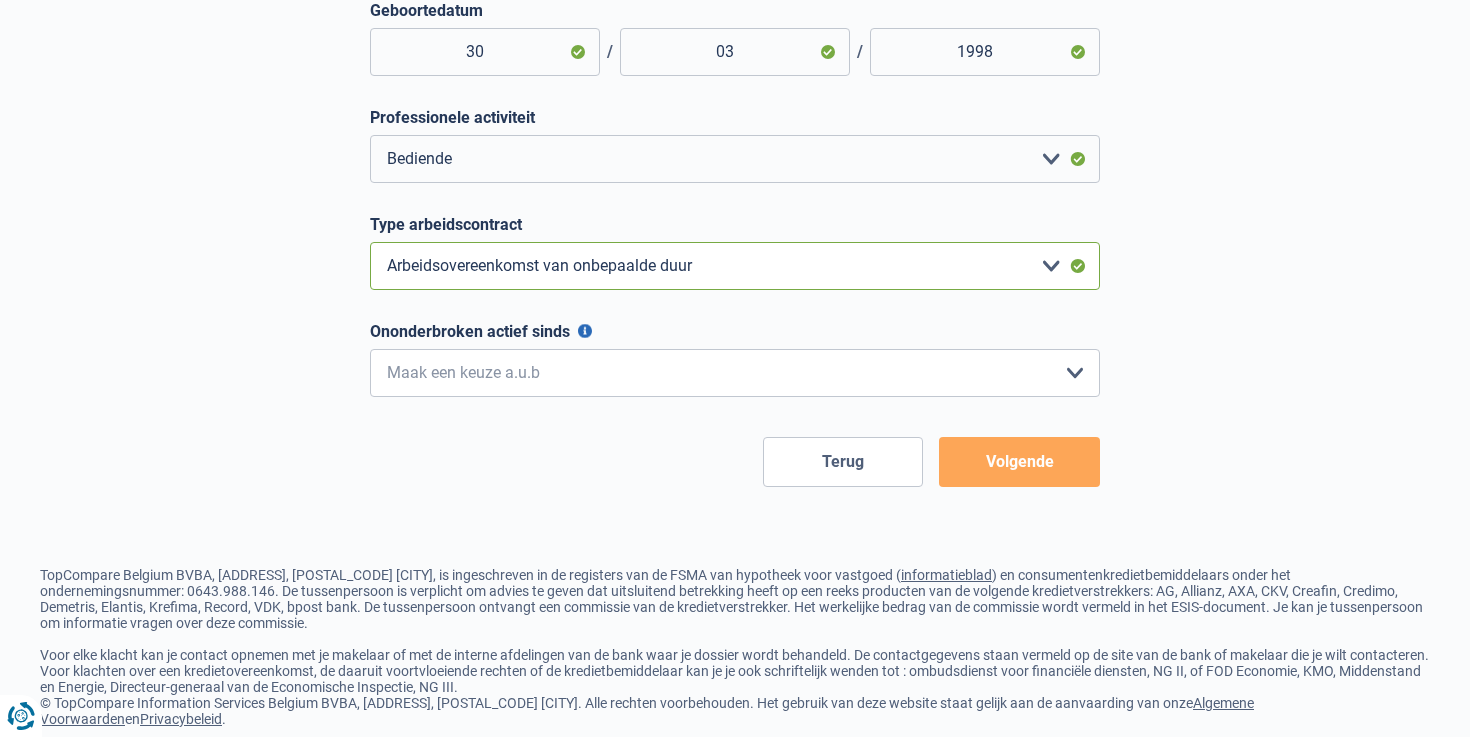 scroll, scrollTop: 732, scrollLeft: 0, axis: vertical 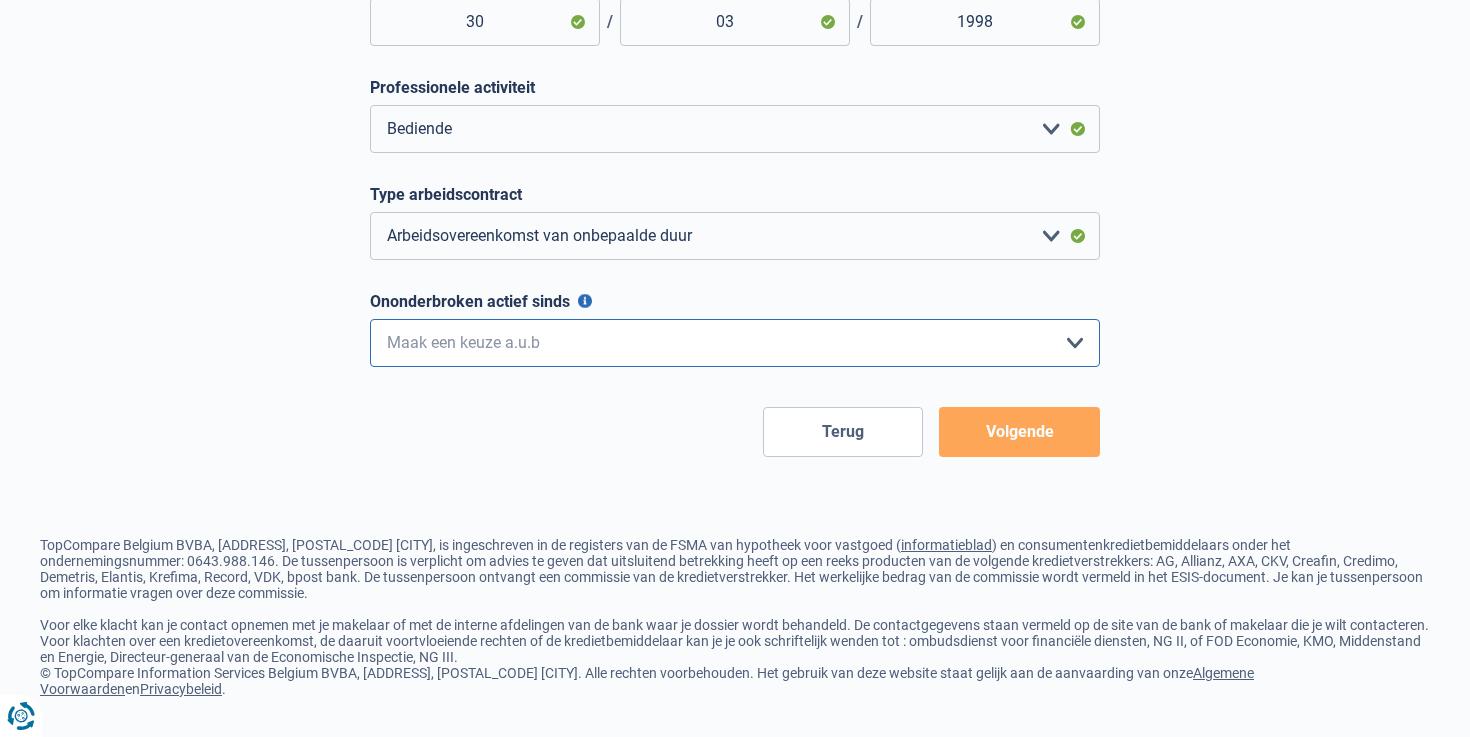 click on "< 6 maanden 6 - 12 maanden 12 - 24 maanden 24 - 36 maanden > 36 maanden
Maak een keuze a.u.b" at bounding box center (735, 343) 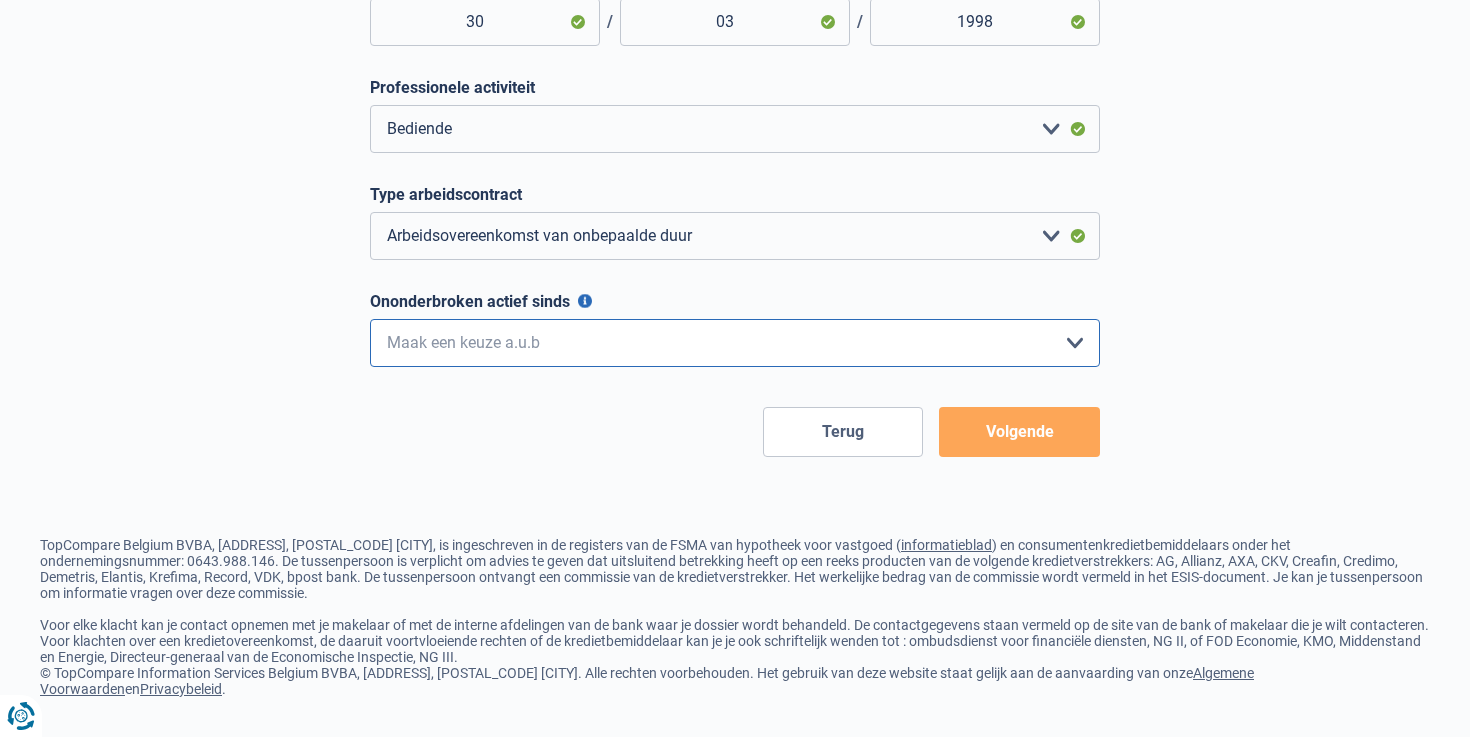 select on "more36" 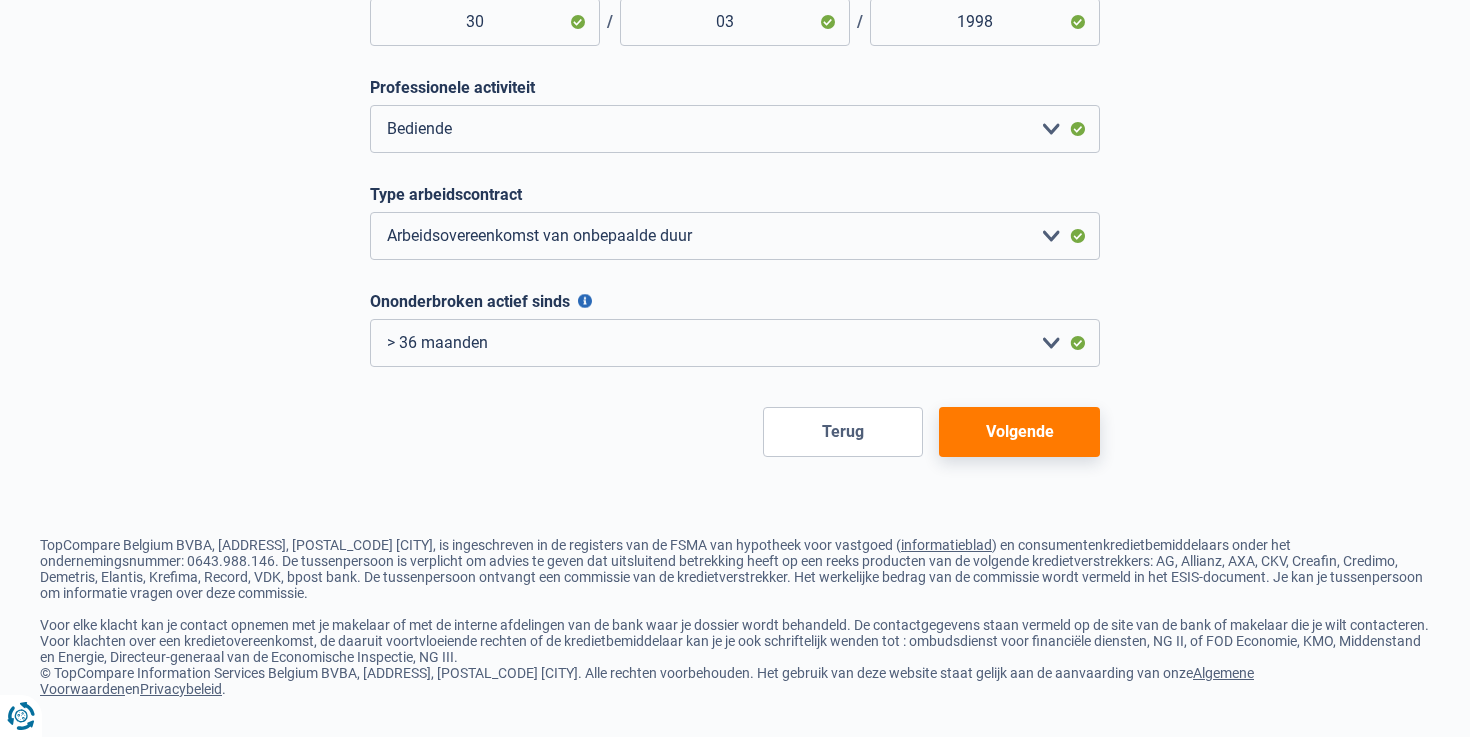click on "Volgende" at bounding box center [1019, 432] 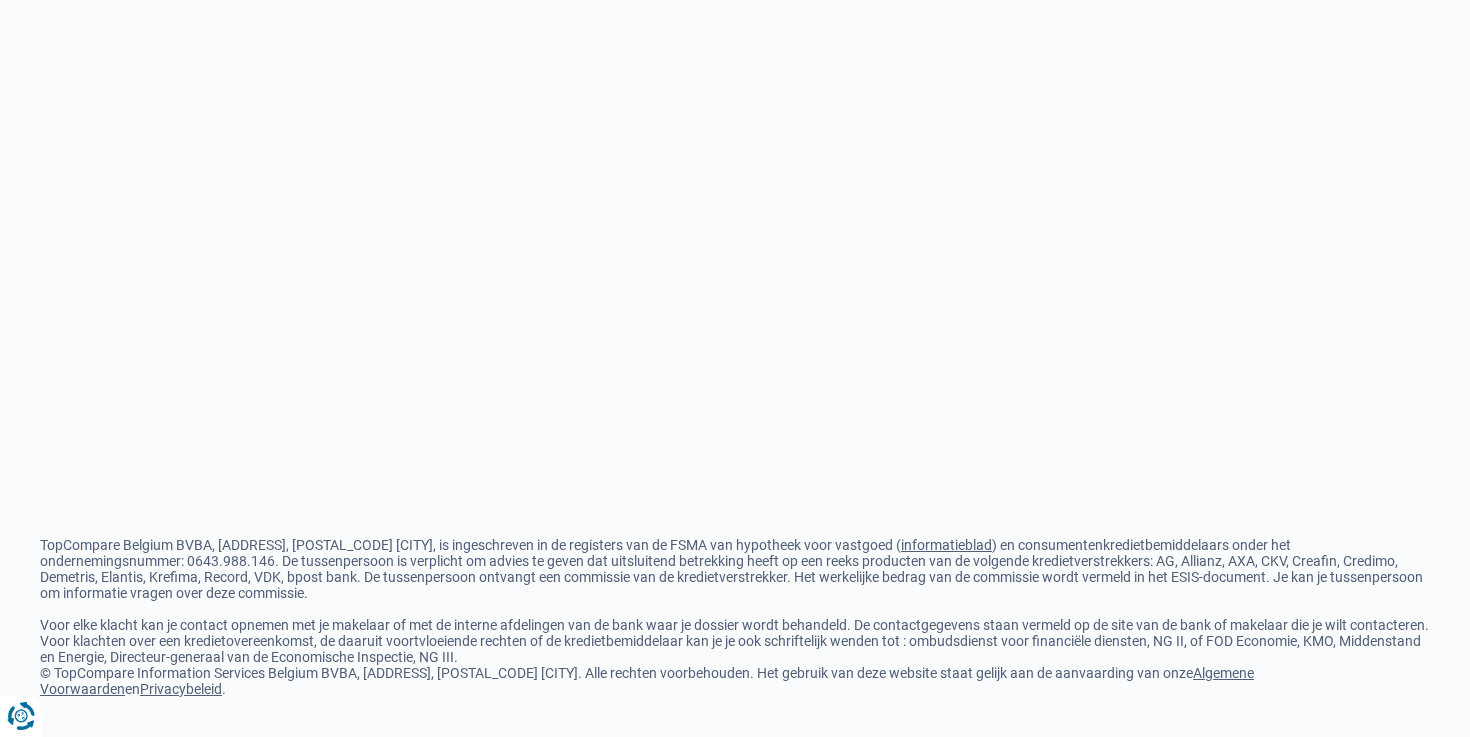 scroll, scrollTop: 0, scrollLeft: 0, axis: both 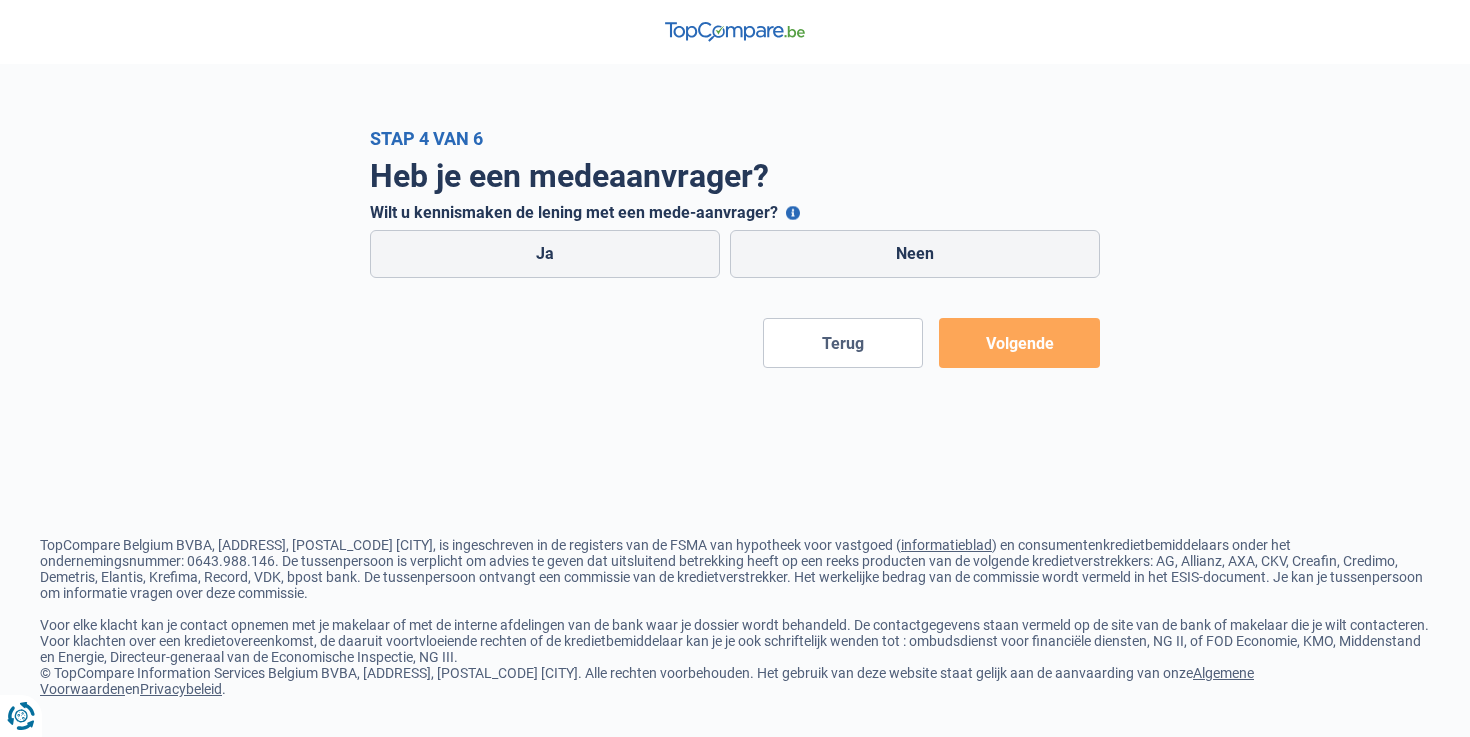 click on "Wilt u kennismaken de lening met een mede-aanvrager?" at bounding box center [793, 213] 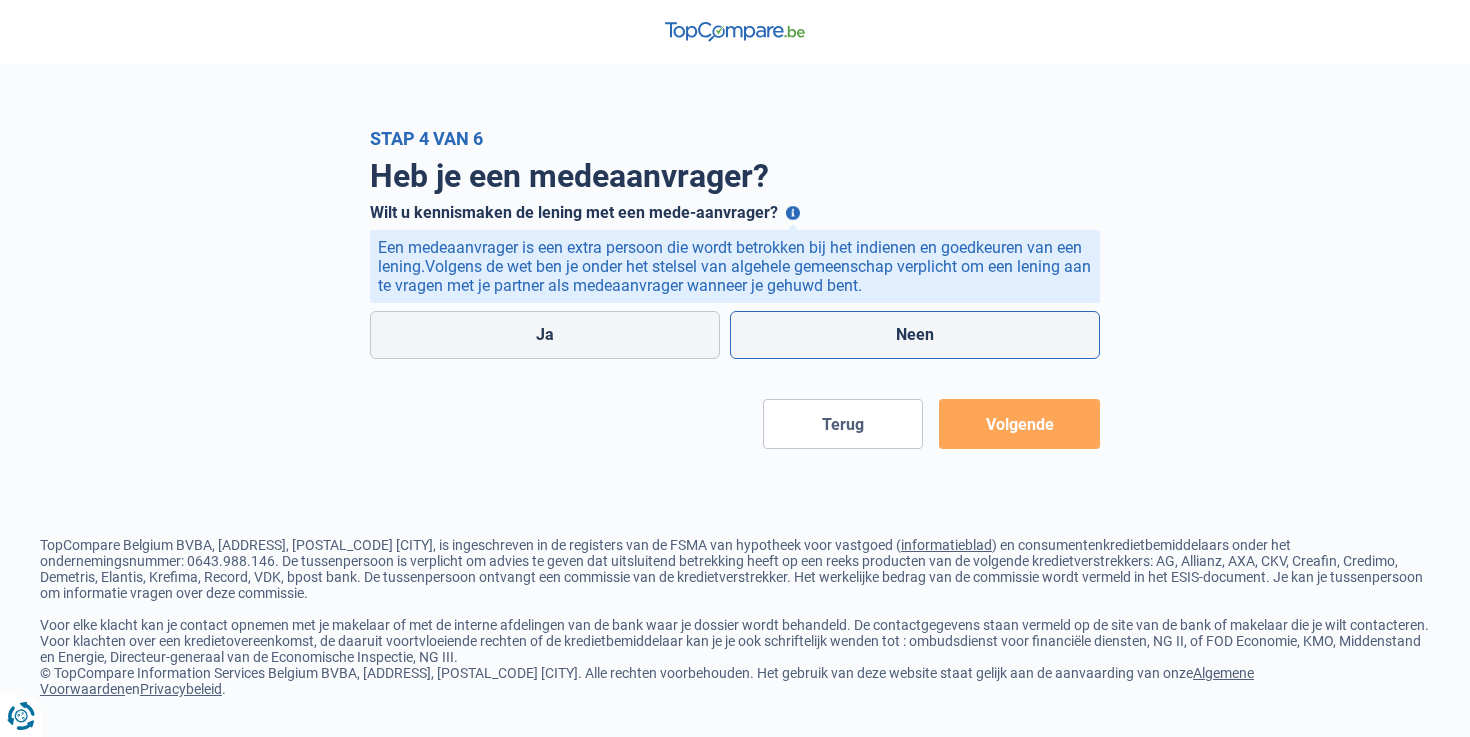 click on "Neen" at bounding box center (915, 335) 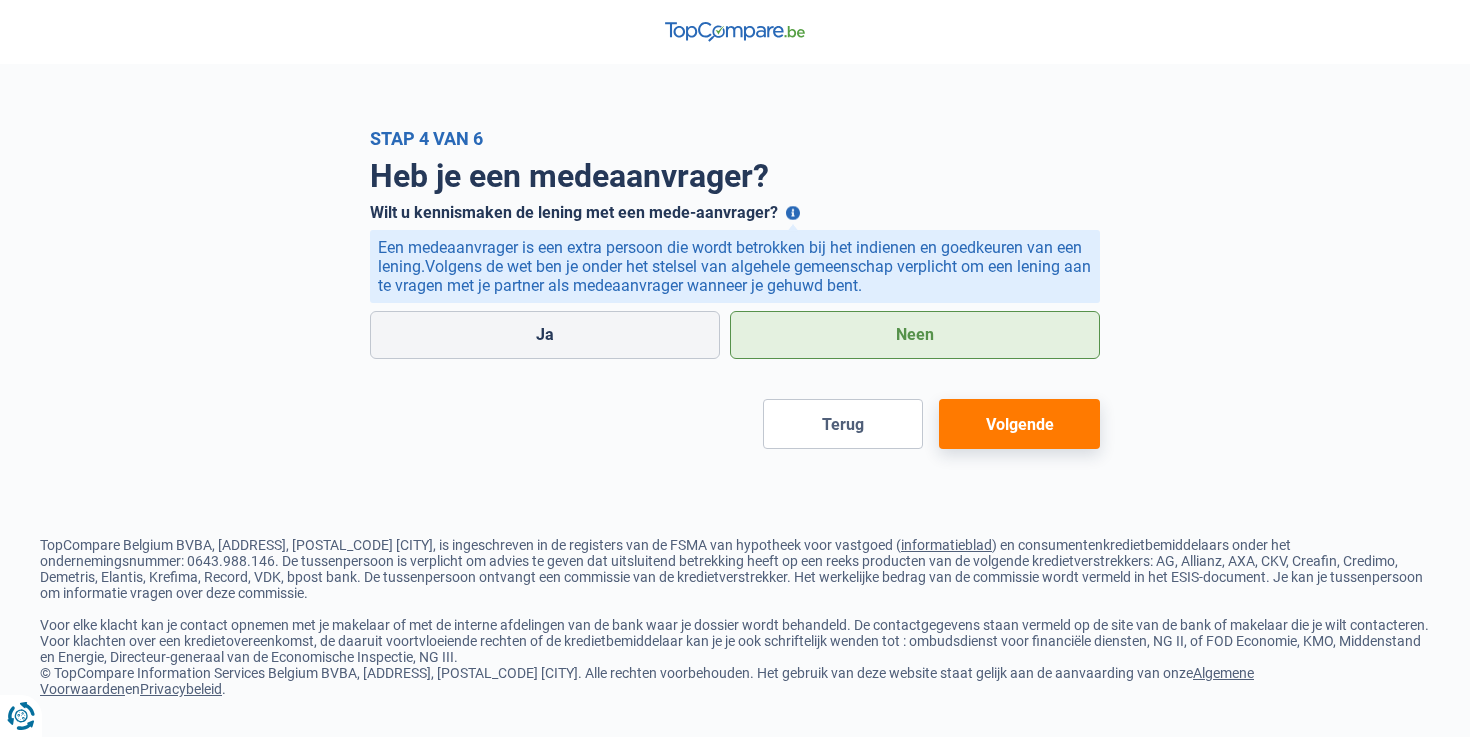 click on "Volgende" at bounding box center (1019, 424) 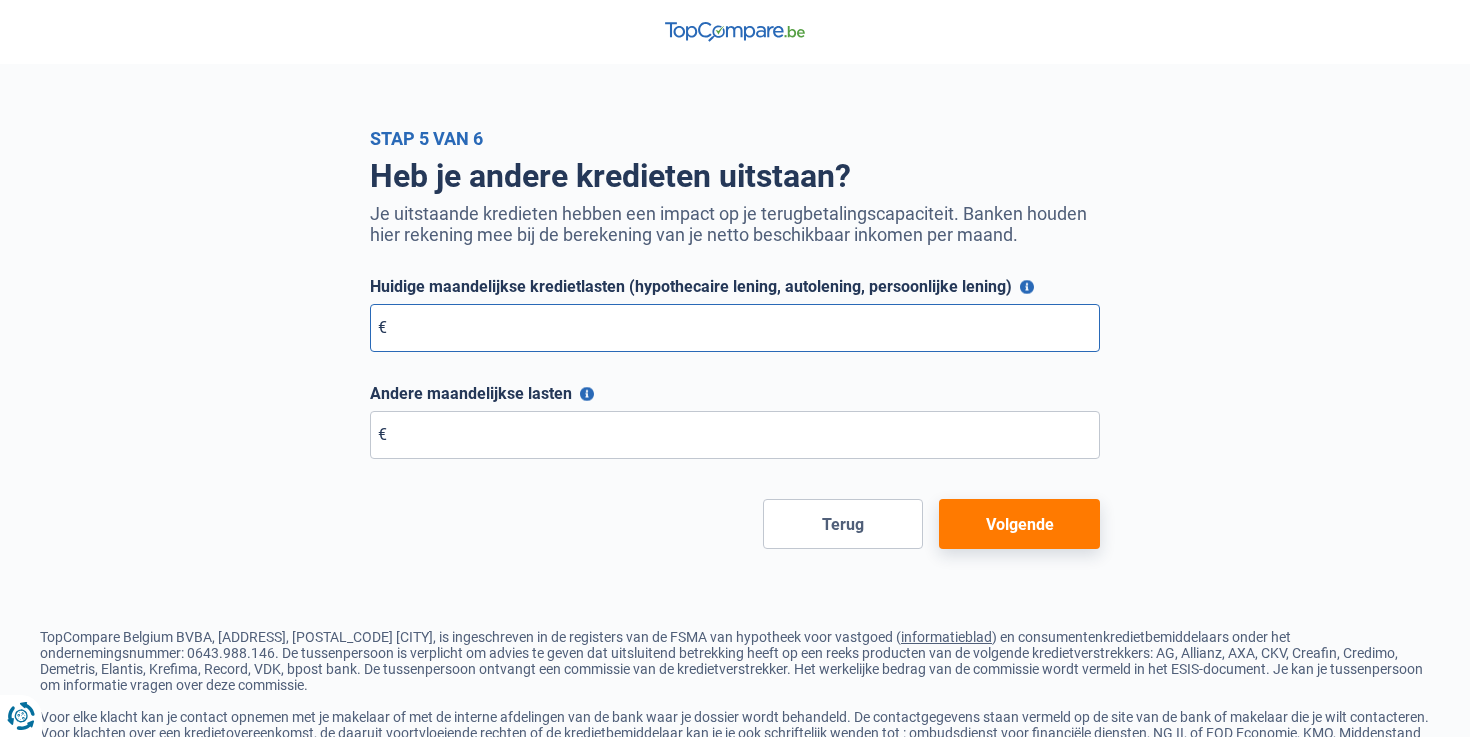 click on "Huidige maandelijkse kredietlasten (hypothecaire lening, autolening, persoonlijke lening)" at bounding box center (735, 328) 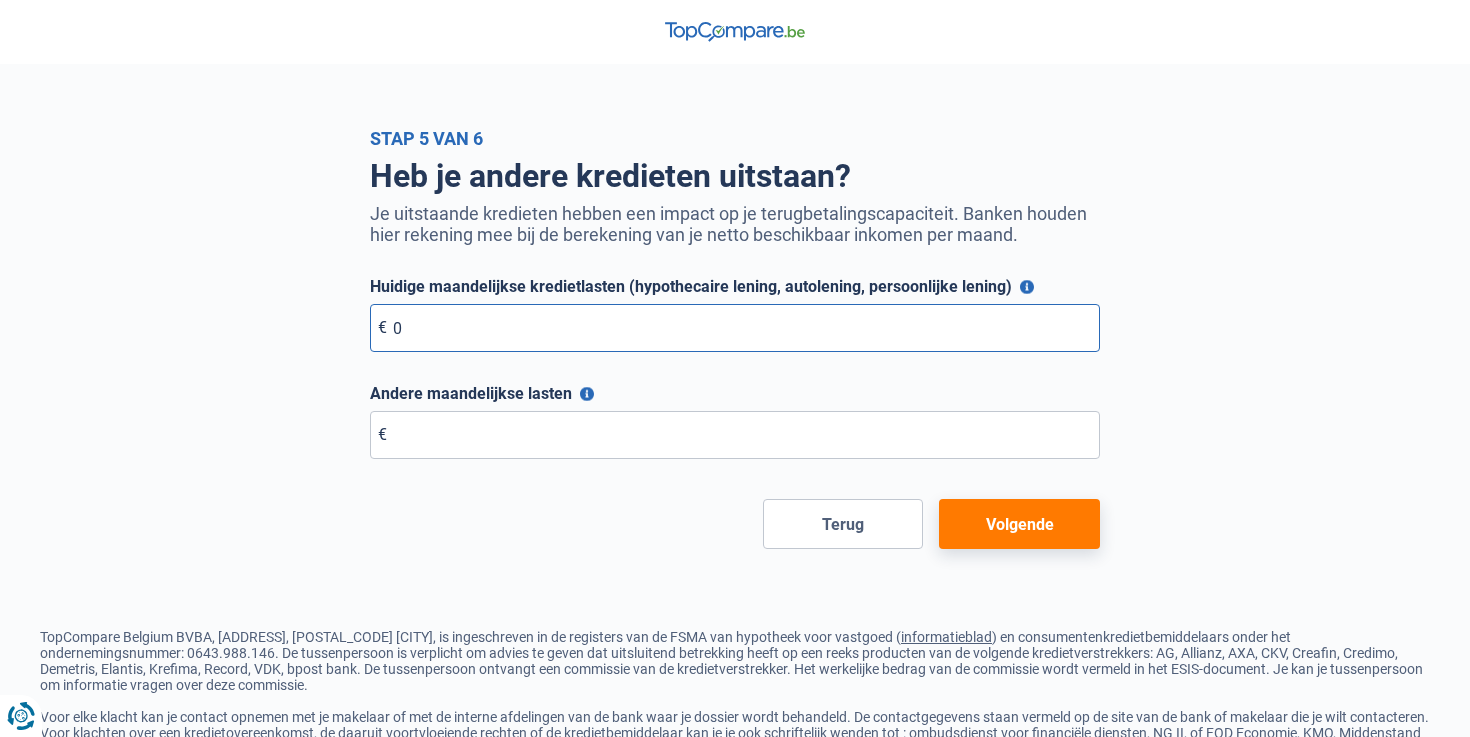 type on "0" 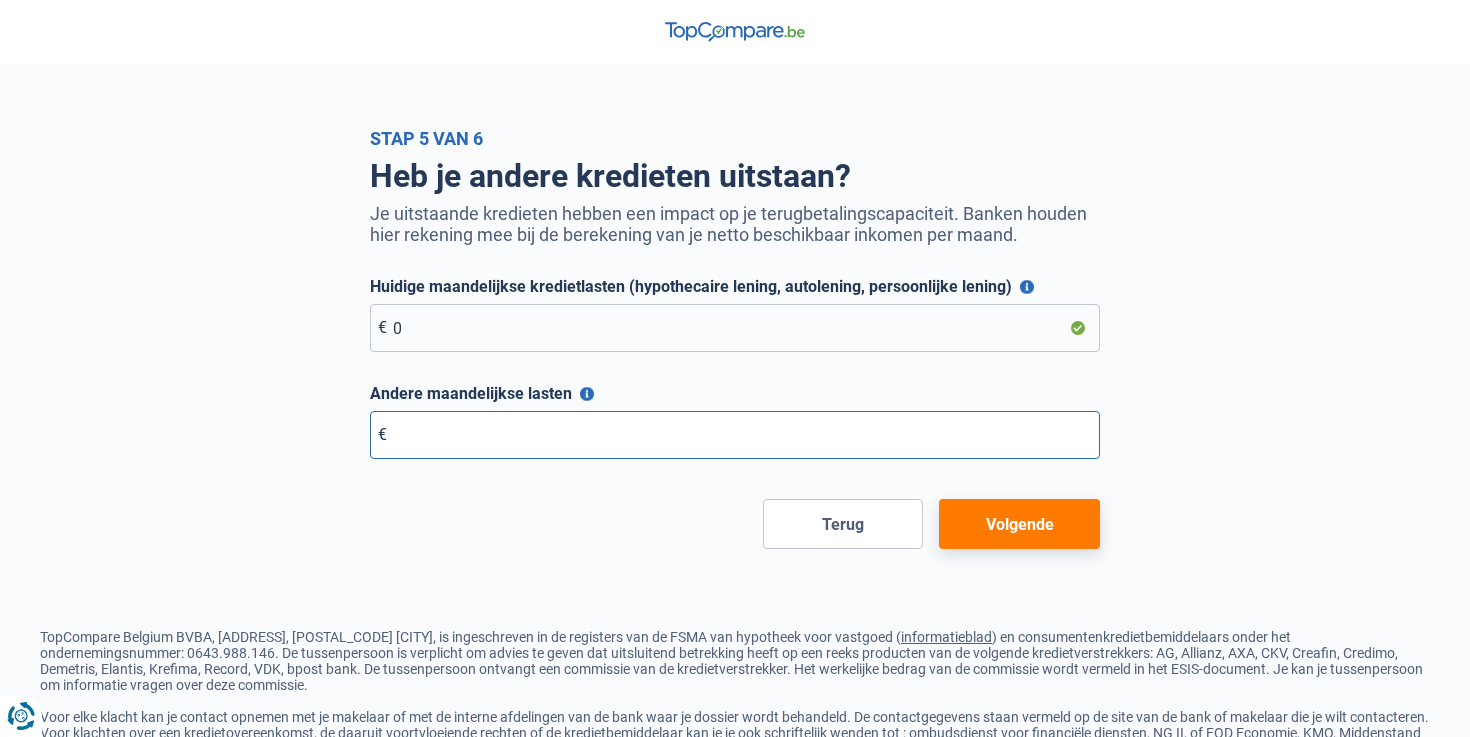 click on "Andere maandelijkse lasten" at bounding box center [735, 435] 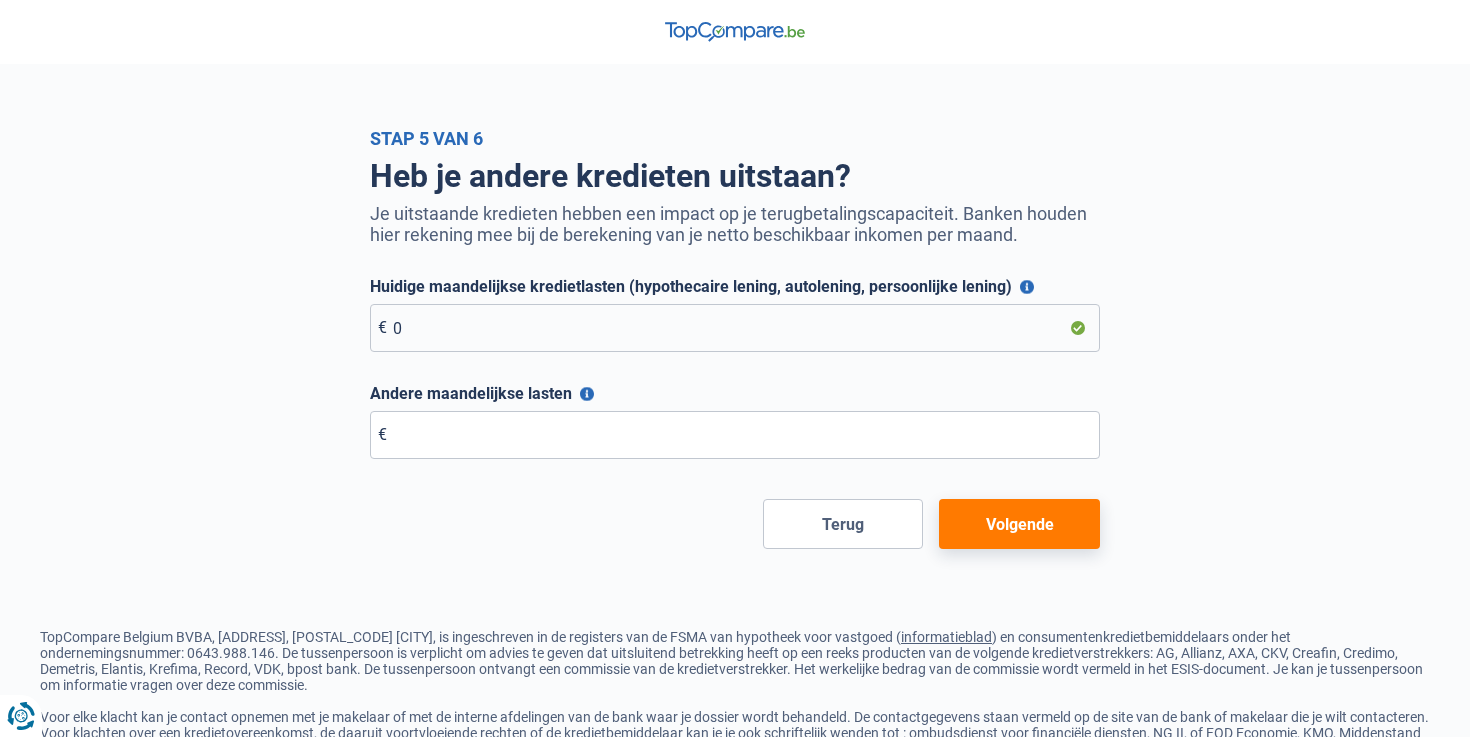 click on "Andere maandelijkse lasten" at bounding box center (587, 394) 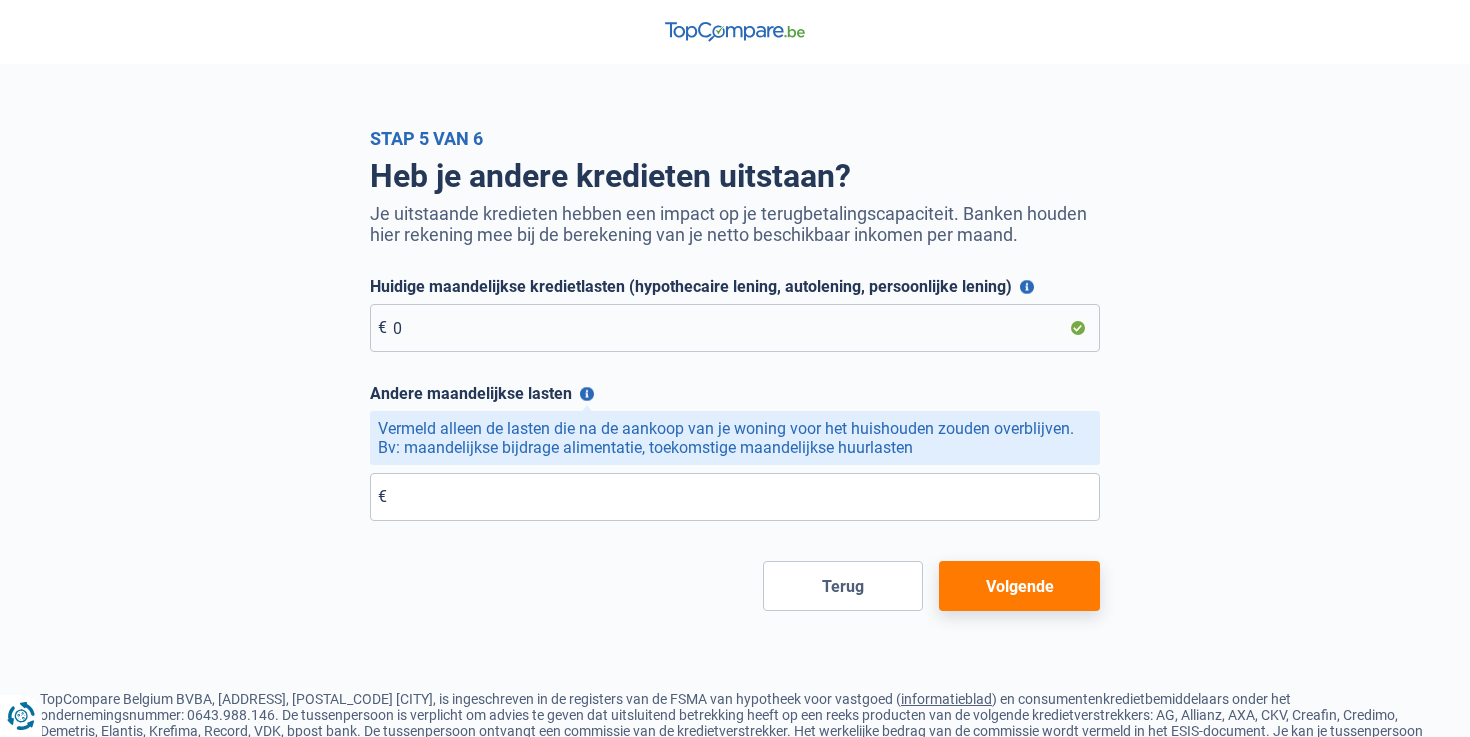 click on "Volgende" at bounding box center [1019, 586] 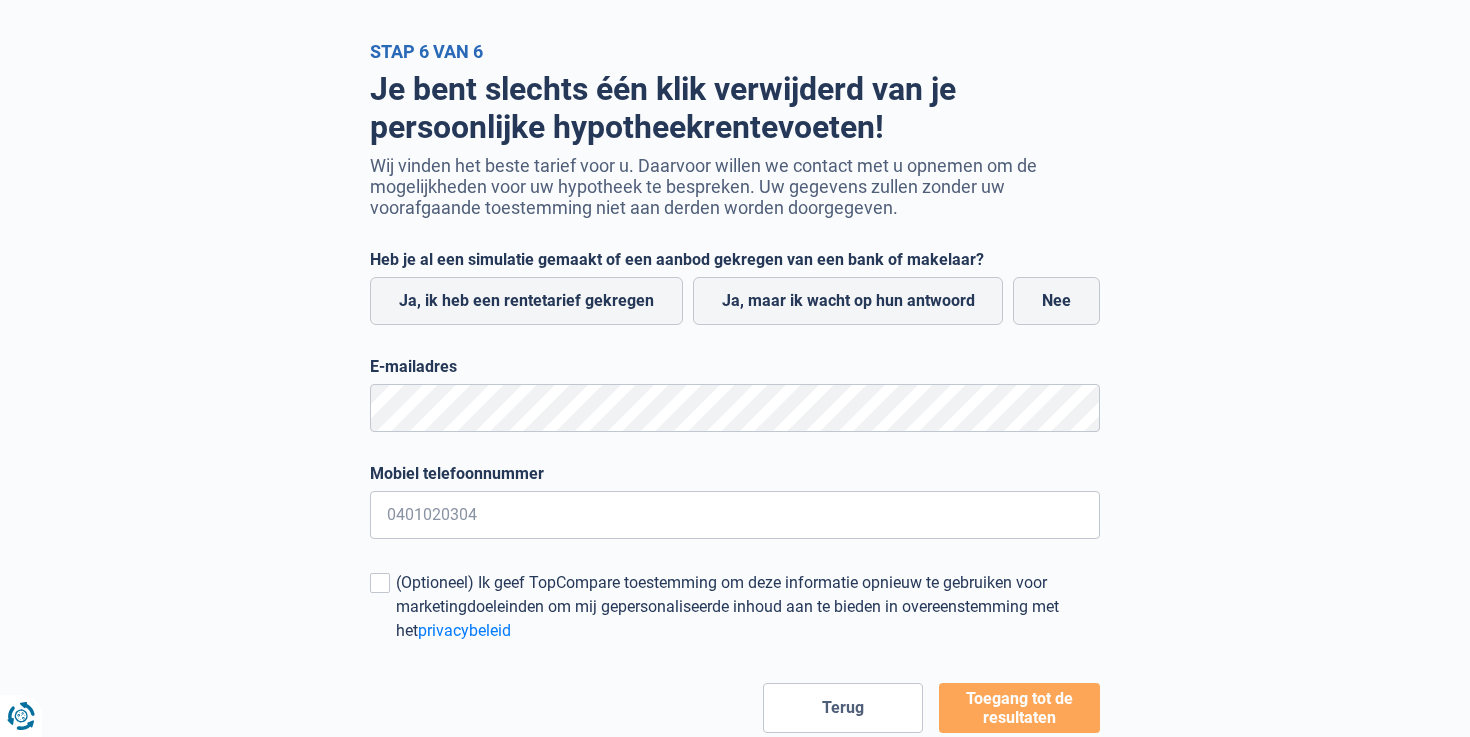 scroll, scrollTop: 97, scrollLeft: 0, axis: vertical 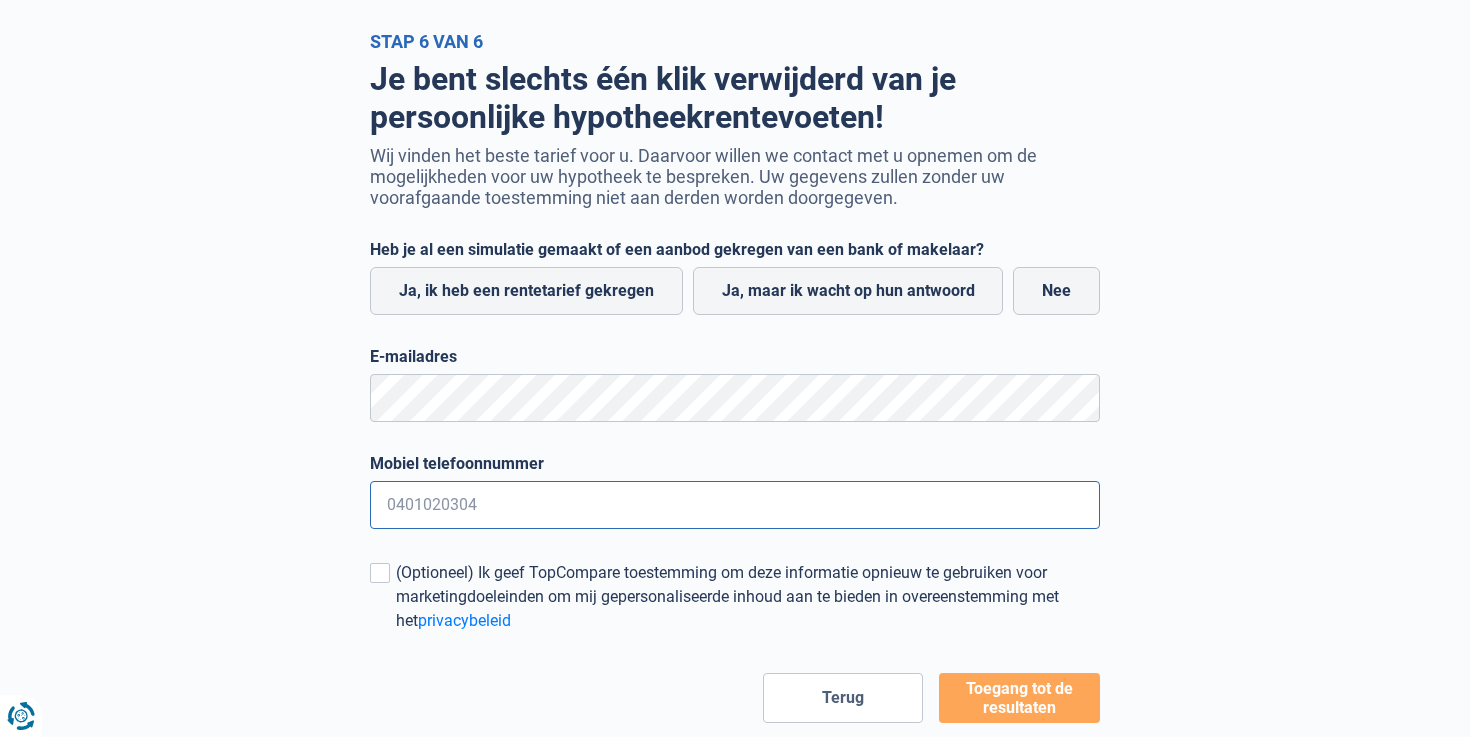 click on "Mobiel telefoonnummer" at bounding box center [735, 505] 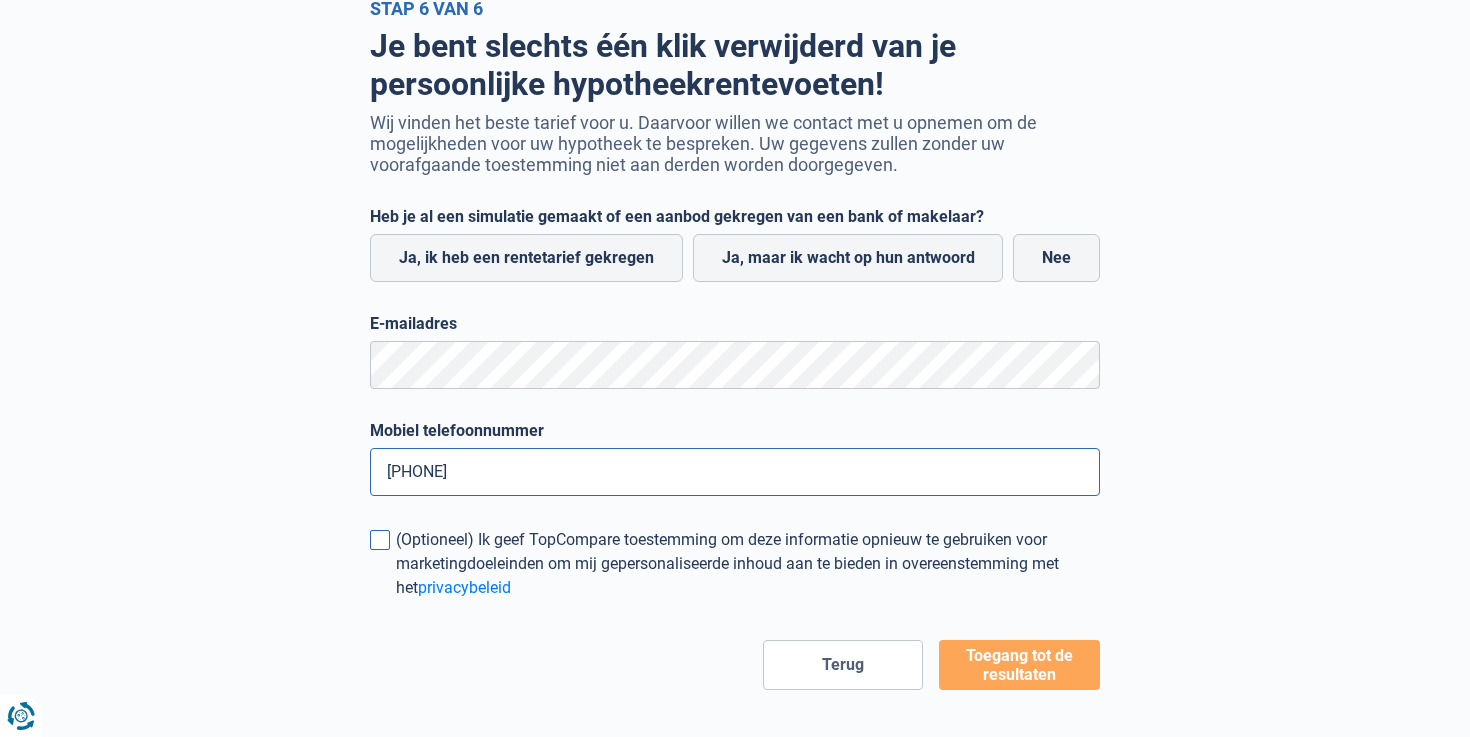 scroll, scrollTop: 126, scrollLeft: 0, axis: vertical 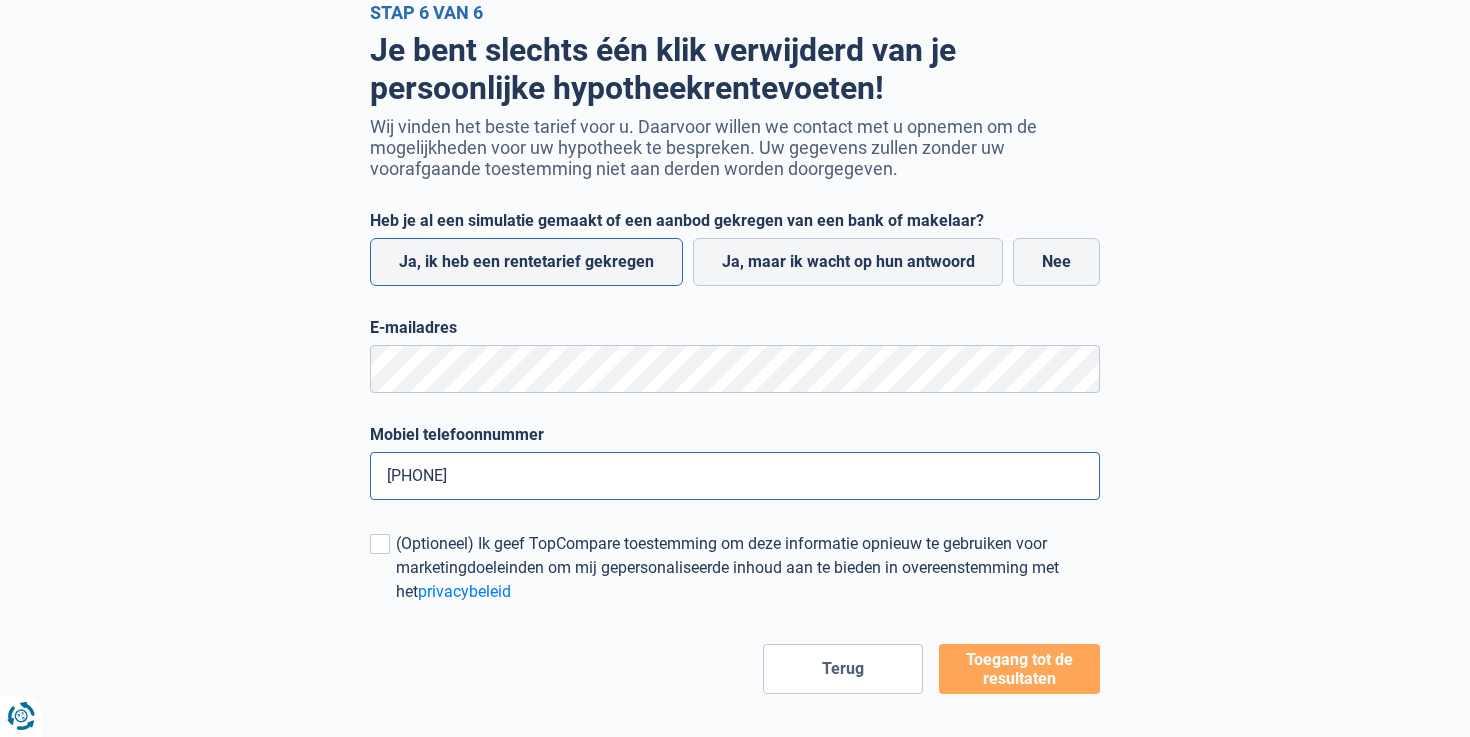 type on "0485768185" 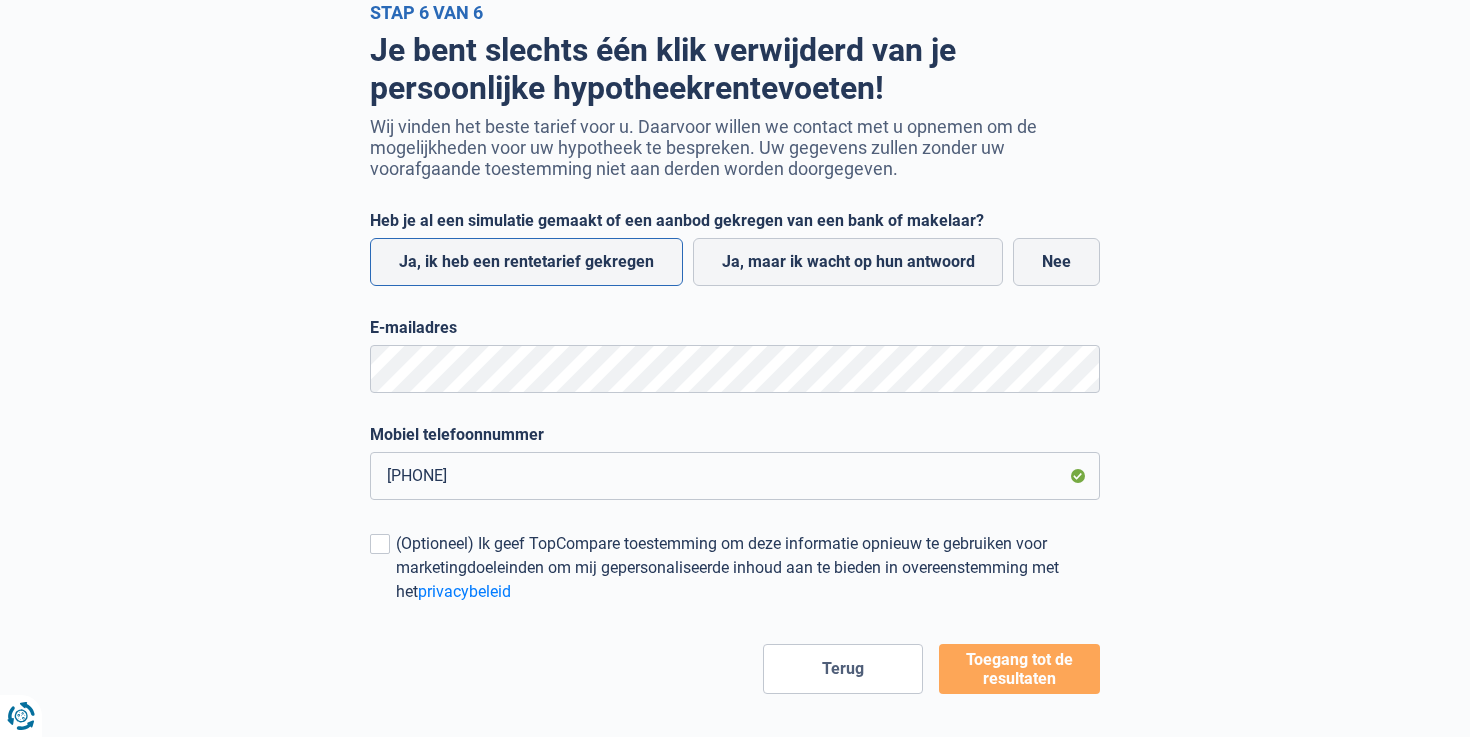 click on "Ja, ik heb een rentetarief gekregen" at bounding box center [526, 262] 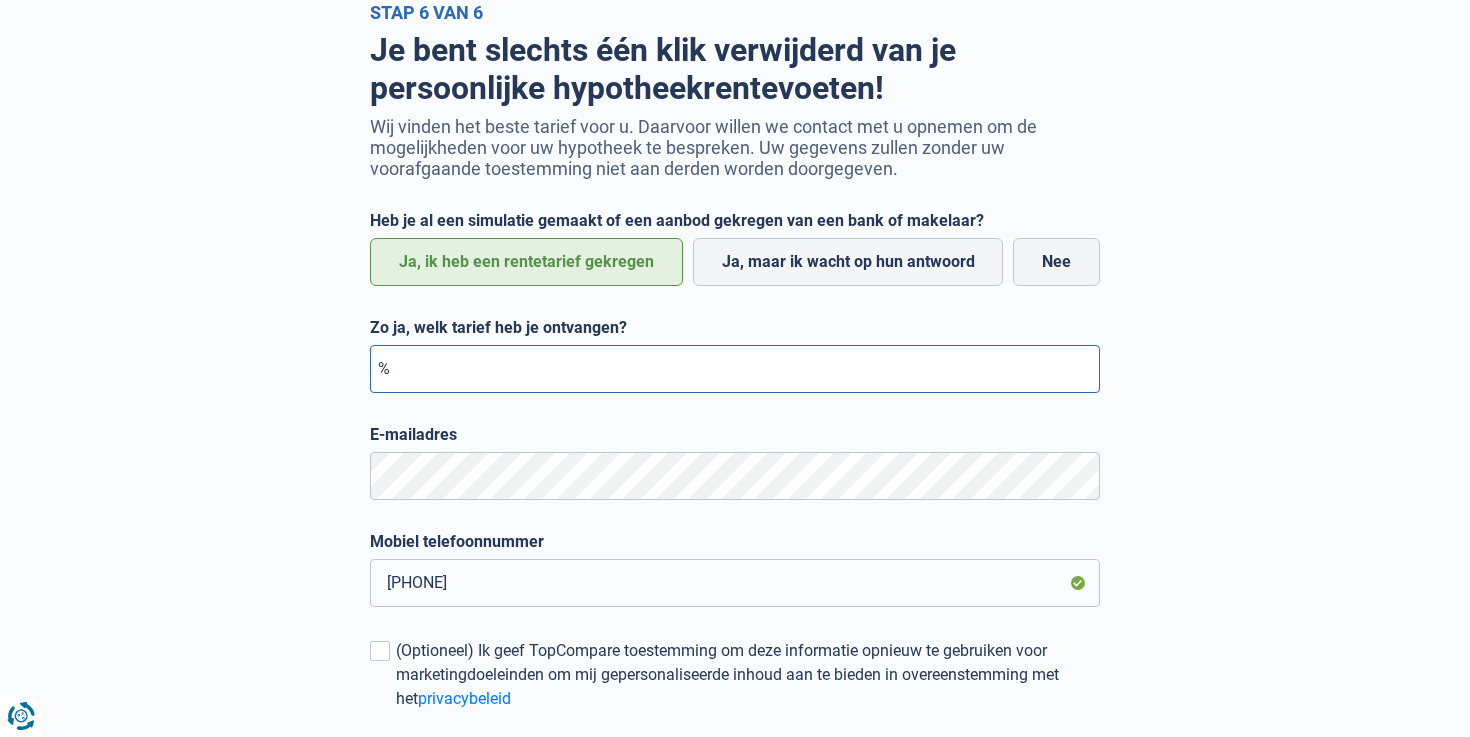 click on "Zo ja, welk tarief heb je ontvangen?" at bounding box center [735, 369] 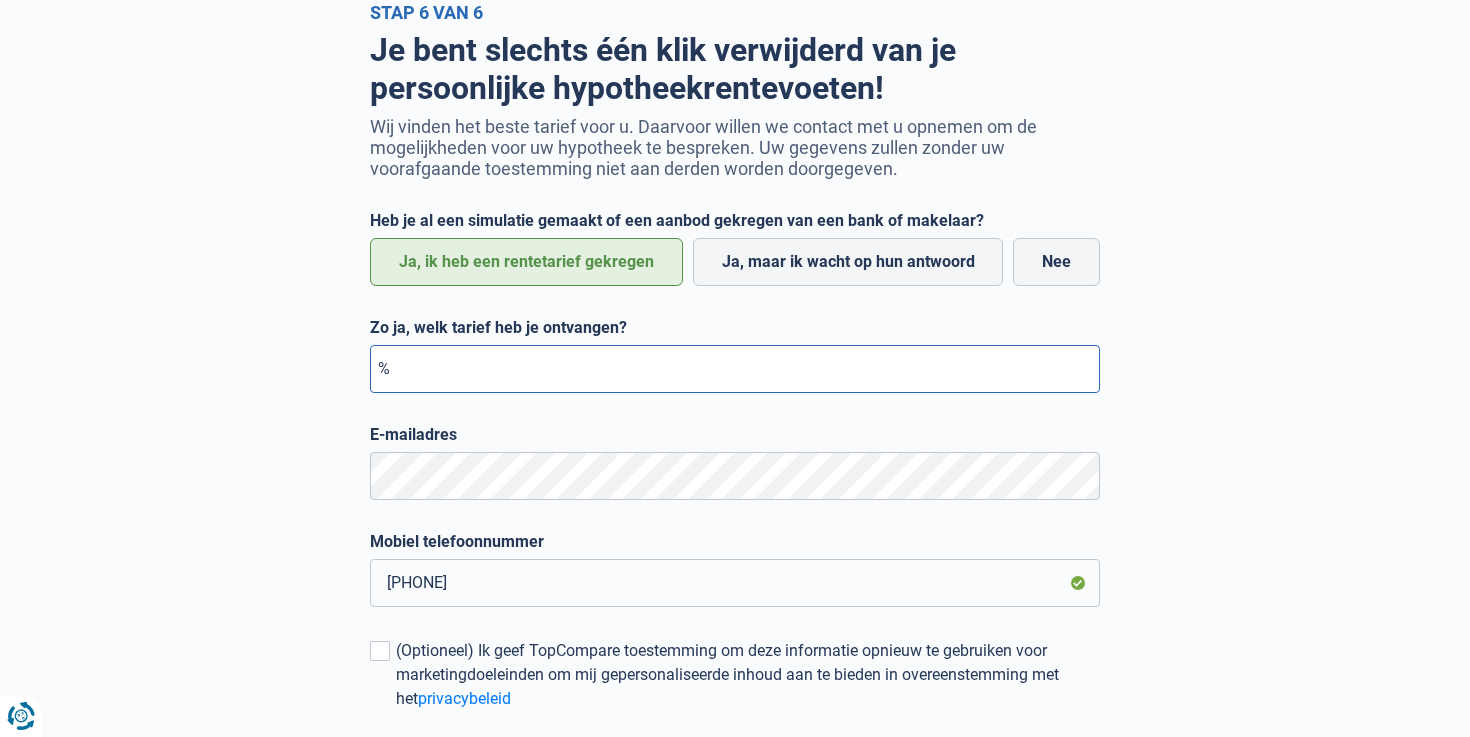 paste on "3,43" 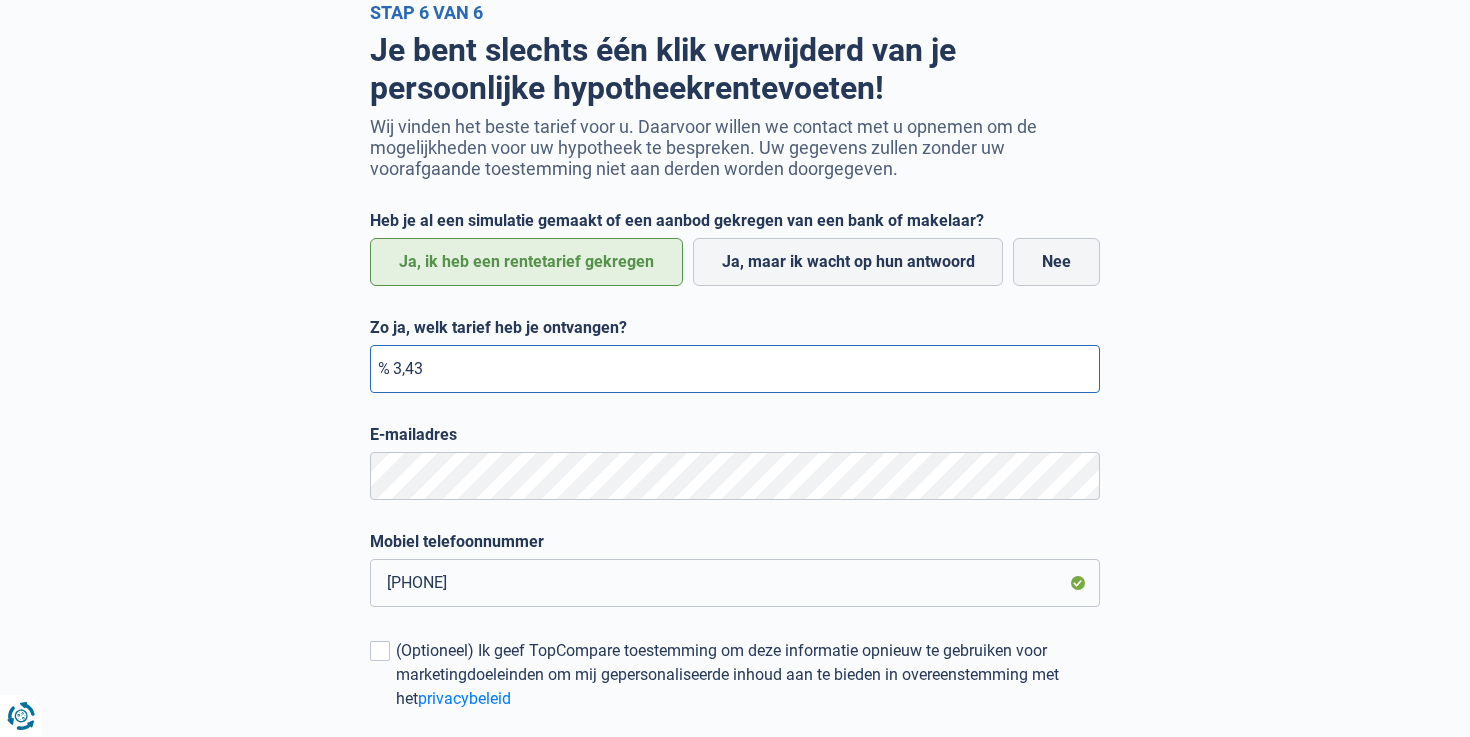 type on "3,43" 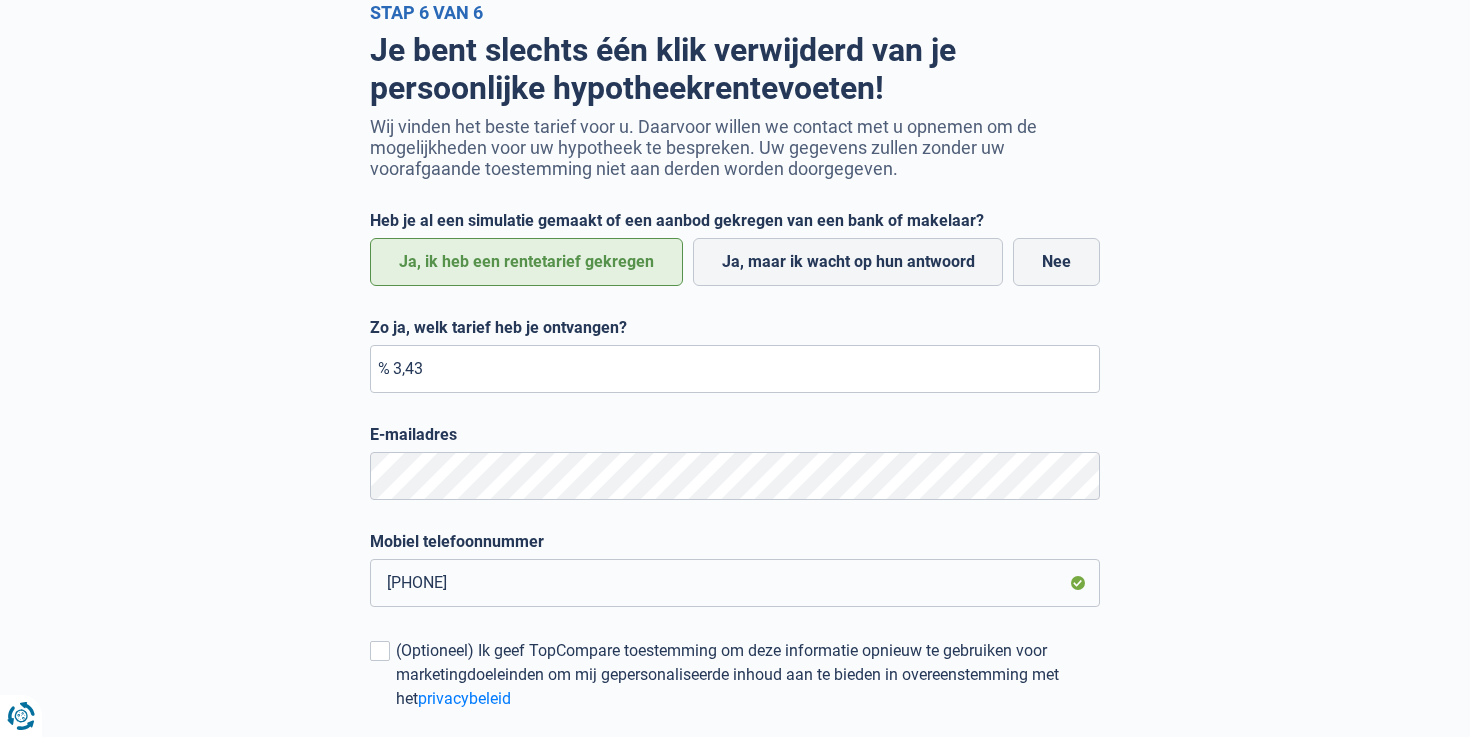 click on "Je bent slechts één klik verwijderd van je persoonlijke hypotheekrentevoeten!
Wij vinden het beste tarief voor u. Daarvoor willen we contact met u opnemen om de mogelijkheden voor uw hypotheek te bespreken. Uw gegevens zullen zonder uw voorafgaande toestemming niet aan derden worden doorgegeven.
Heb je al een simulatie gemaakt of een aanbod gekregen van een bank of makelaar?
Ja, ik heb een rentetarief gekregen
Ja, maar ik wacht op hun antwoord
Nee
Zo ja, welk tarief heb je ontvangen?   %   3,43     E-mailadres     Mobiel telefoonnummer     0485768185       (Optioneel) Ik geef TopCompare toestemming om deze informatie opnieuw te gebruiken voor marketingdoeleinden om mij gepersonaliseerde inhoud aan te bieden in overeenstemming met het   privacybeleid
Terug
Toegang tot de resultaten" at bounding box center (735, 412) 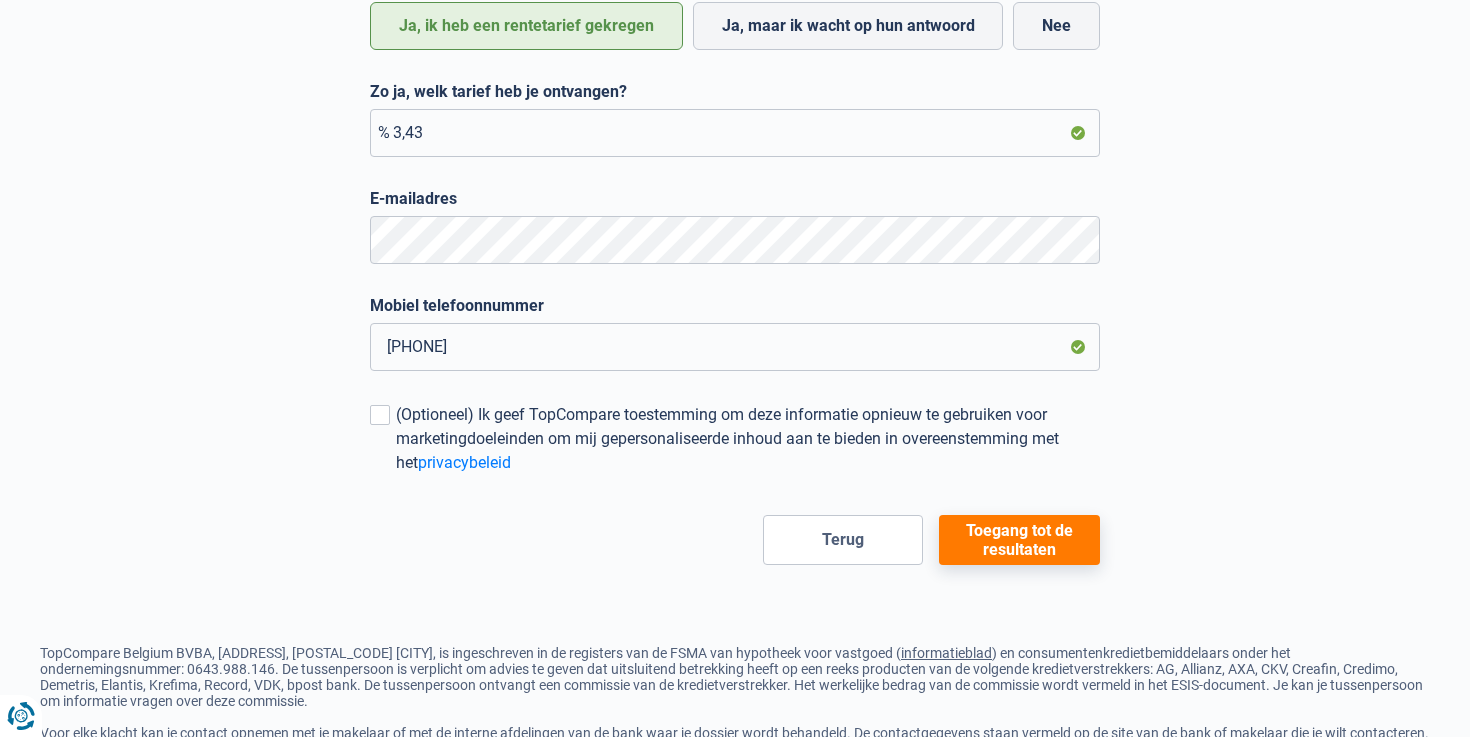 scroll, scrollTop: 369, scrollLeft: 0, axis: vertical 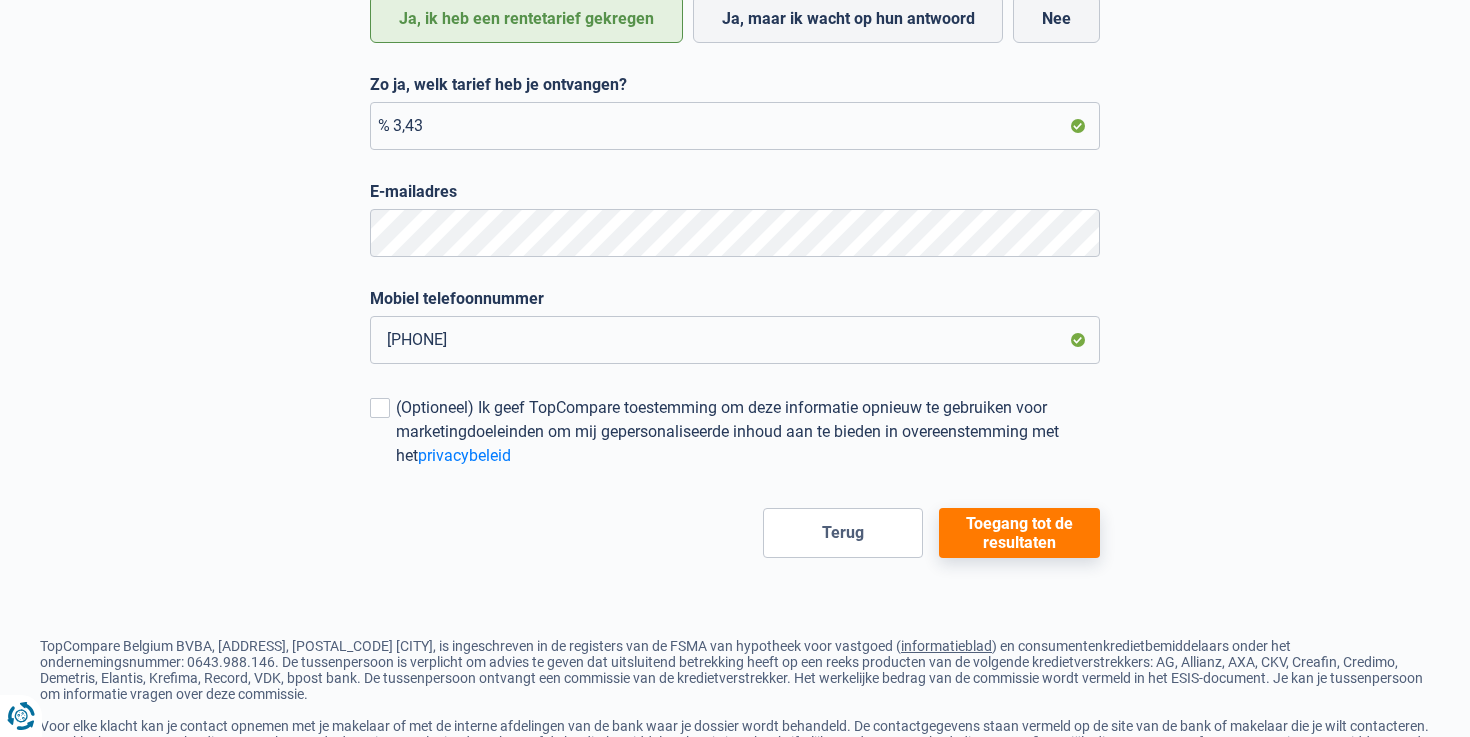 click on "Toegang tot de resultaten" at bounding box center (1019, 533) 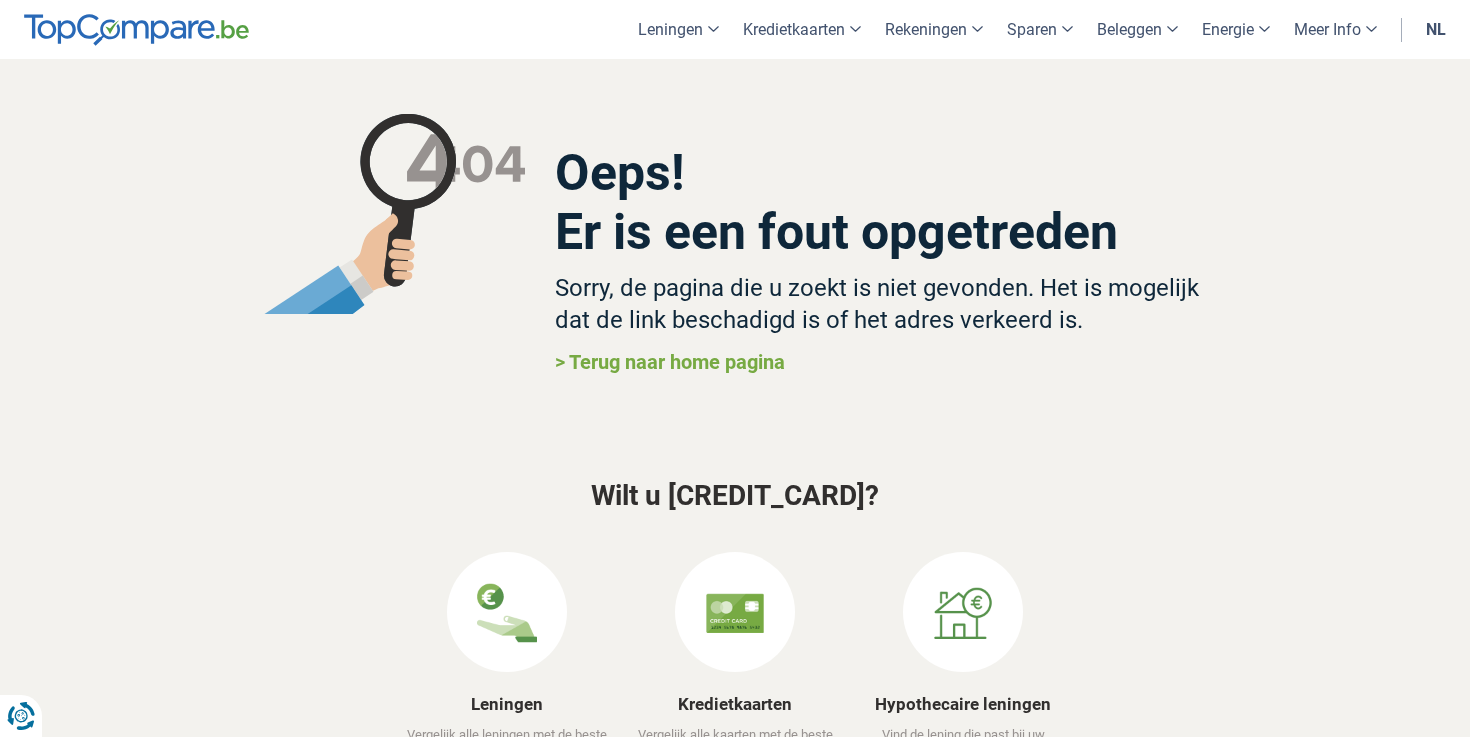 scroll, scrollTop: 0, scrollLeft: 0, axis: both 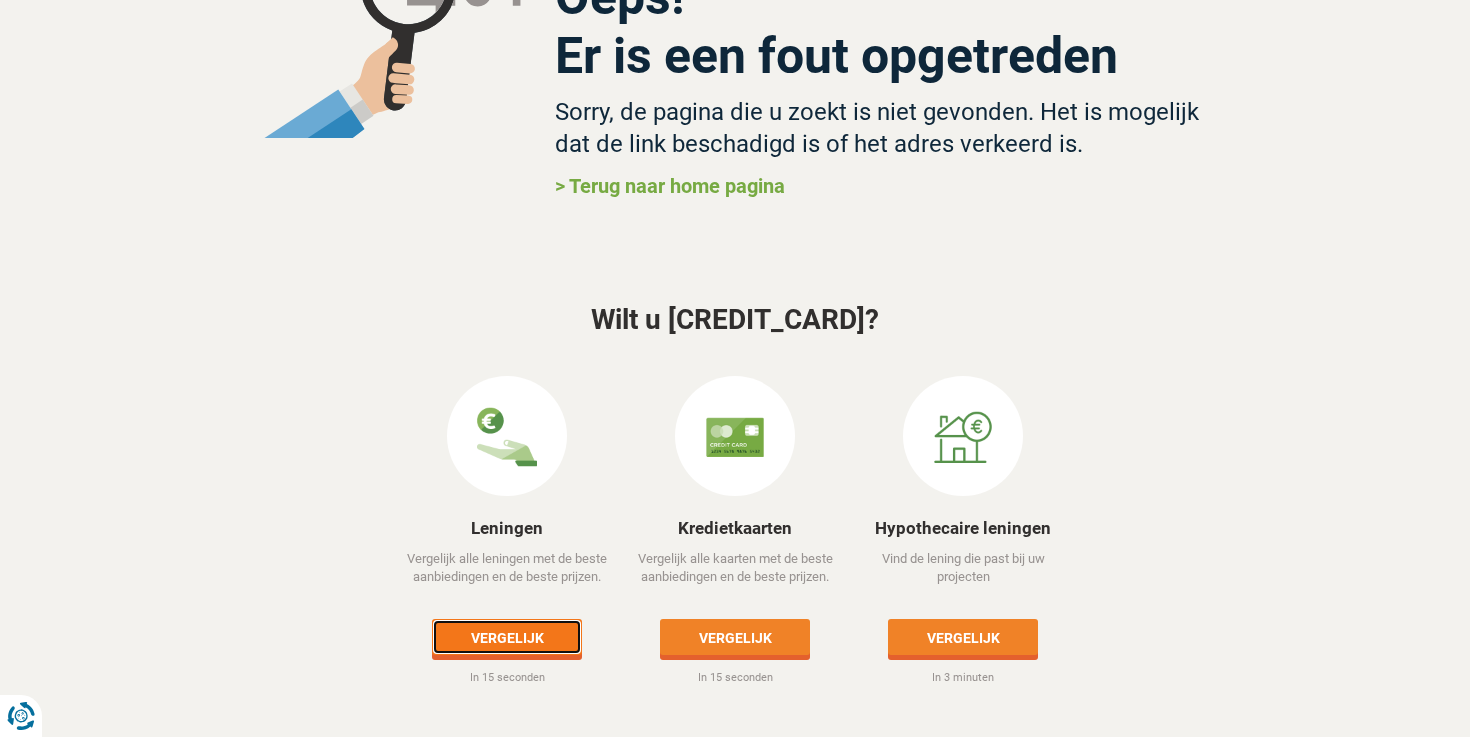 click on "Vergelijk" at bounding box center [507, 637] 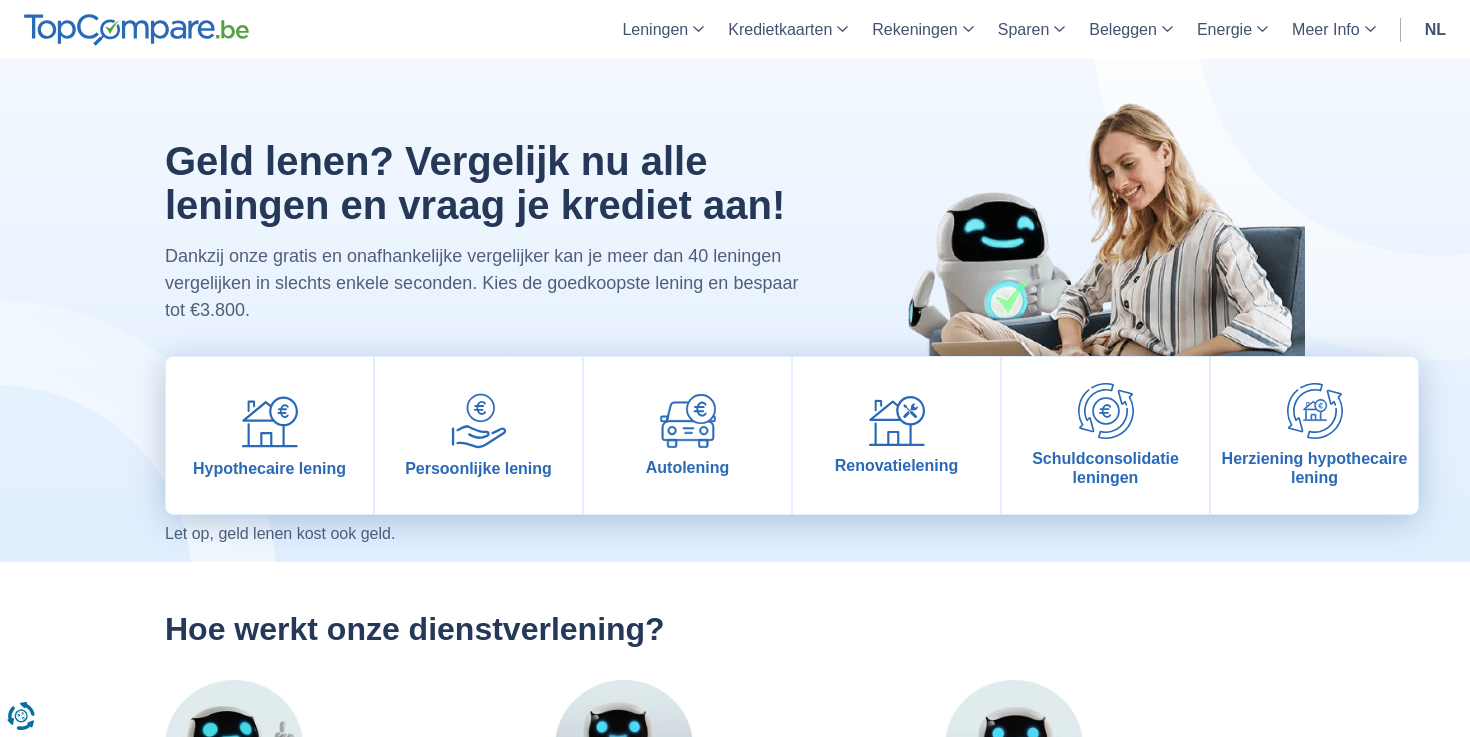 scroll, scrollTop: 0, scrollLeft: 0, axis: both 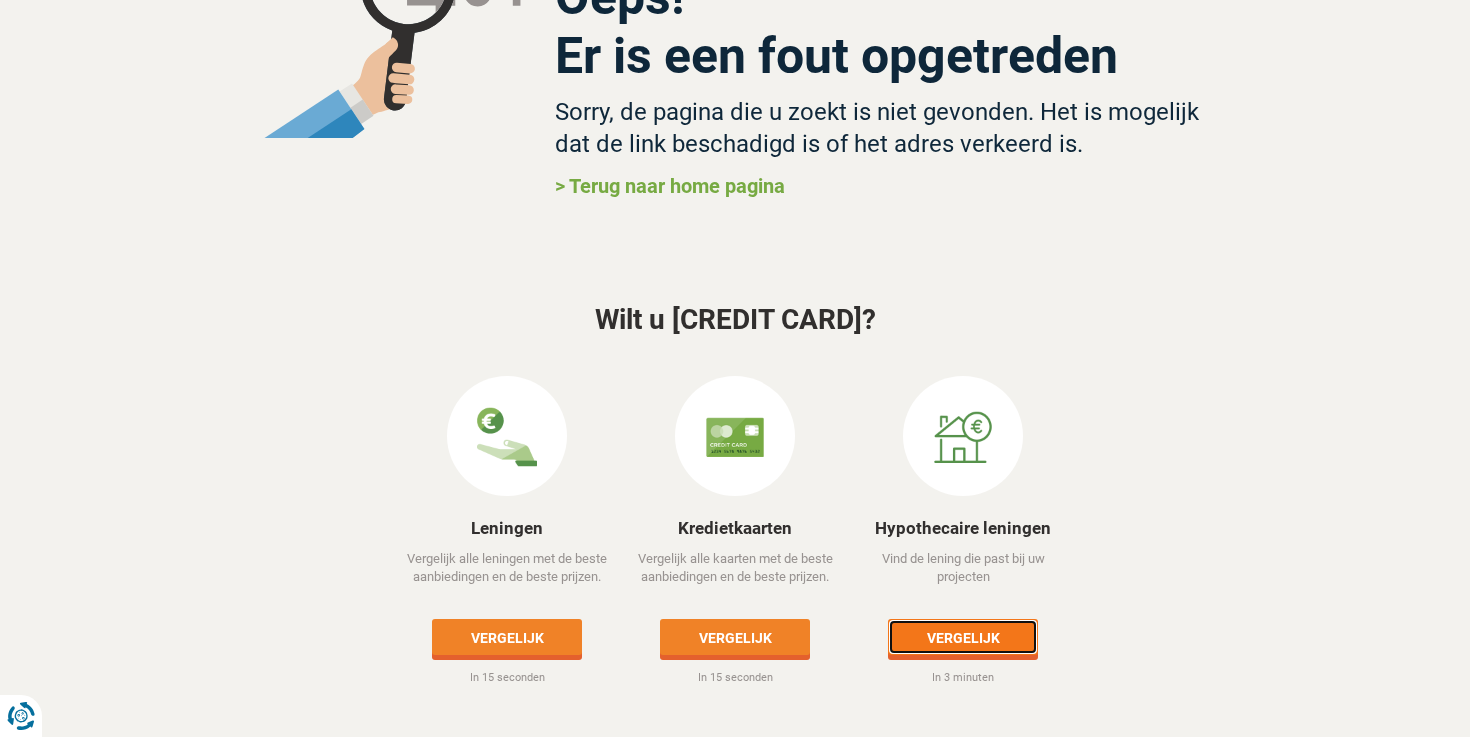 click on "Vergelijk" at bounding box center [963, 637] 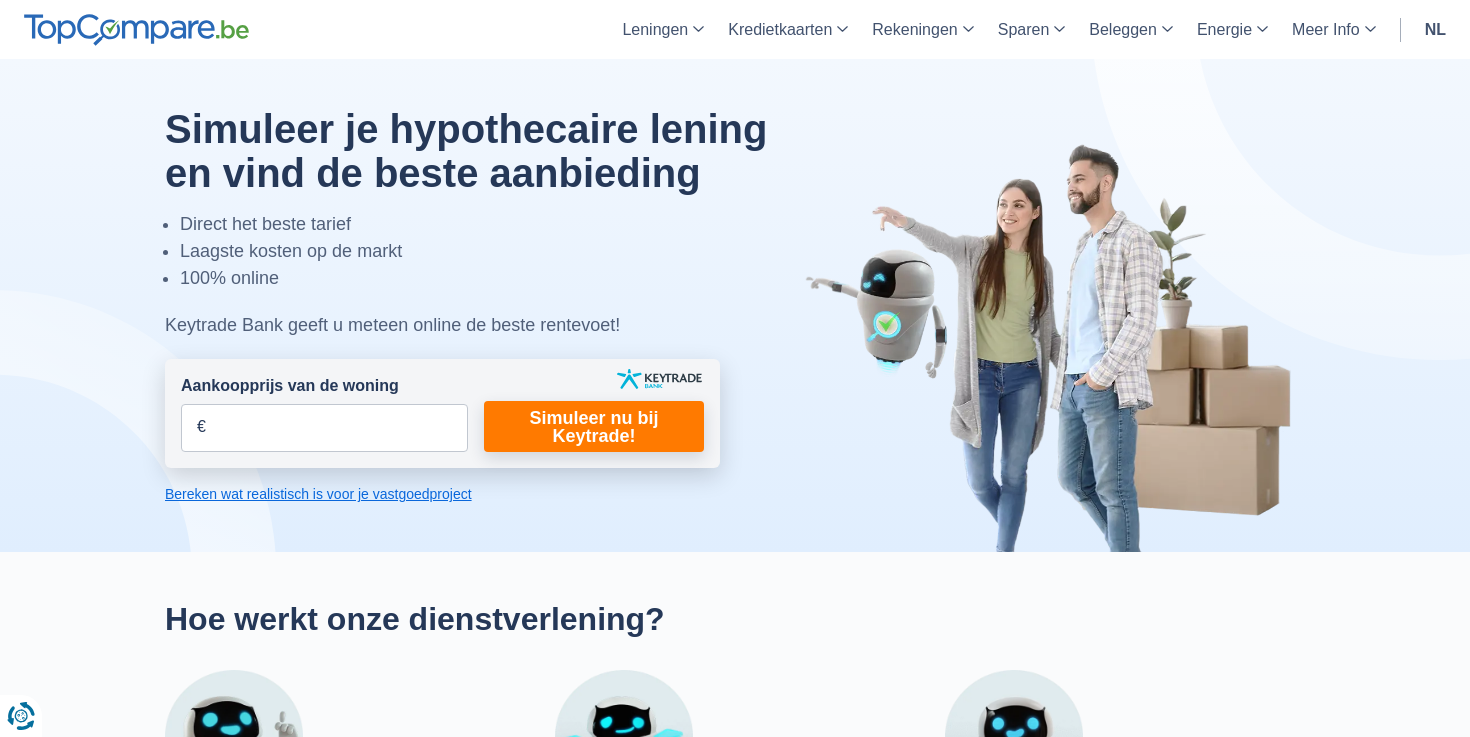 scroll, scrollTop: 0, scrollLeft: 0, axis: both 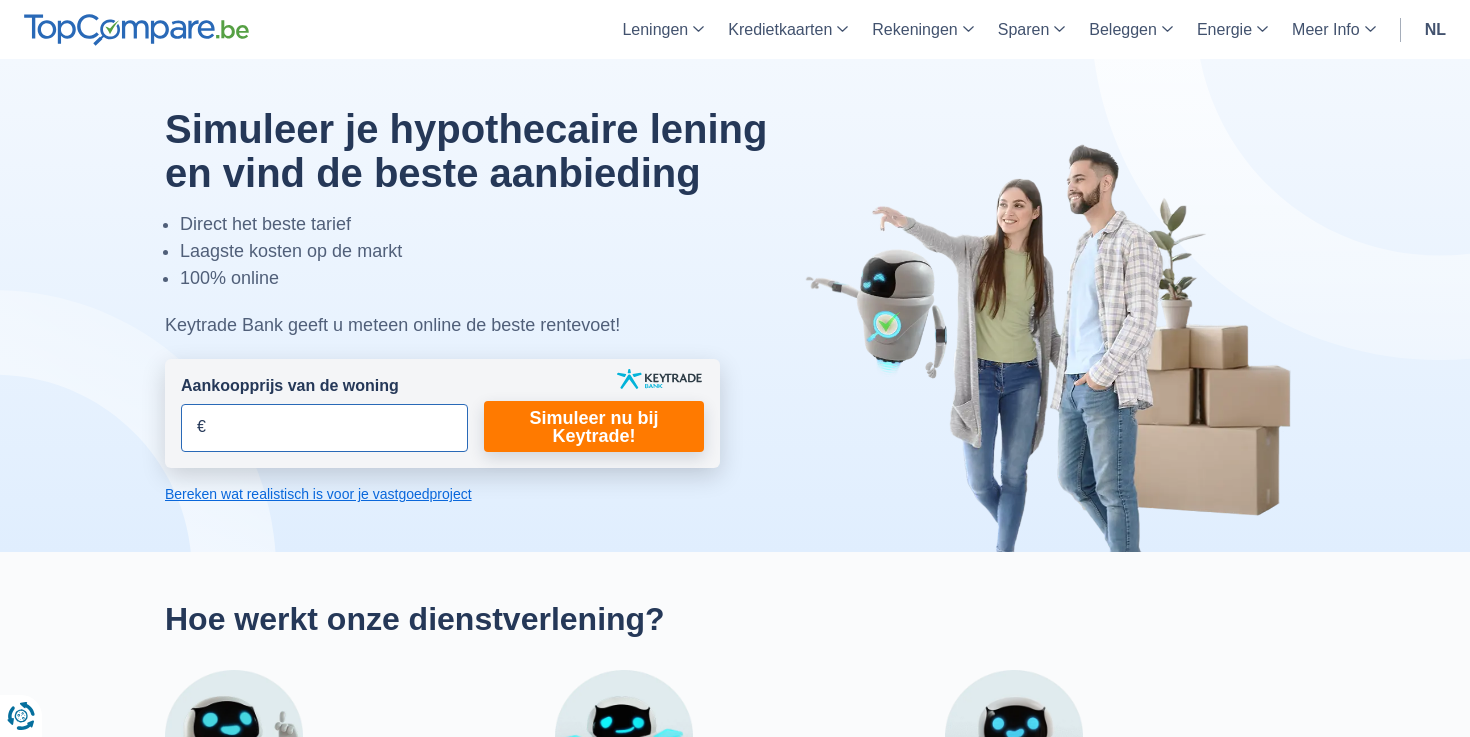 click on "Aankoopprijs van de woning" at bounding box center [324, 428] 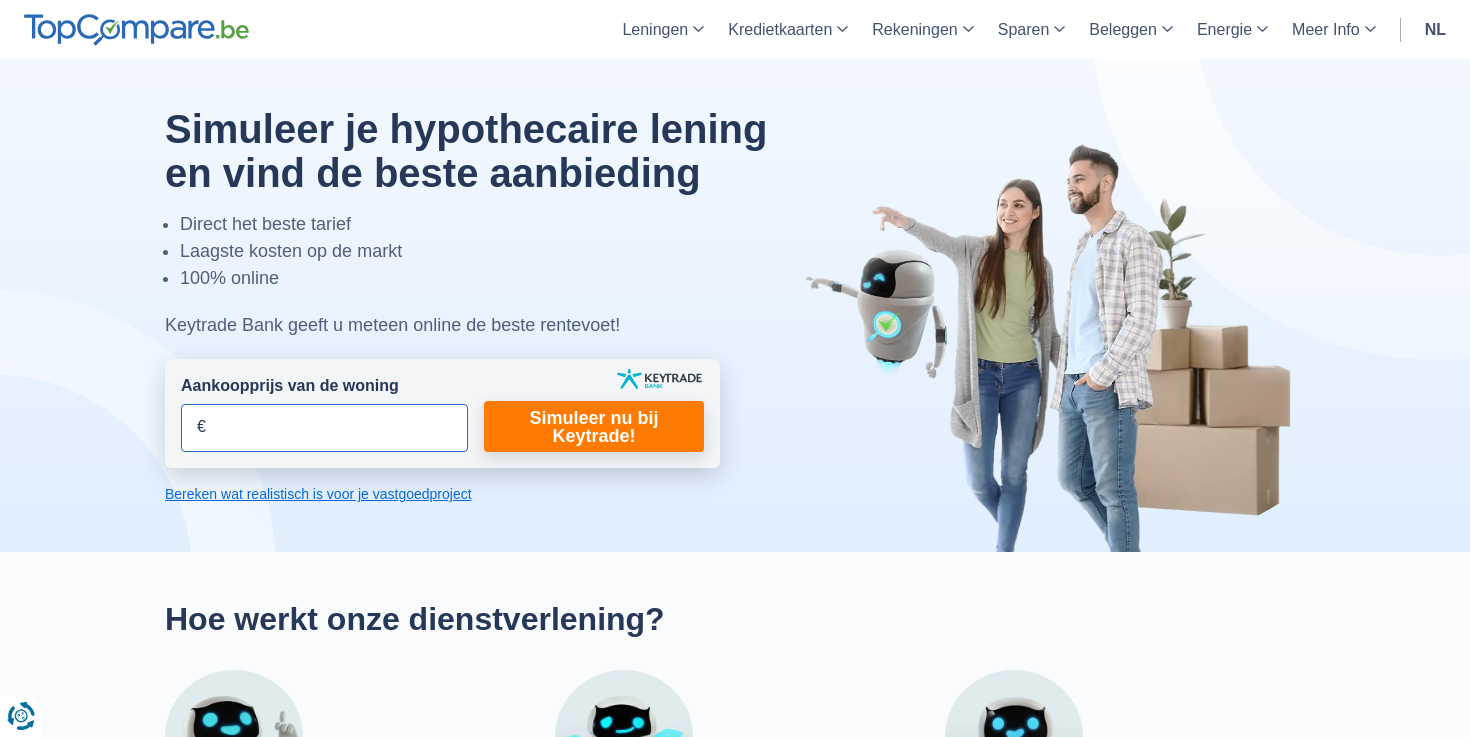 paste on "343" 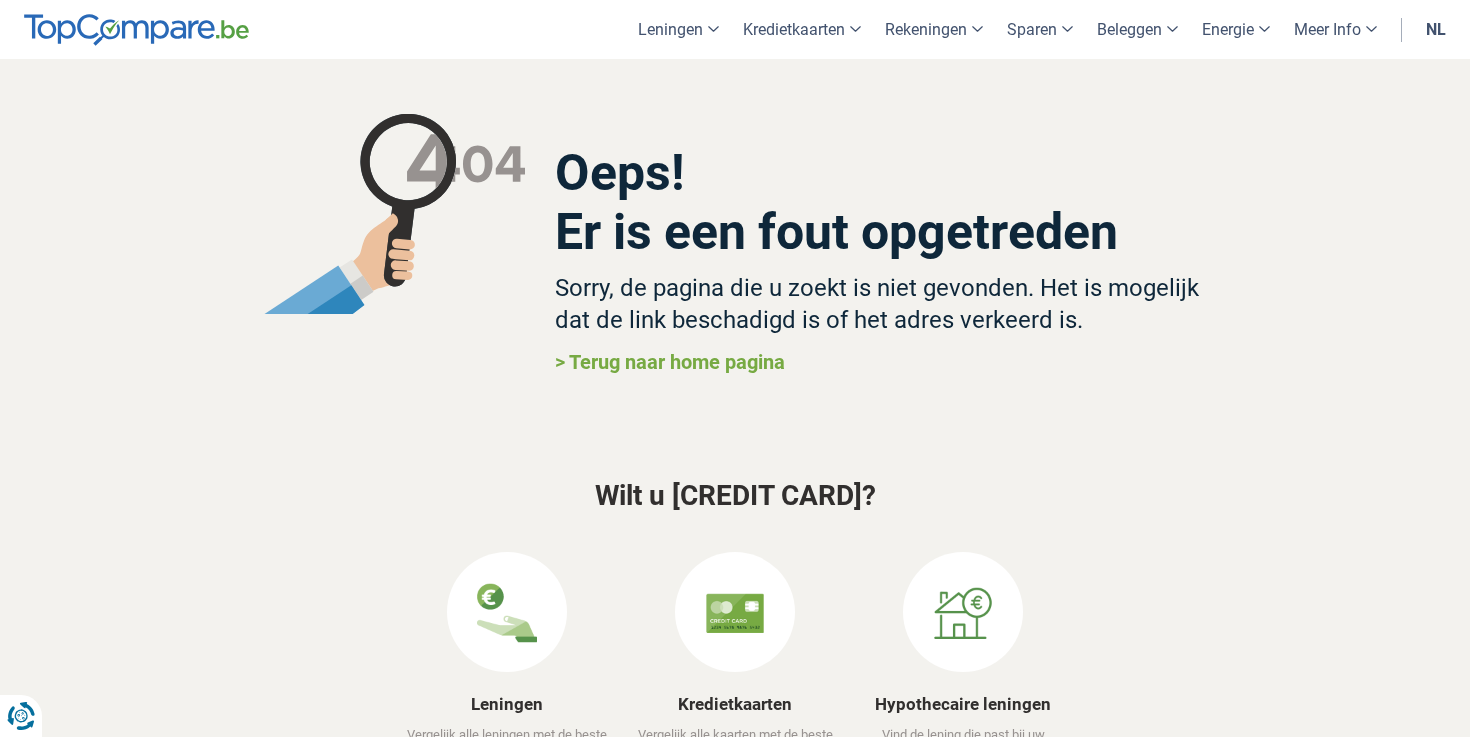 scroll, scrollTop: 176, scrollLeft: 0, axis: vertical 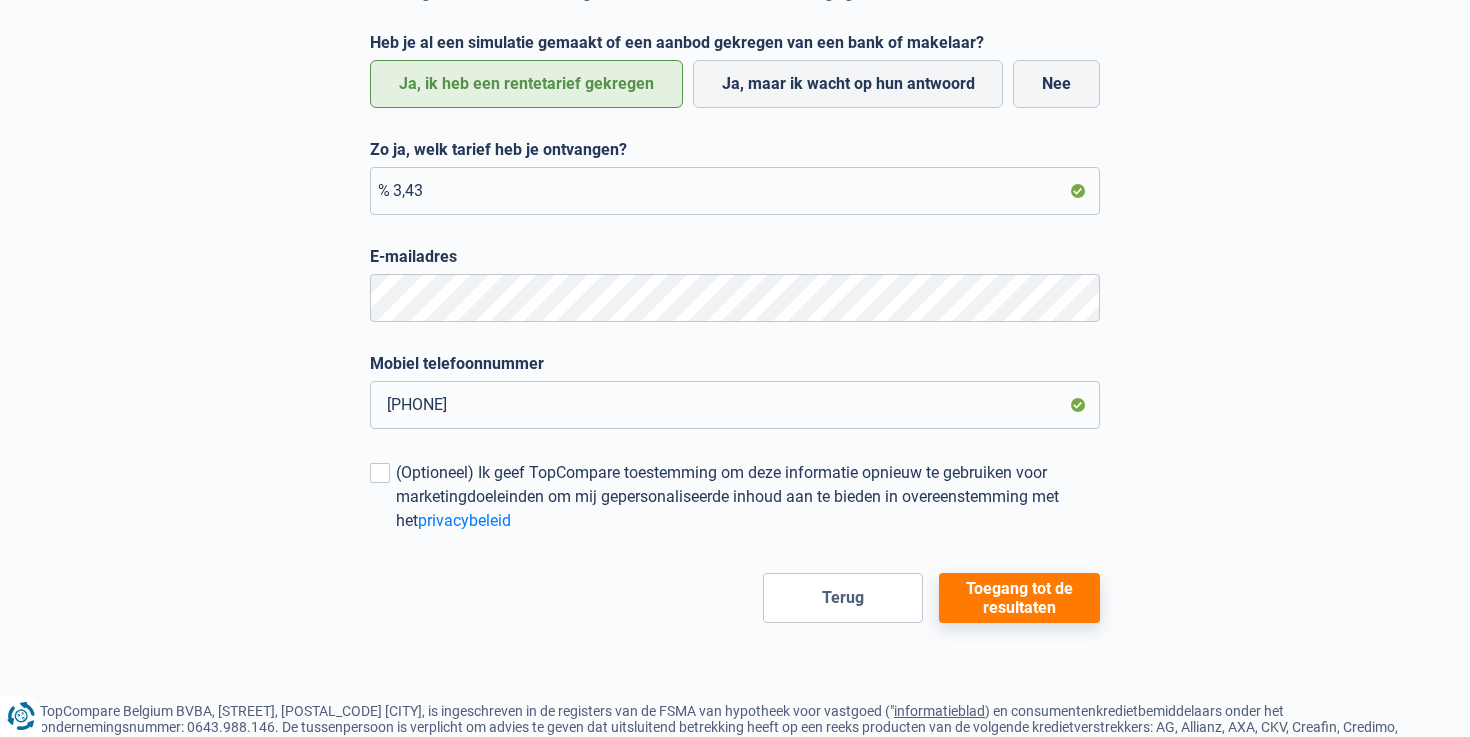 click on "Toegang tot de resultaten" at bounding box center (1019, 598) 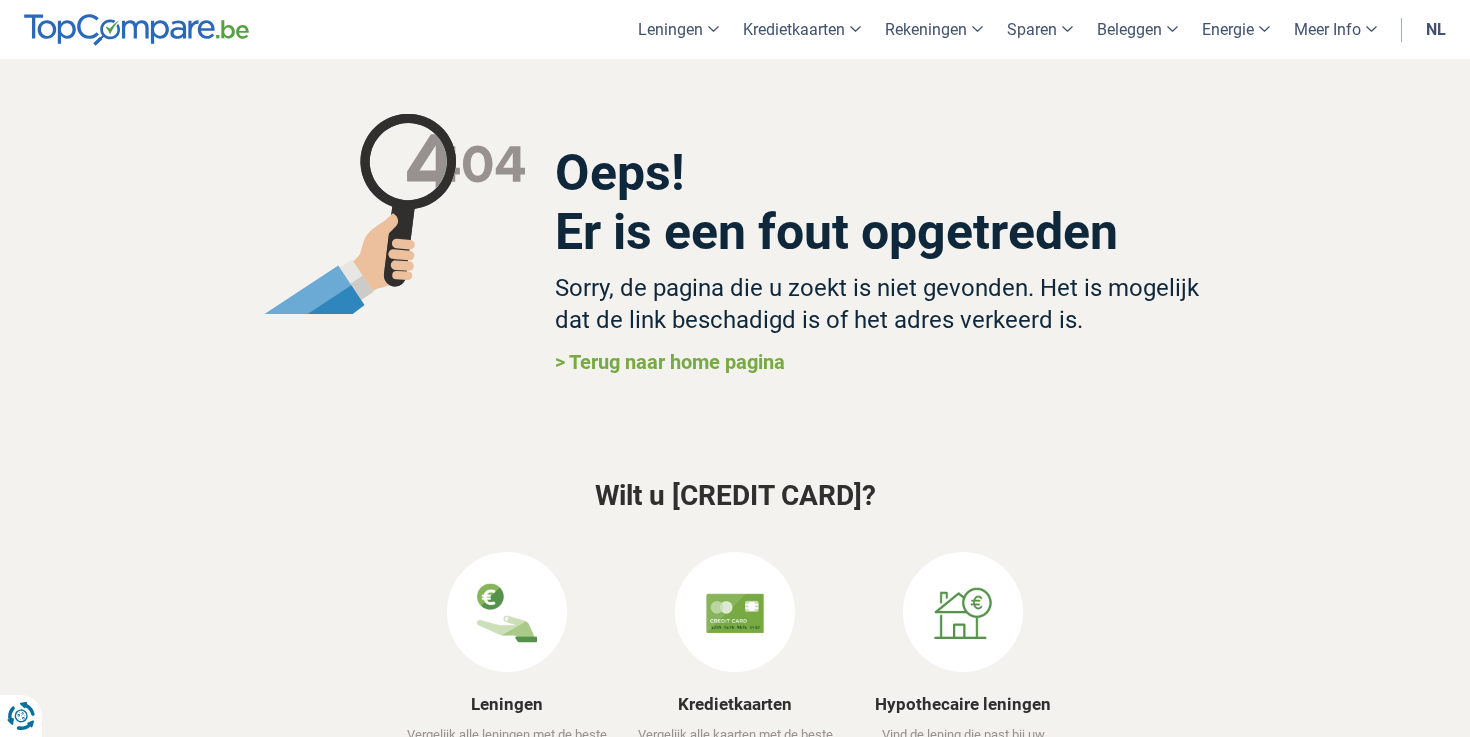 scroll, scrollTop: 0, scrollLeft: 0, axis: both 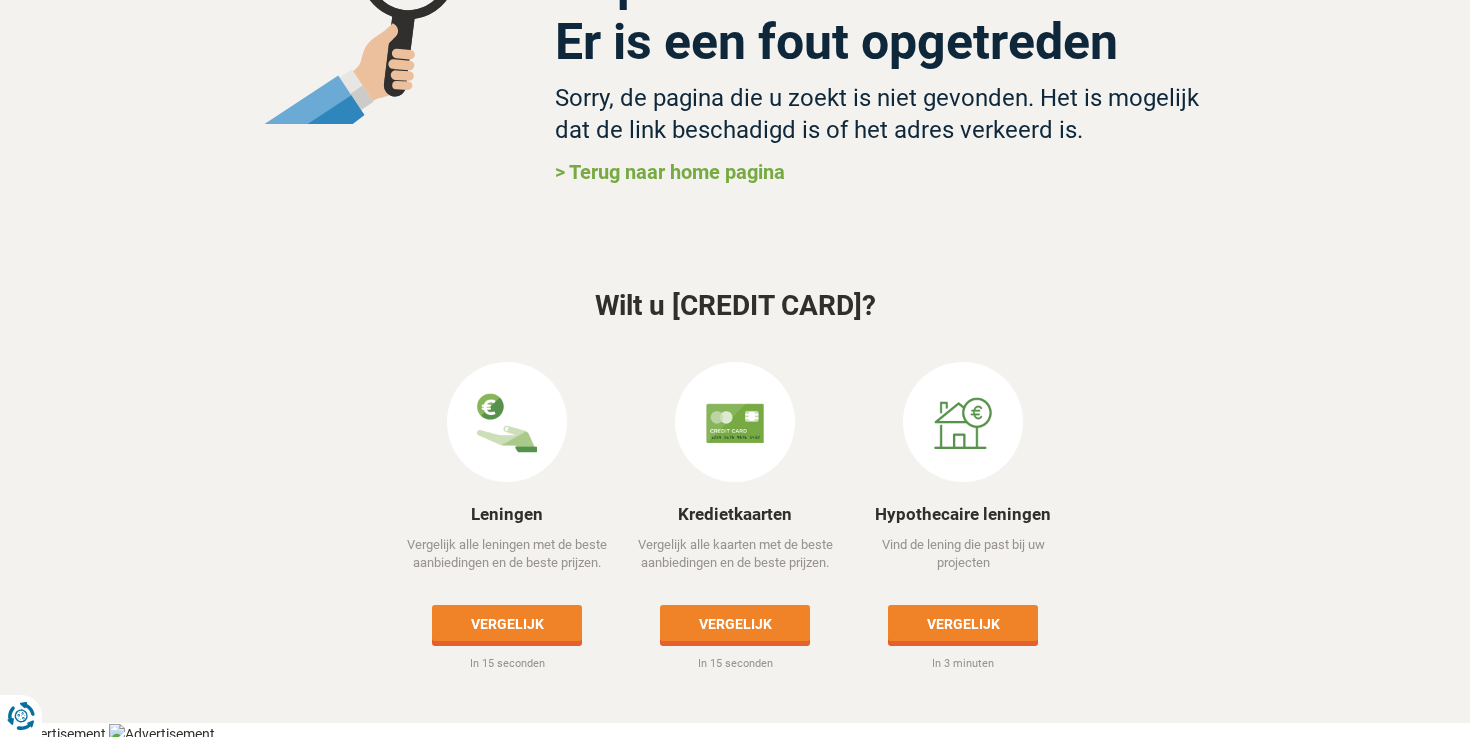 click at bounding box center [963, 422] 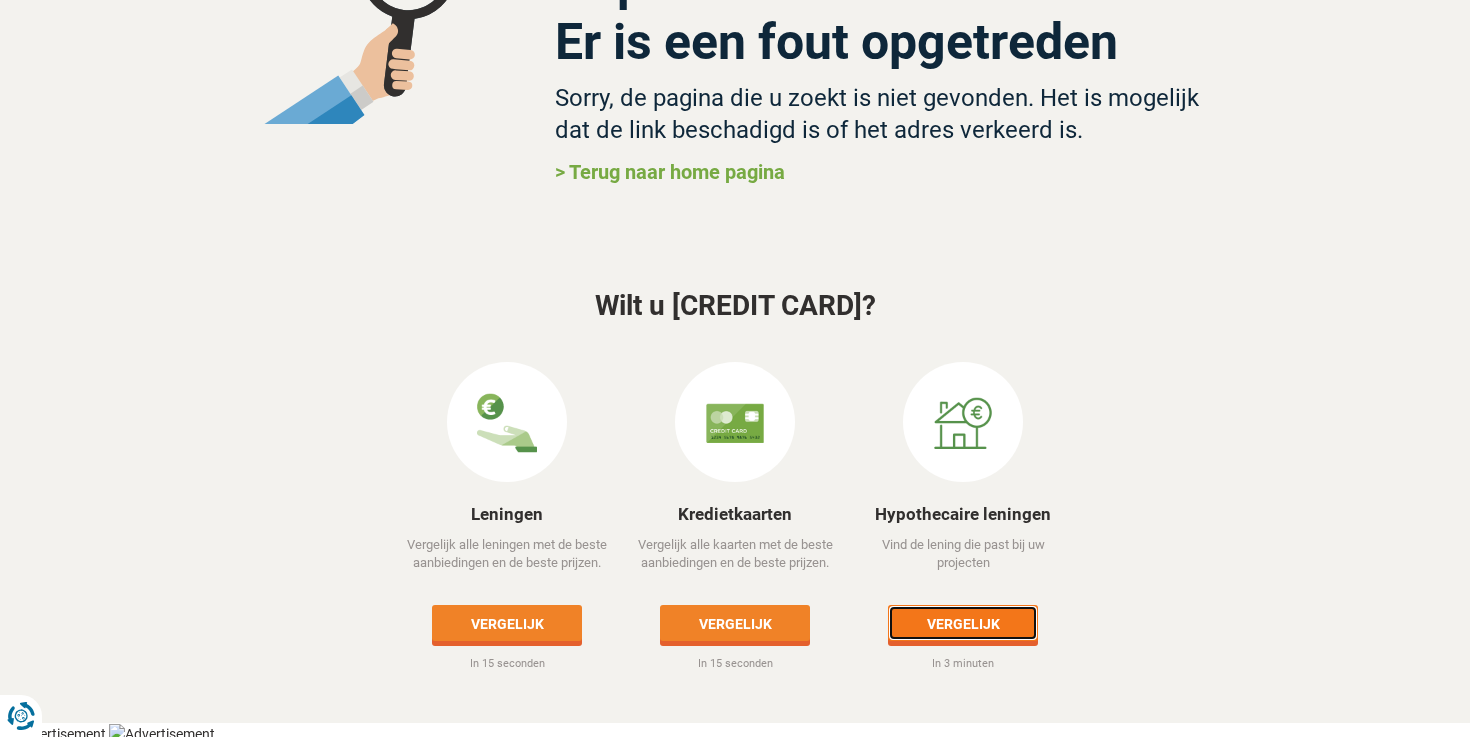 click on "Vergelijk" at bounding box center [963, 623] 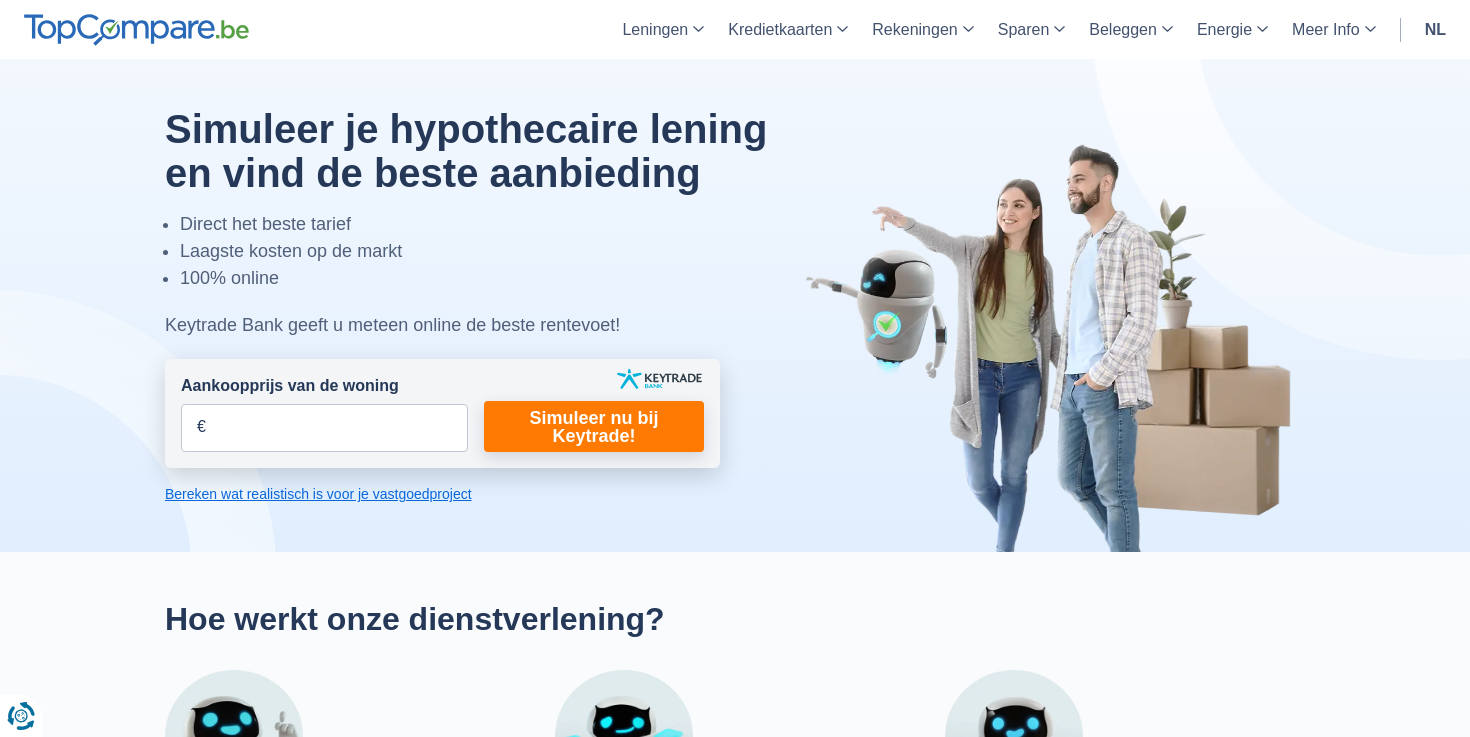 scroll, scrollTop: 0, scrollLeft: 0, axis: both 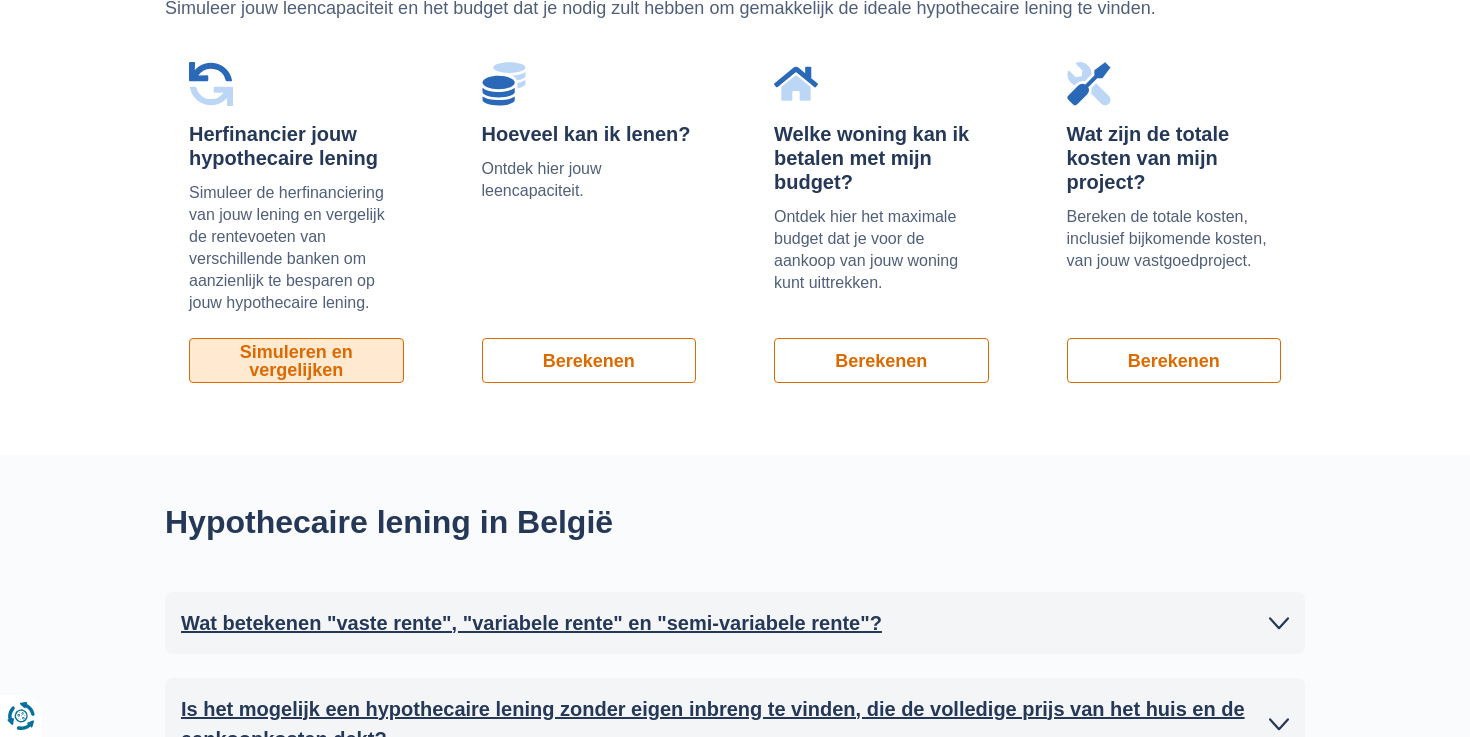 click on "Simuleren en vergelijken" at bounding box center (296, 360) 